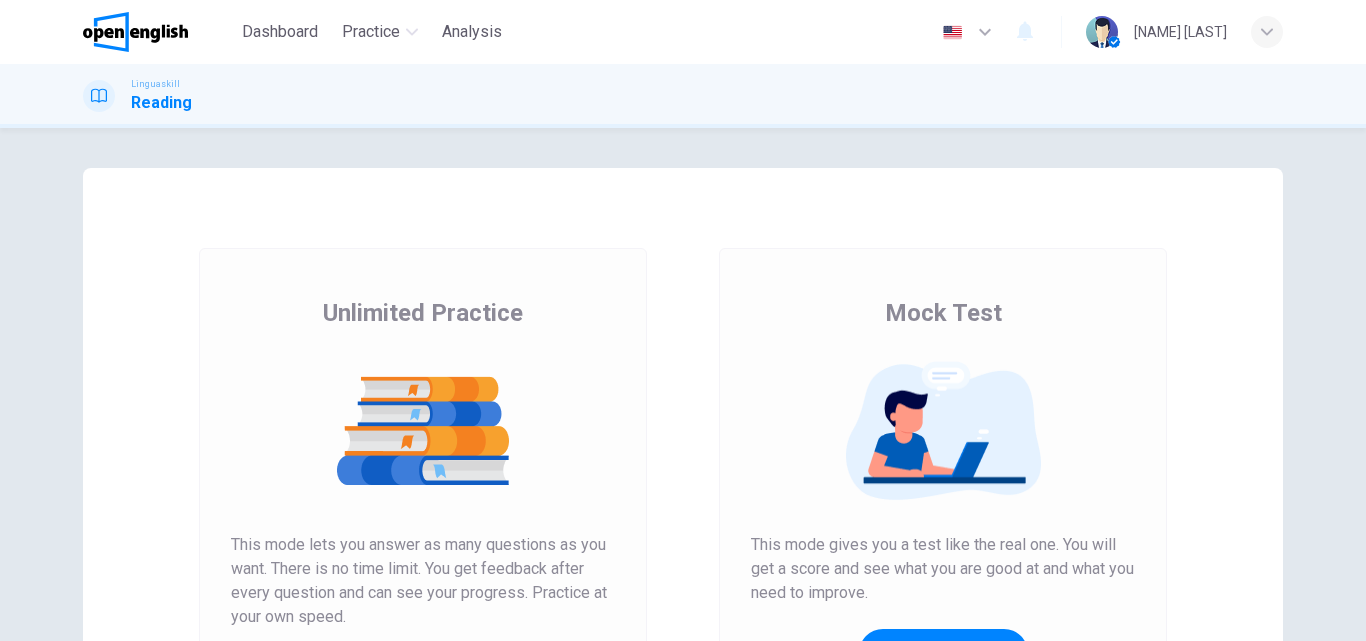 scroll, scrollTop: 0, scrollLeft: 0, axis: both 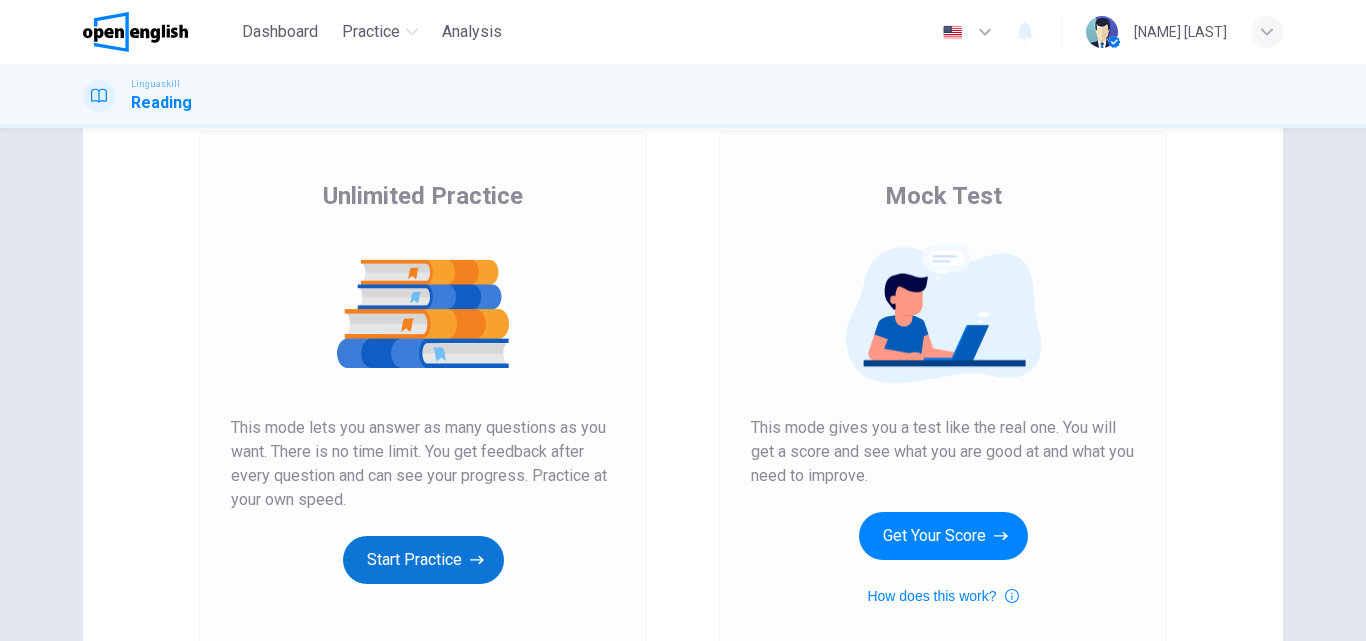 click on "Start Practice" at bounding box center (423, 560) 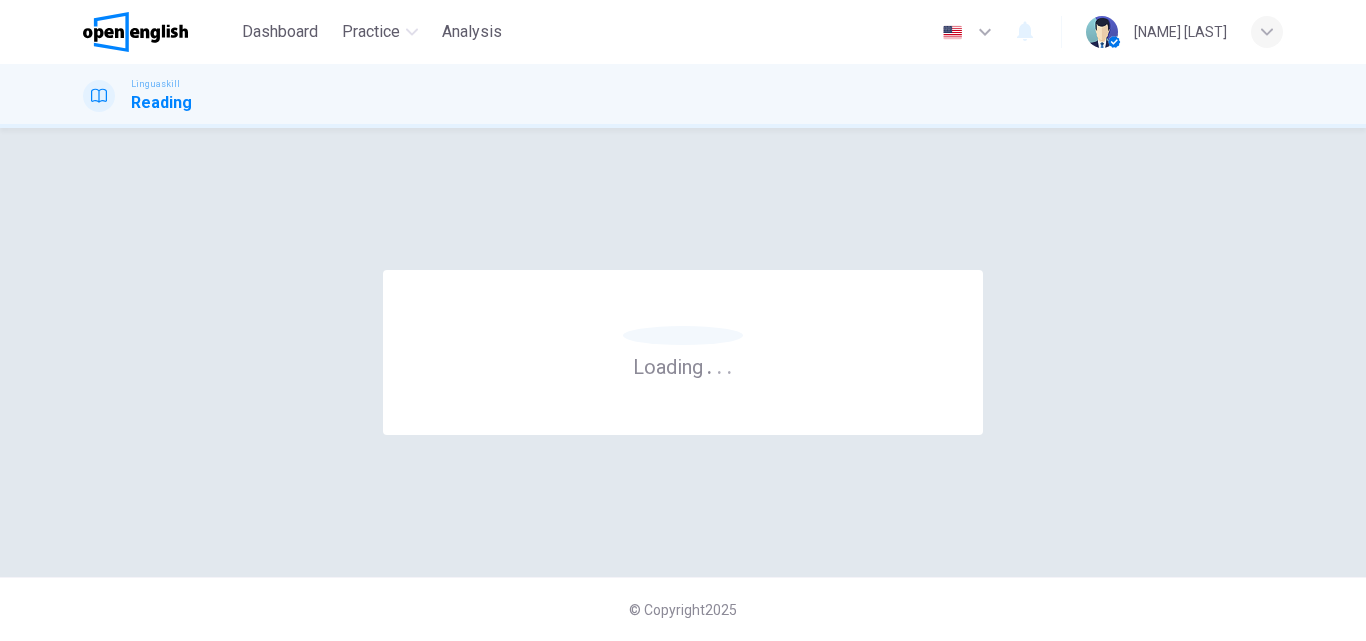 scroll, scrollTop: 0, scrollLeft: 0, axis: both 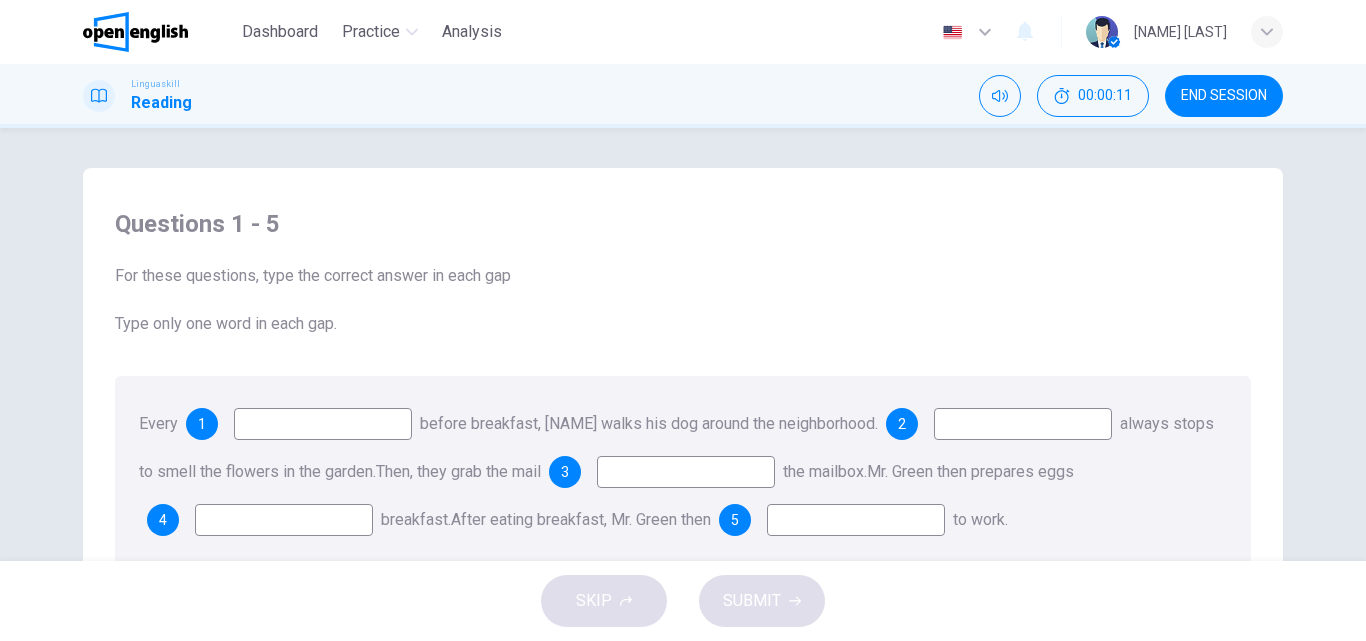 click at bounding box center (323, 424) 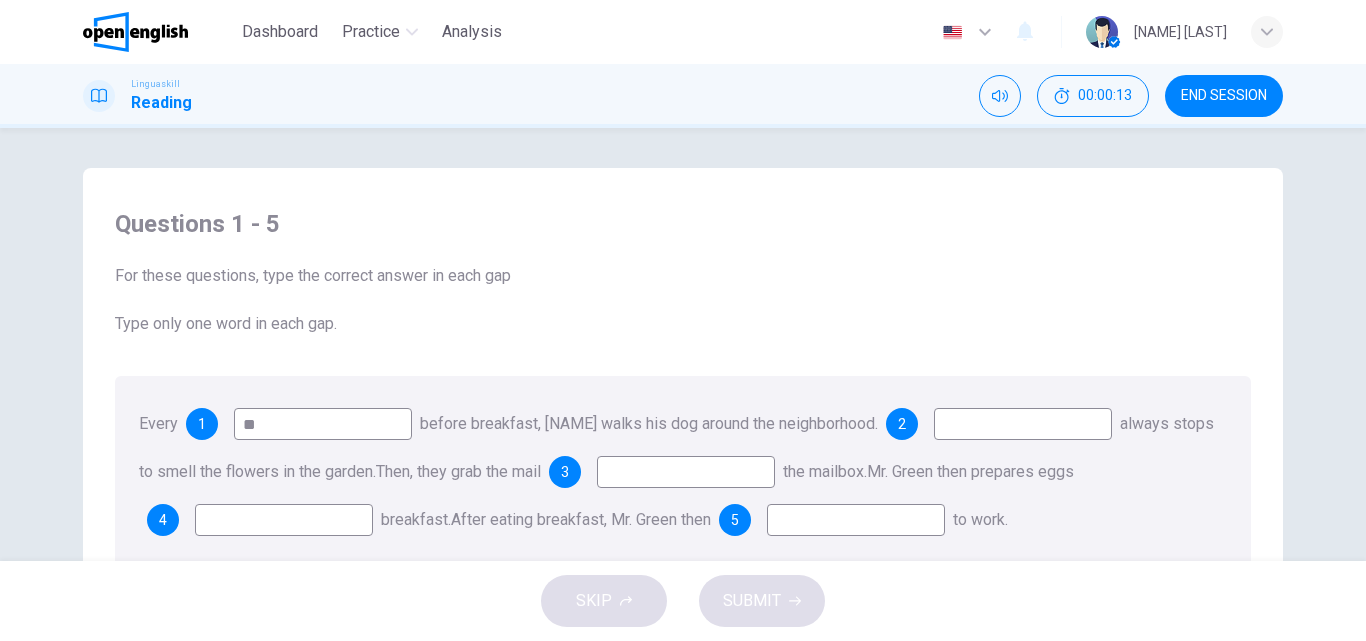 type on "*" 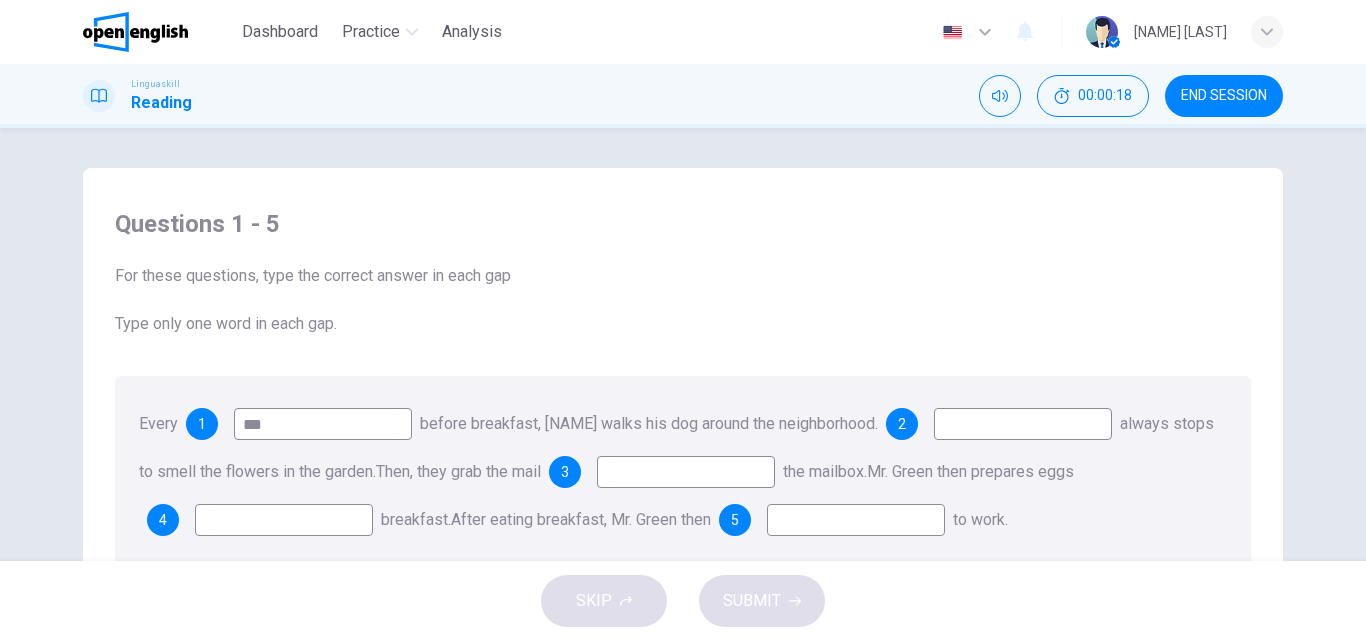 type on "***" 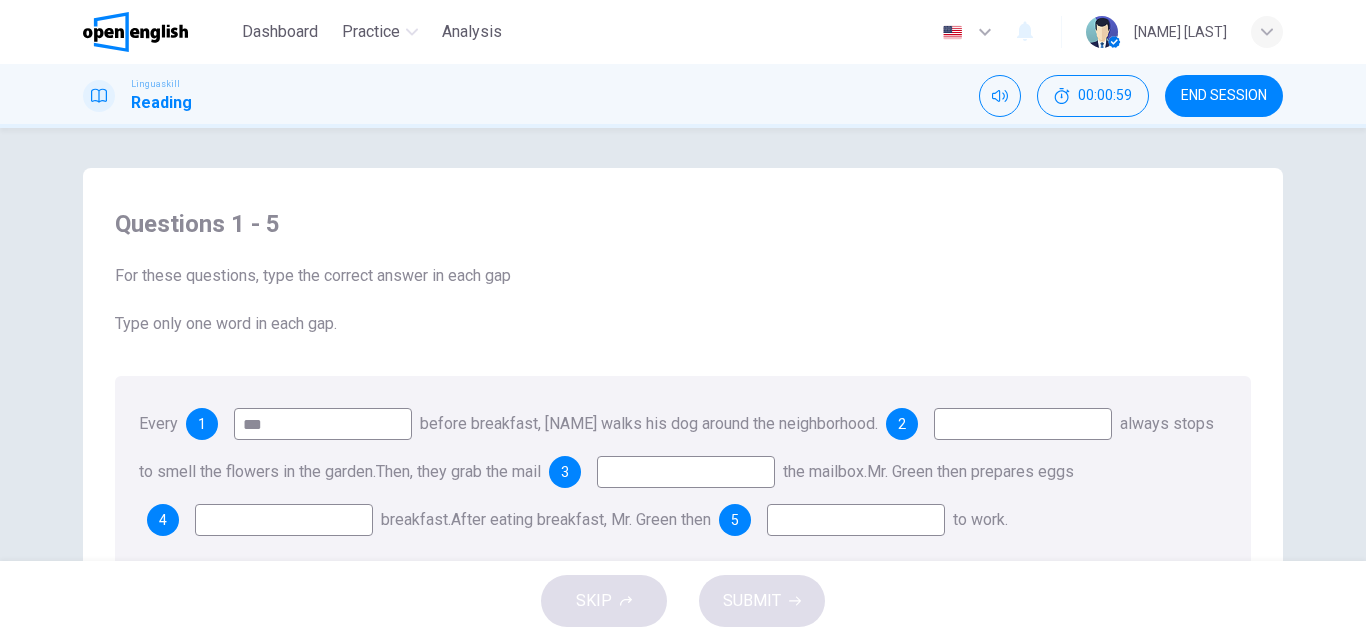 click at bounding box center [1023, 424] 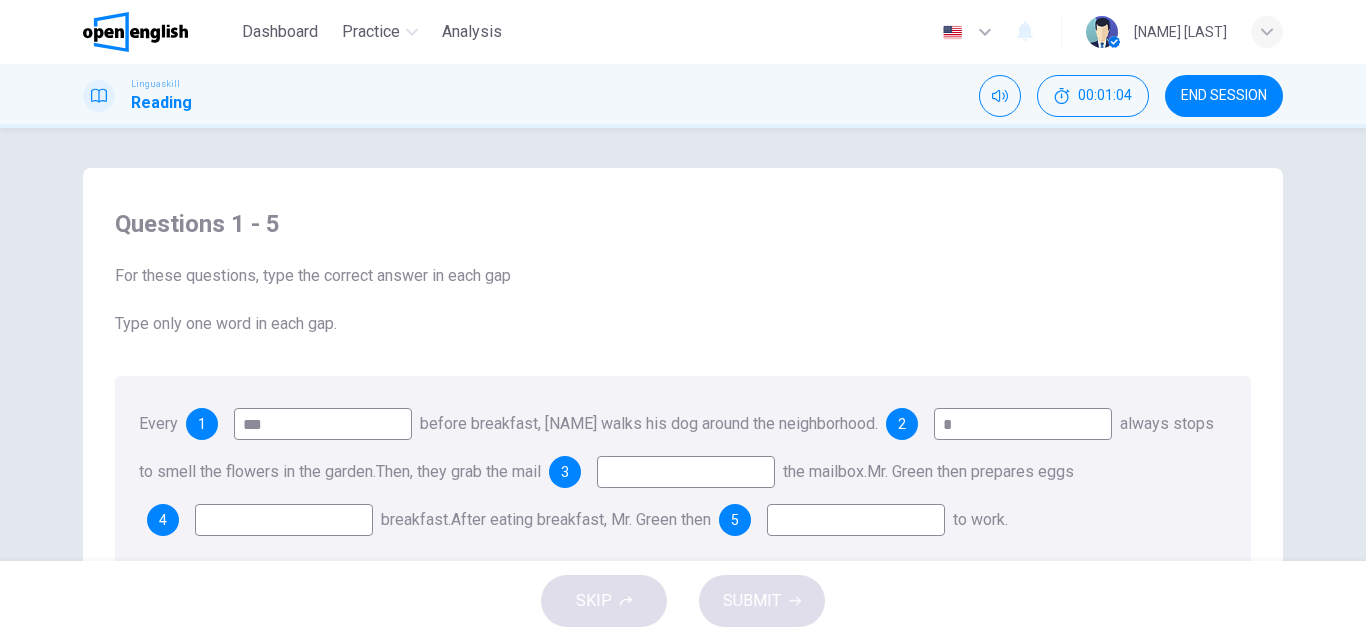 type on "*" 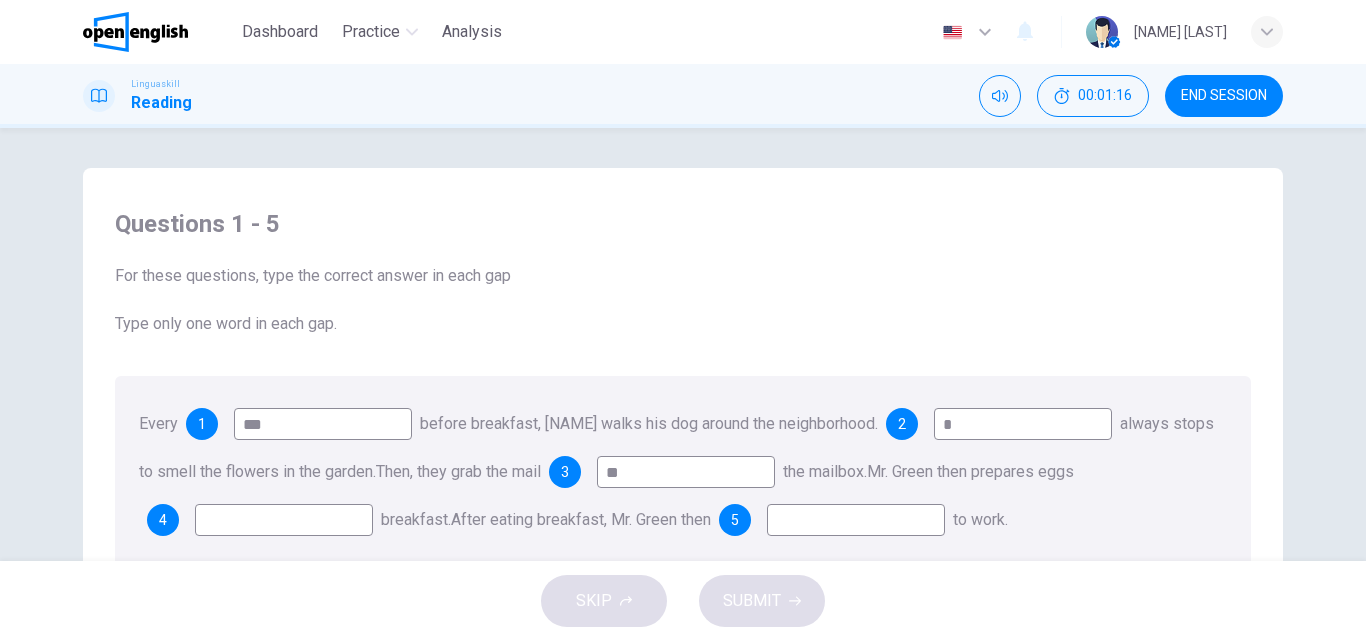 type on "**" 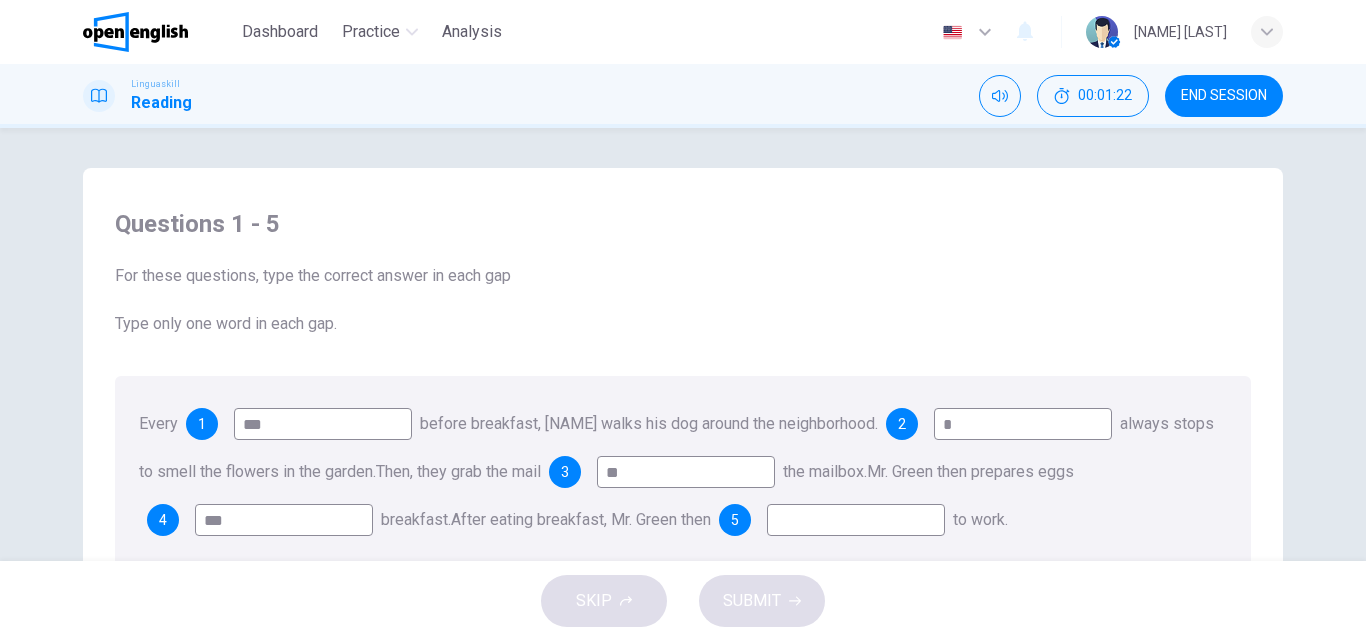 type on "***" 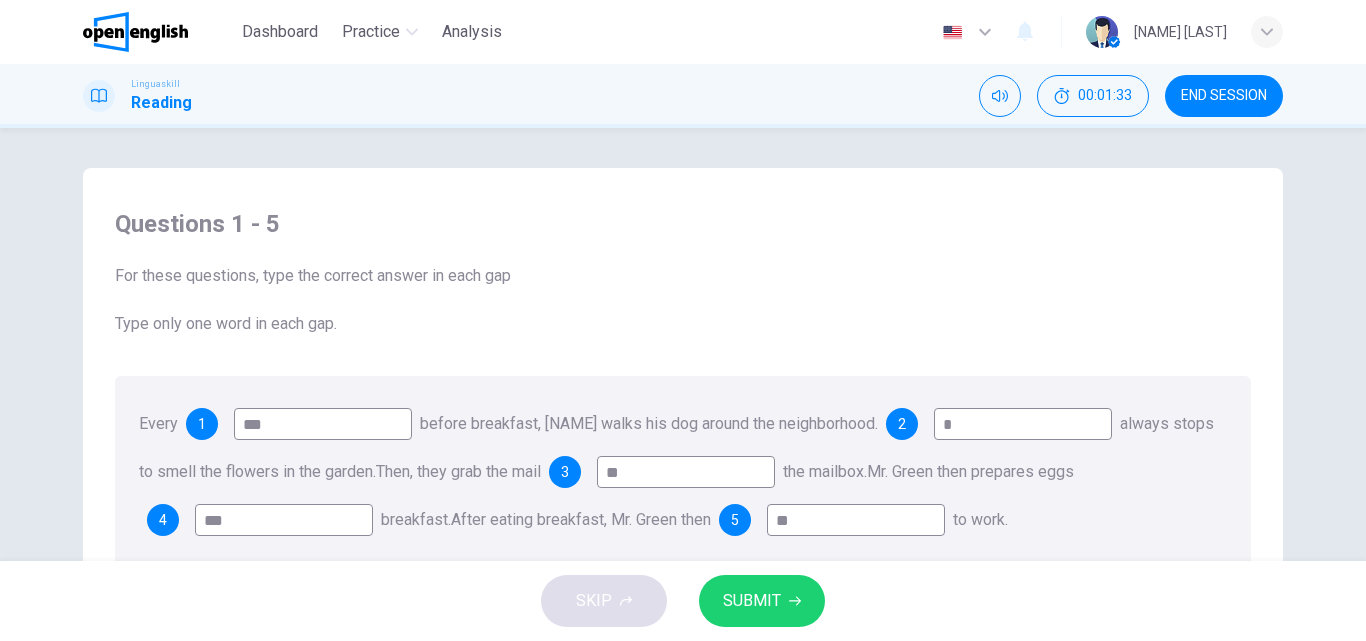 type on "**" 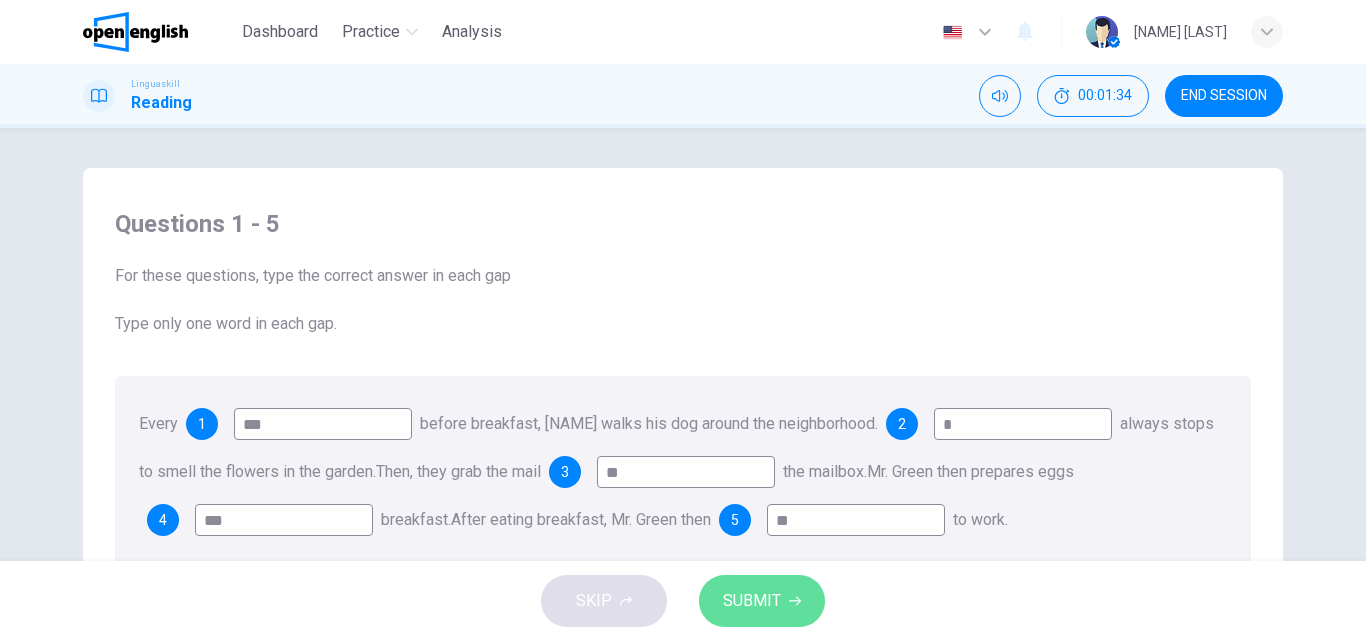 click 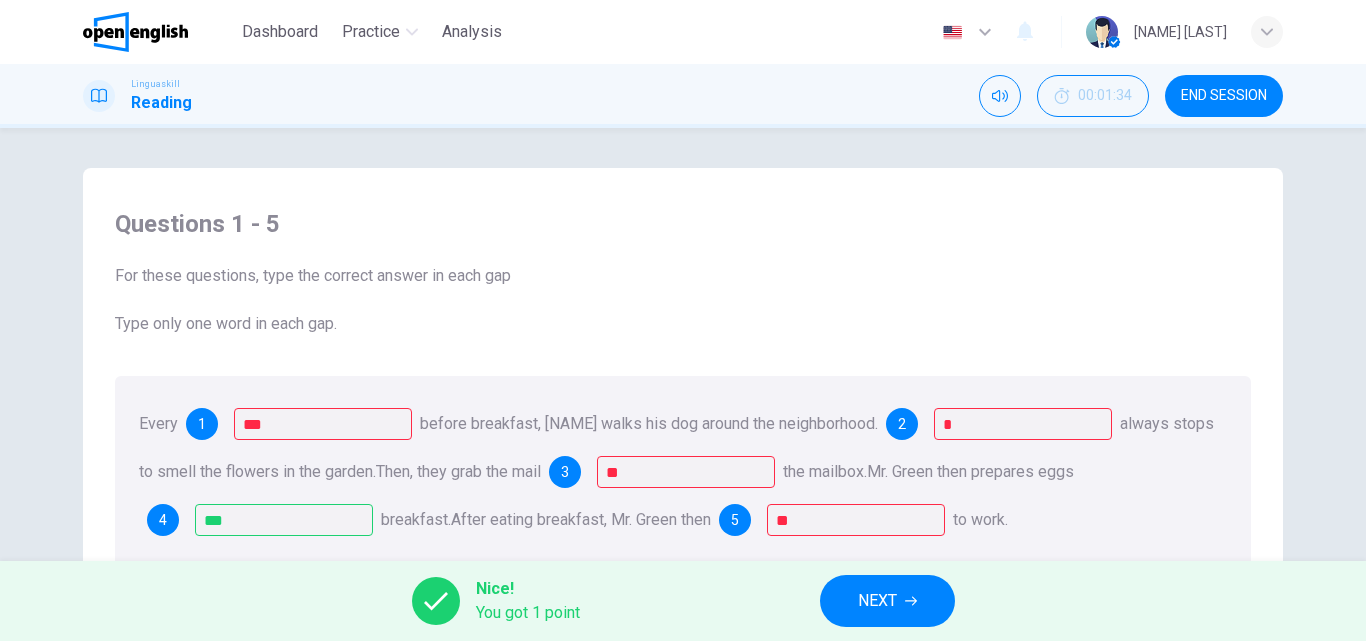 click on "NEXT" at bounding box center (887, 601) 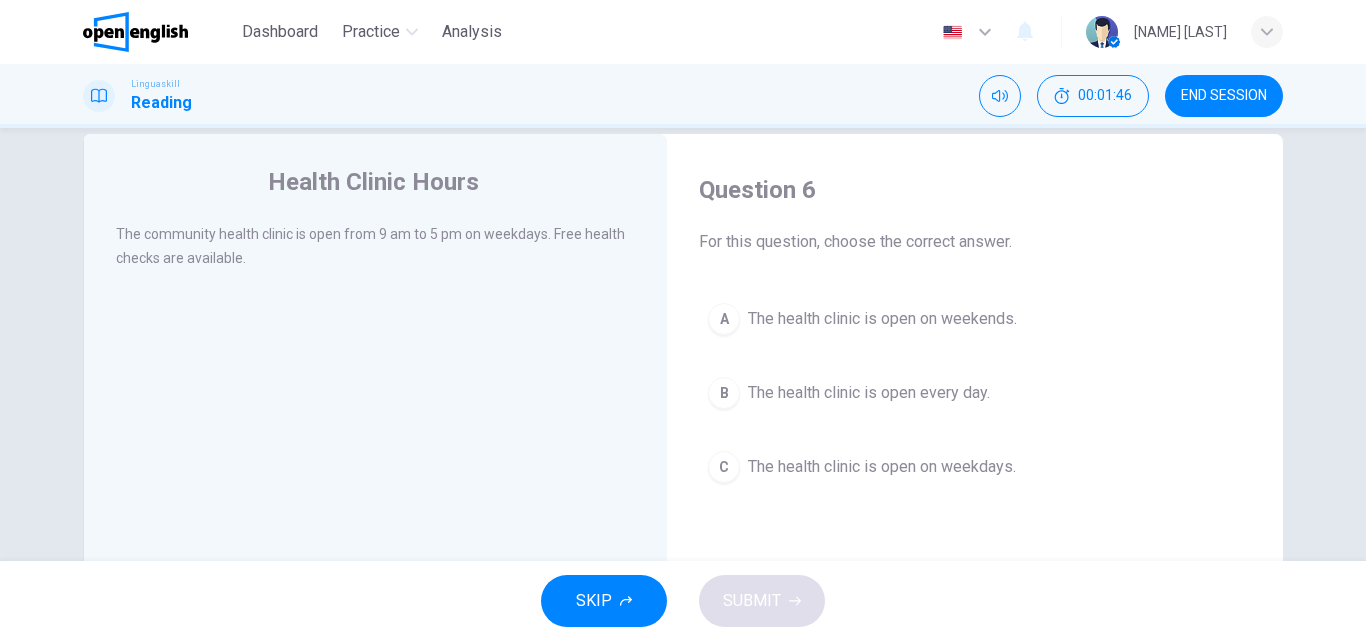 scroll, scrollTop: 36, scrollLeft: 0, axis: vertical 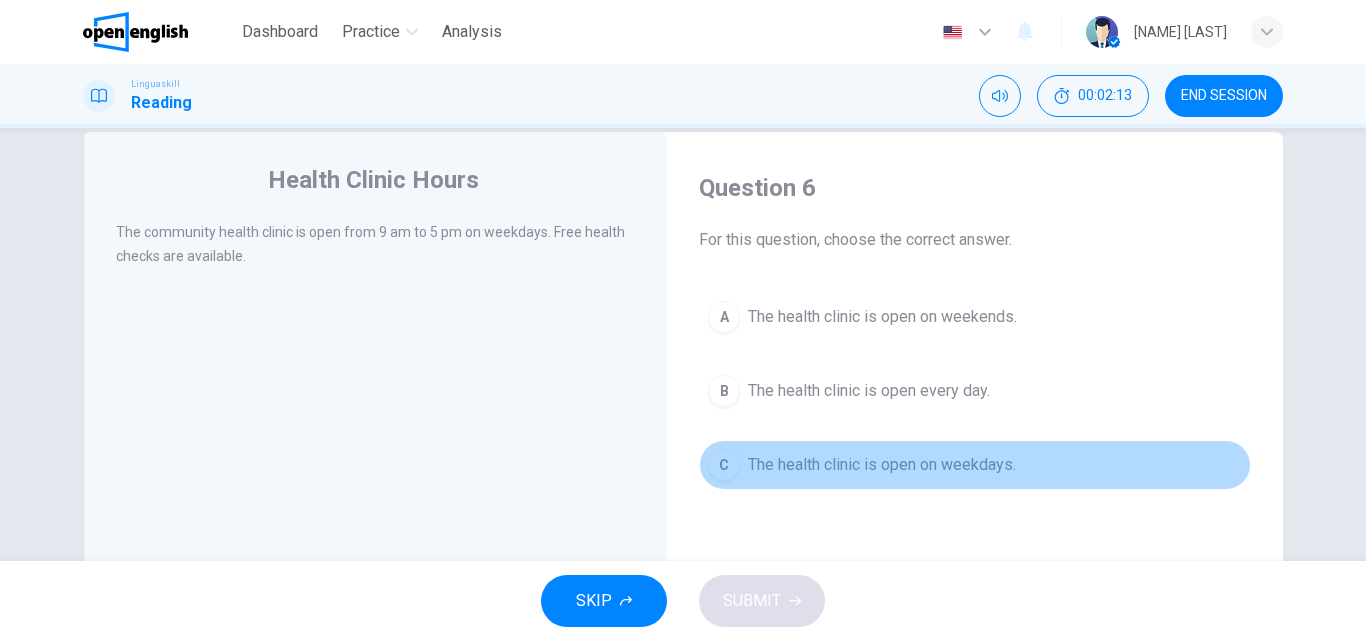 click on "The health clinic is open on weekdays." at bounding box center (882, 465) 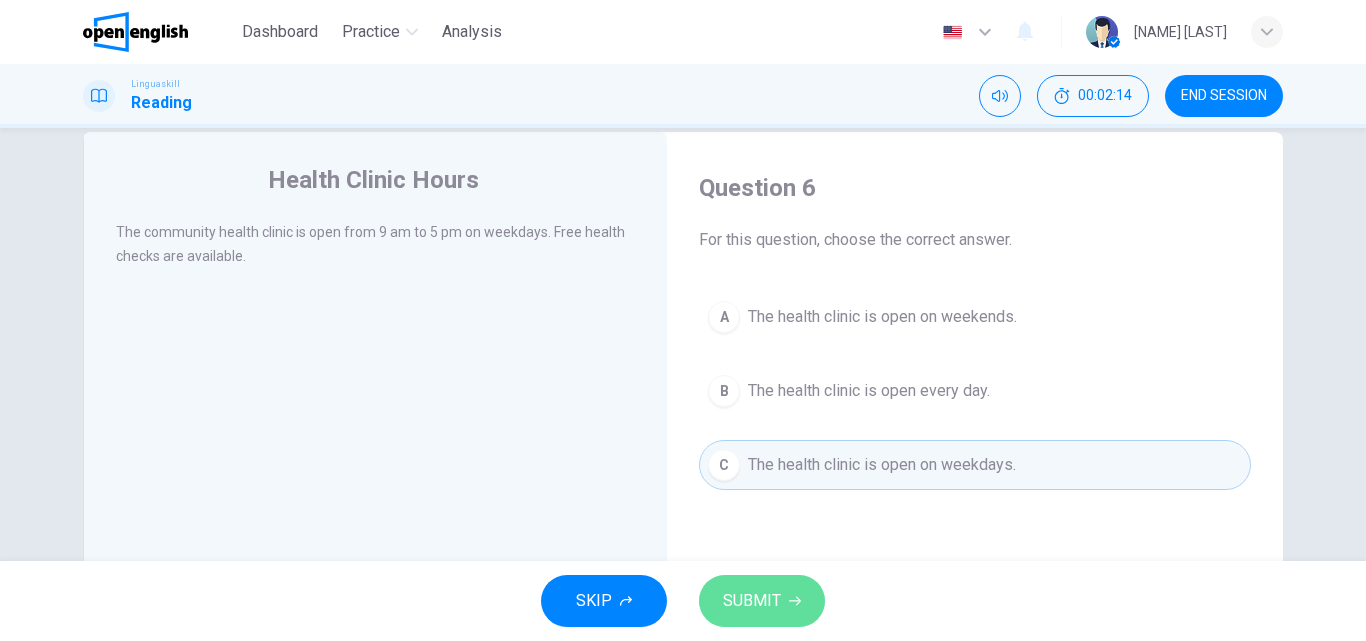 click on "SUBMIT" at bounding box center [762, 601] 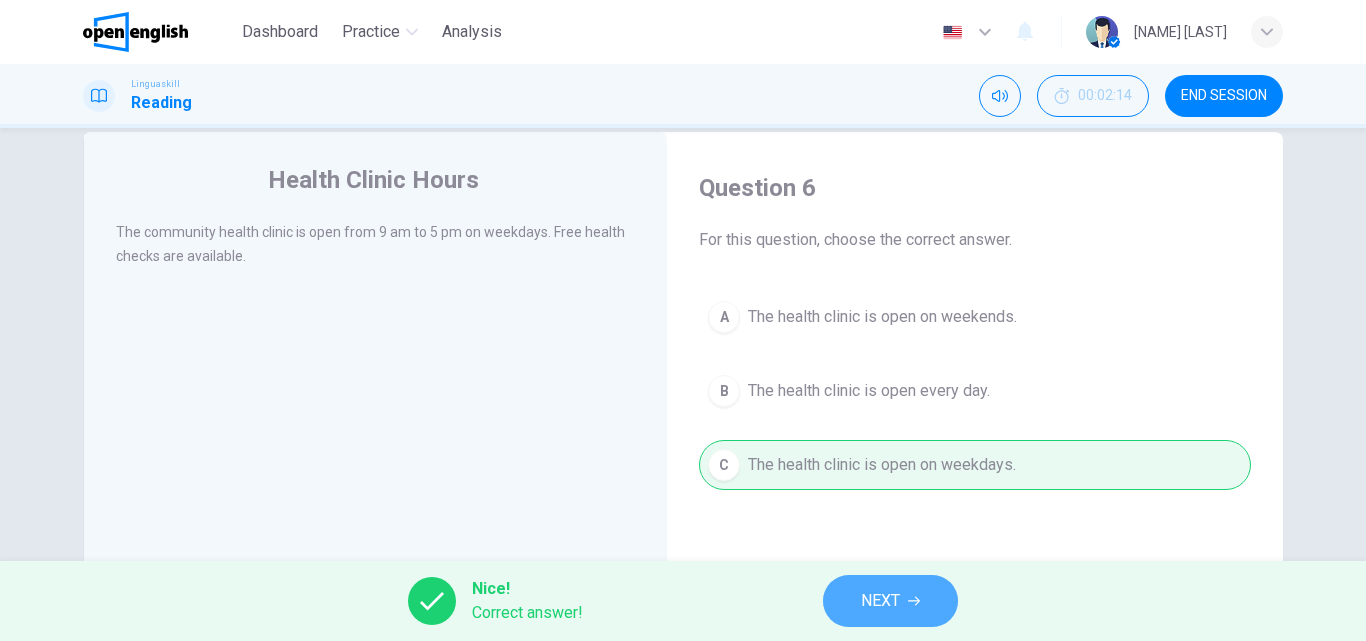 click on "NEXT" at bounding box center (890, 601) 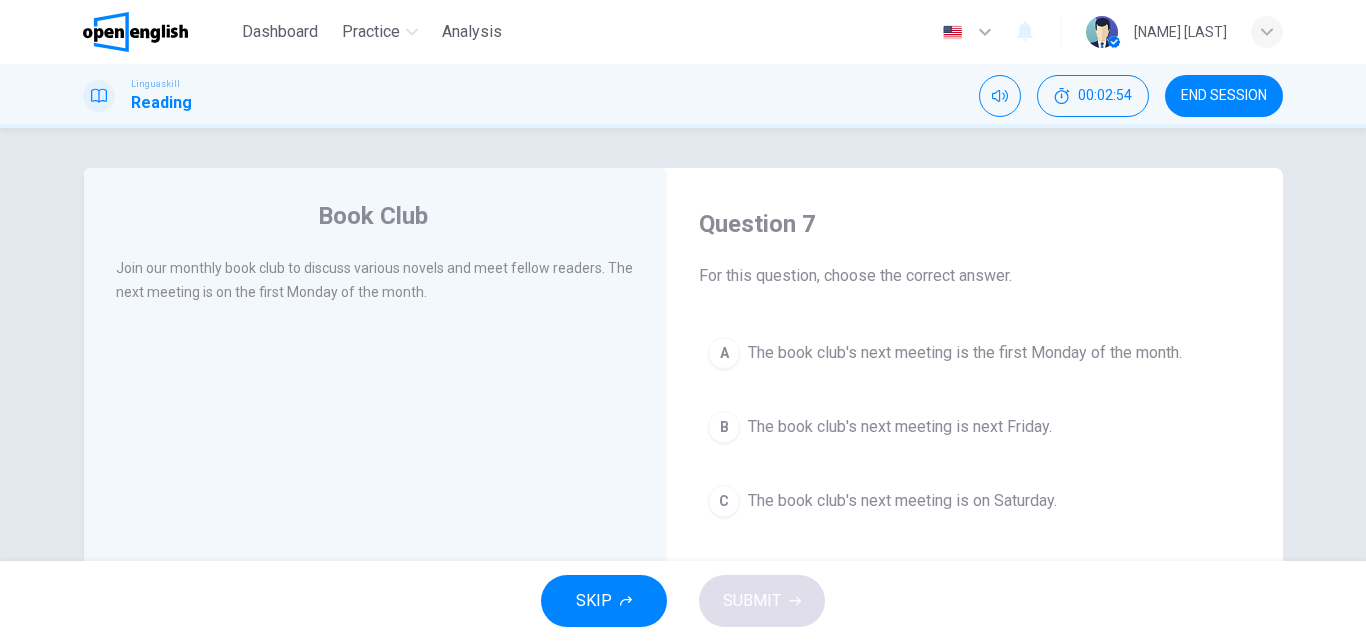 click on "A The book club's next meeting is the first Monday of the month.  B The book club's next meeting is next Friday.  C The book club's next meeting is on Saturday." at bounding box center [975, 427] 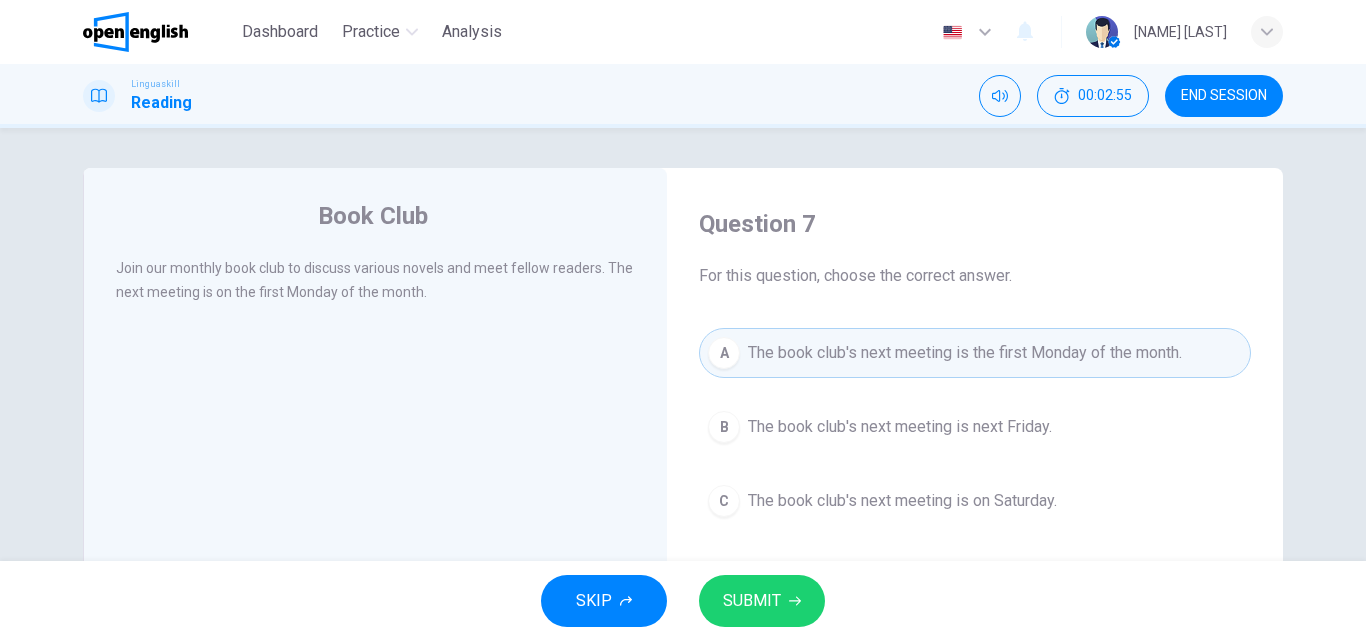 click on "SUBMIT" at bounding box center (762, 601) 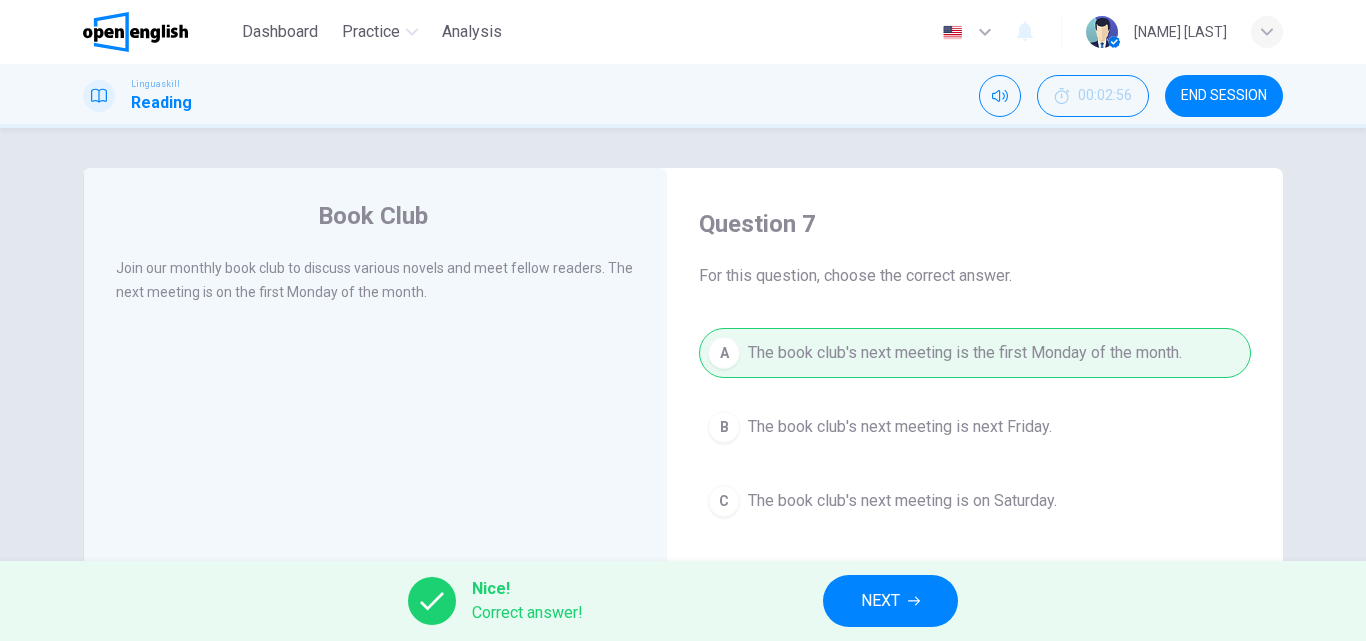 click on "NEXT" at bounding box center [890, 601] 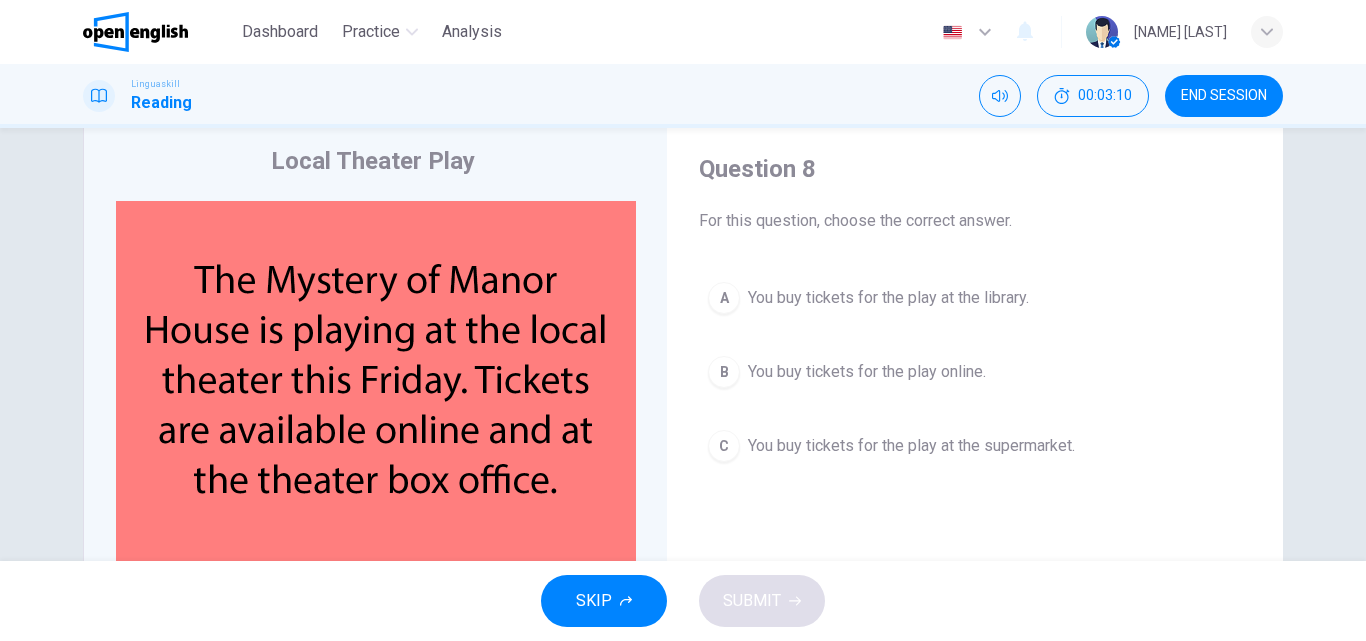 scroll, scrollTop: 51, scrollLeft: 0, axis: vertical 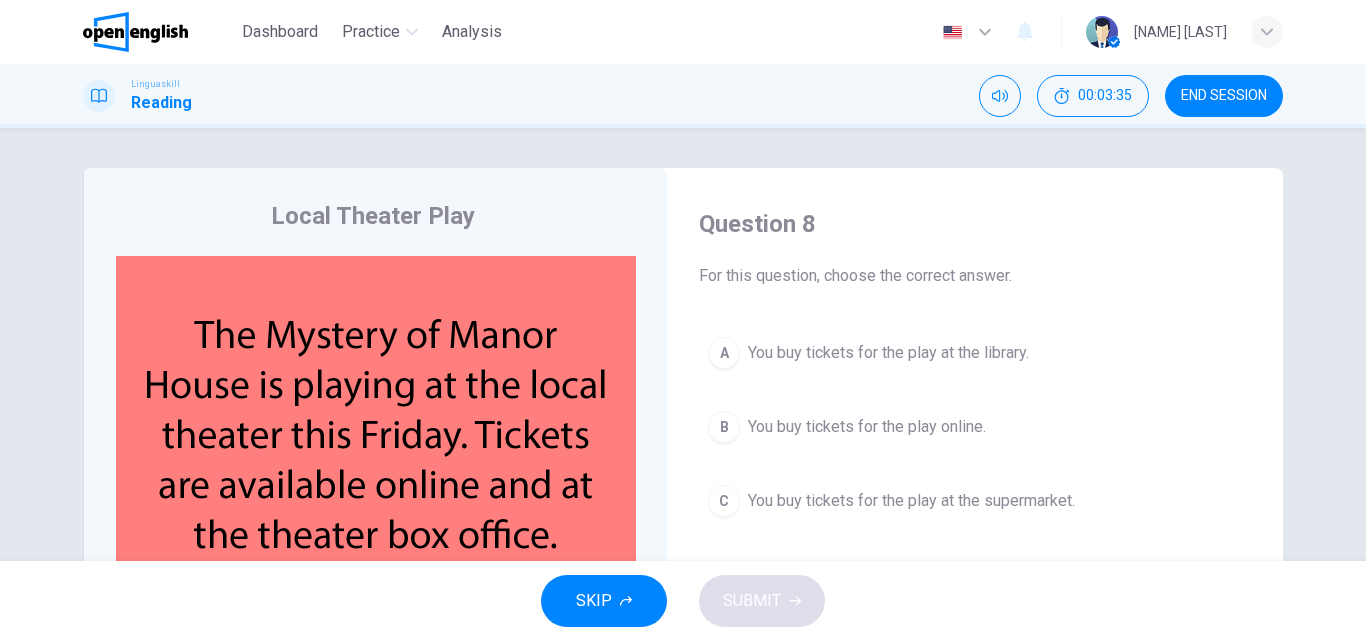 drag, startPoint x: 930, startPoint y: 512, endPoint x: 884, endPoint y: 447, distance: 79.630394 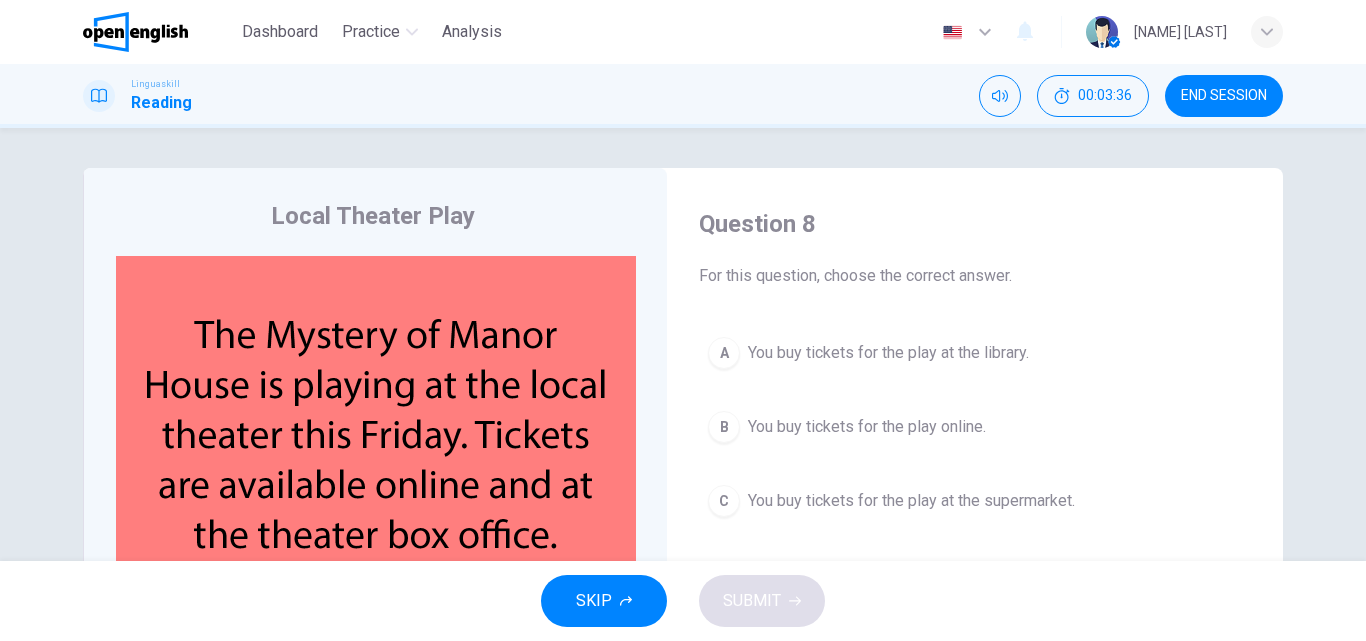 click on "B You buy tickets for the play online." at bounding box center [975, 427] 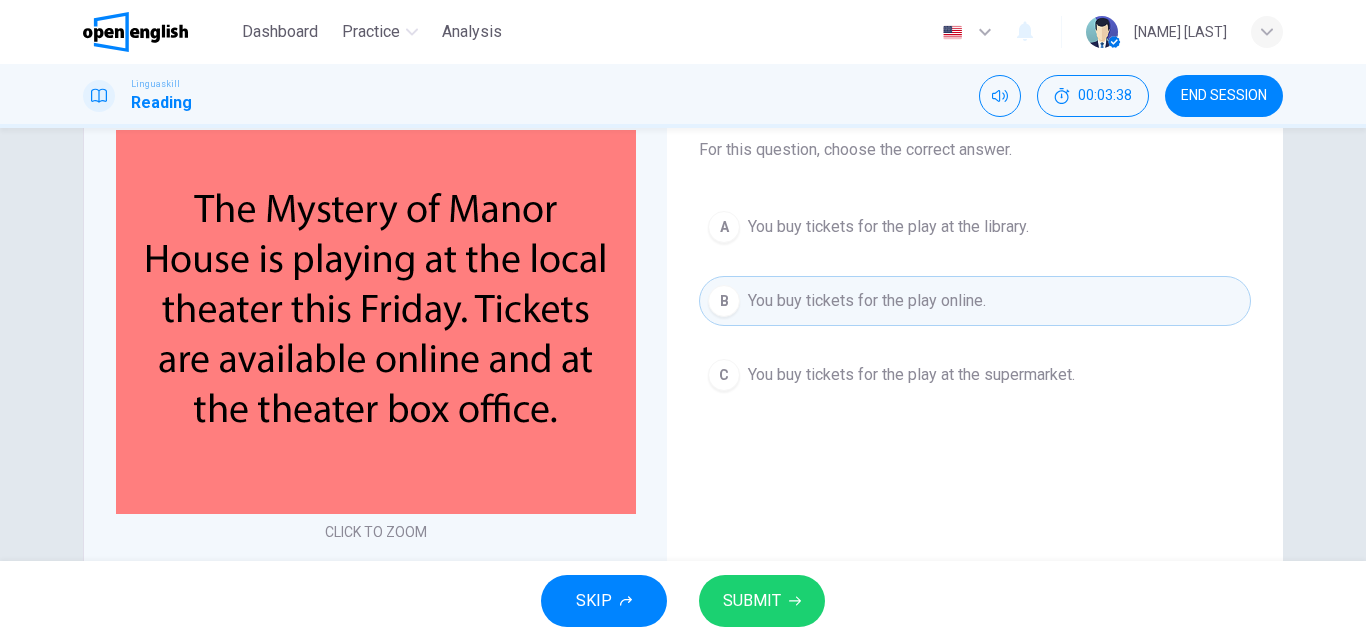 scroll, scrollTop: 130, scrollLeft: 0, axis: vertical 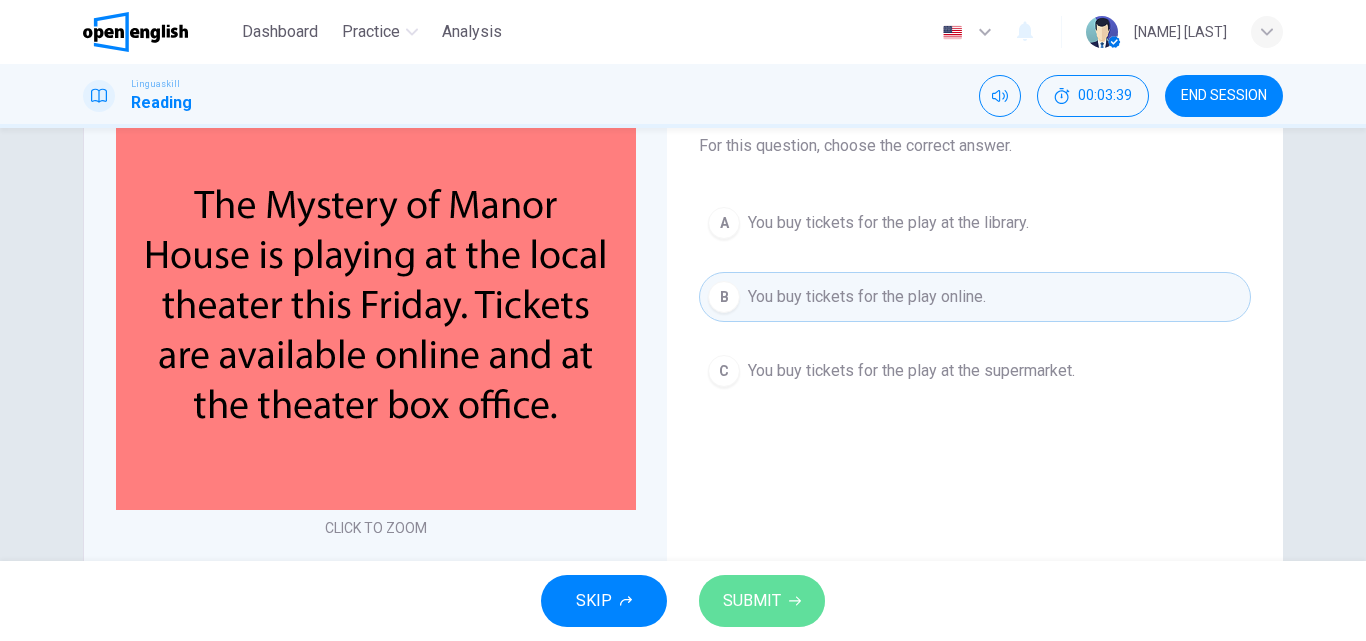click 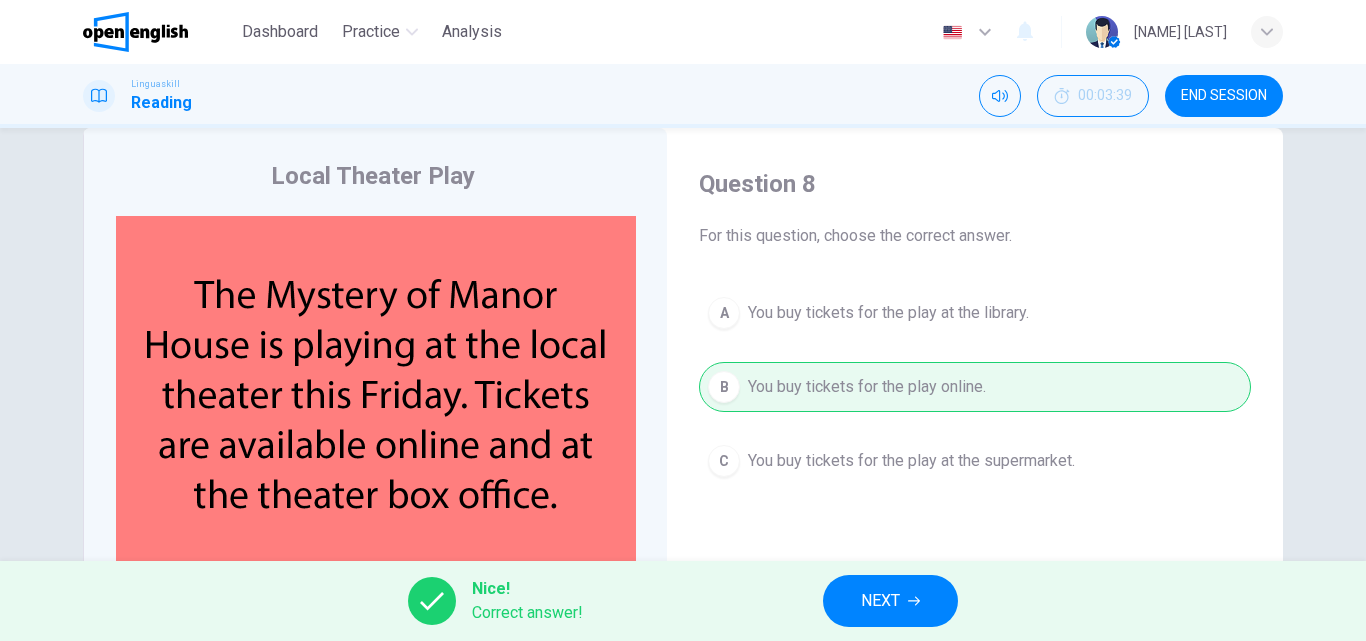 scroll, scrollTop: 42, scrollLeft: 0, axis: vertical 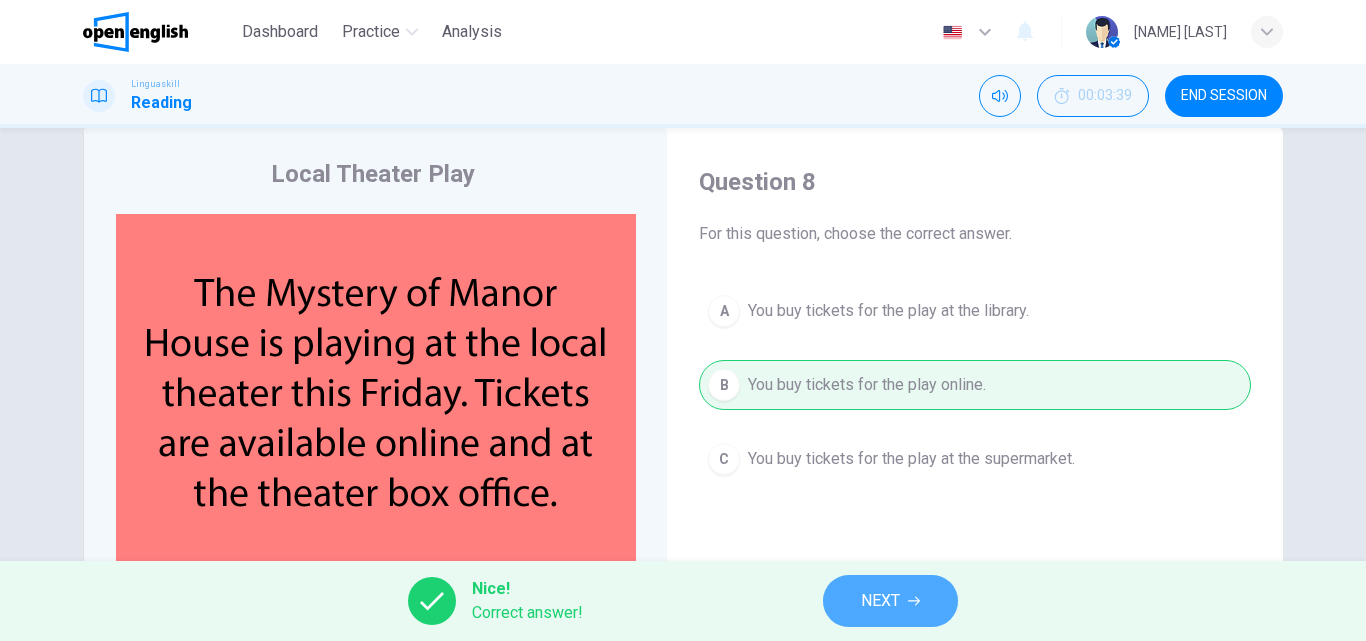 click on "NEXT" at bounding box center (890, 601) 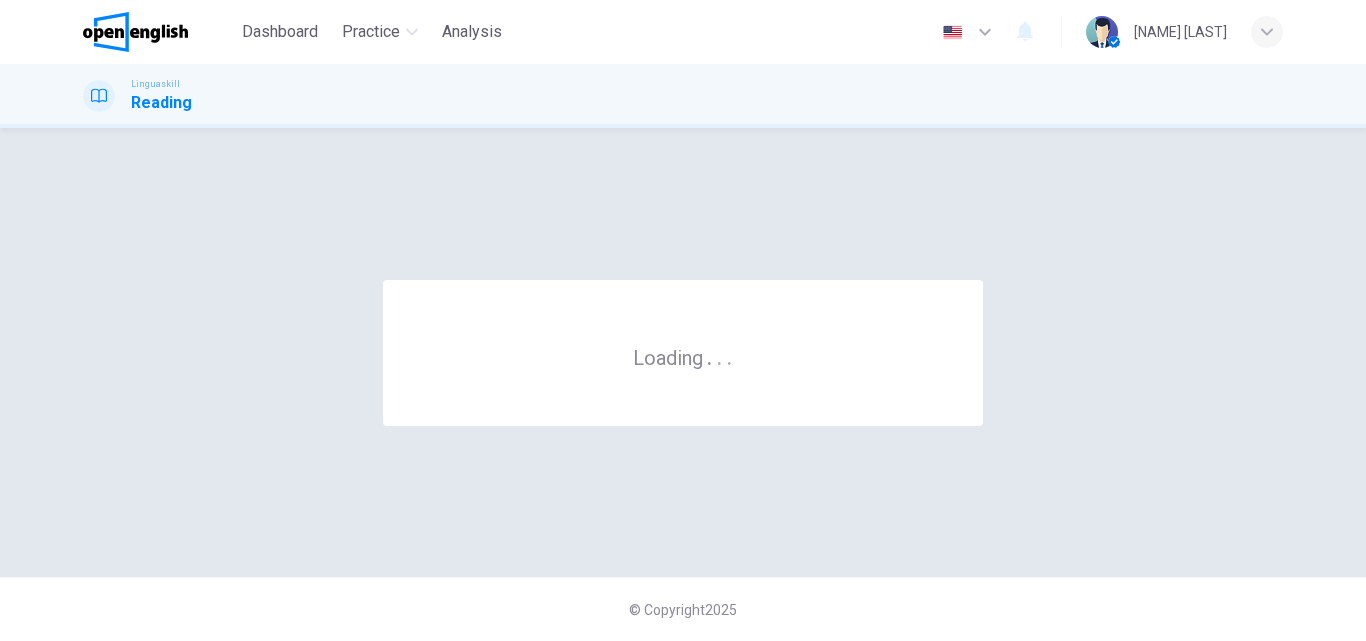 scroll, scrollTop: 0, scrollLeft: 0, axis: both 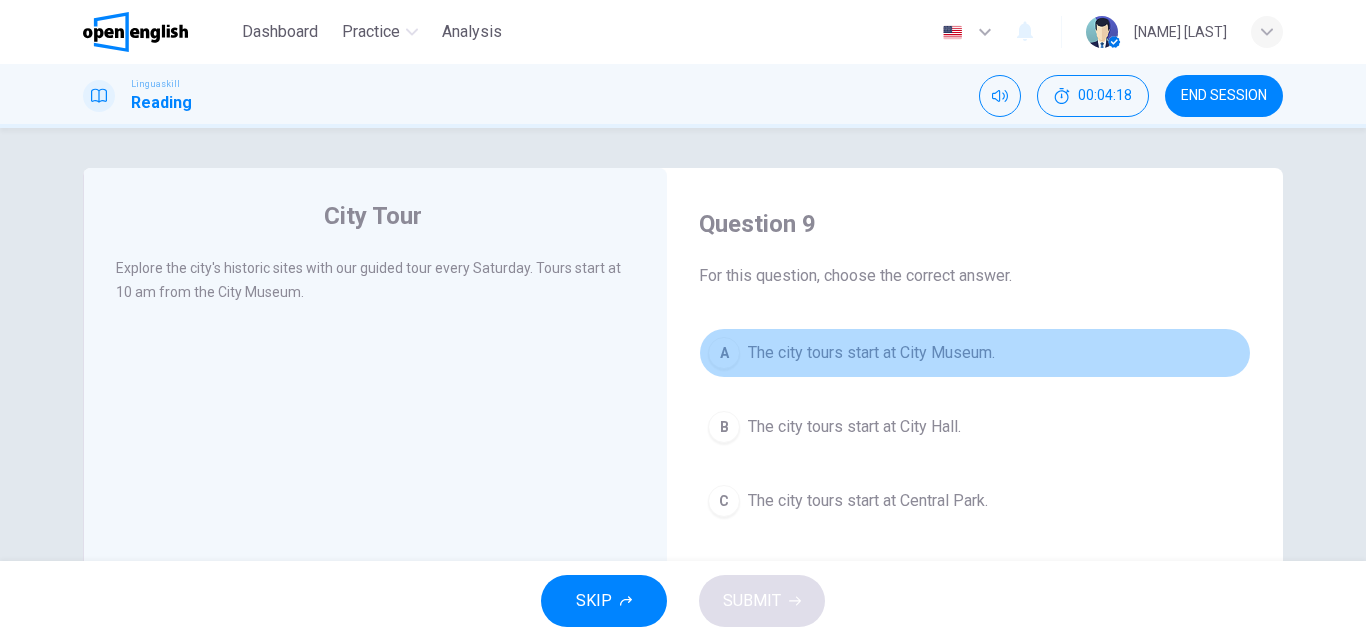 click on "The city tours start at City Museum." at bounding box center (871, 353) 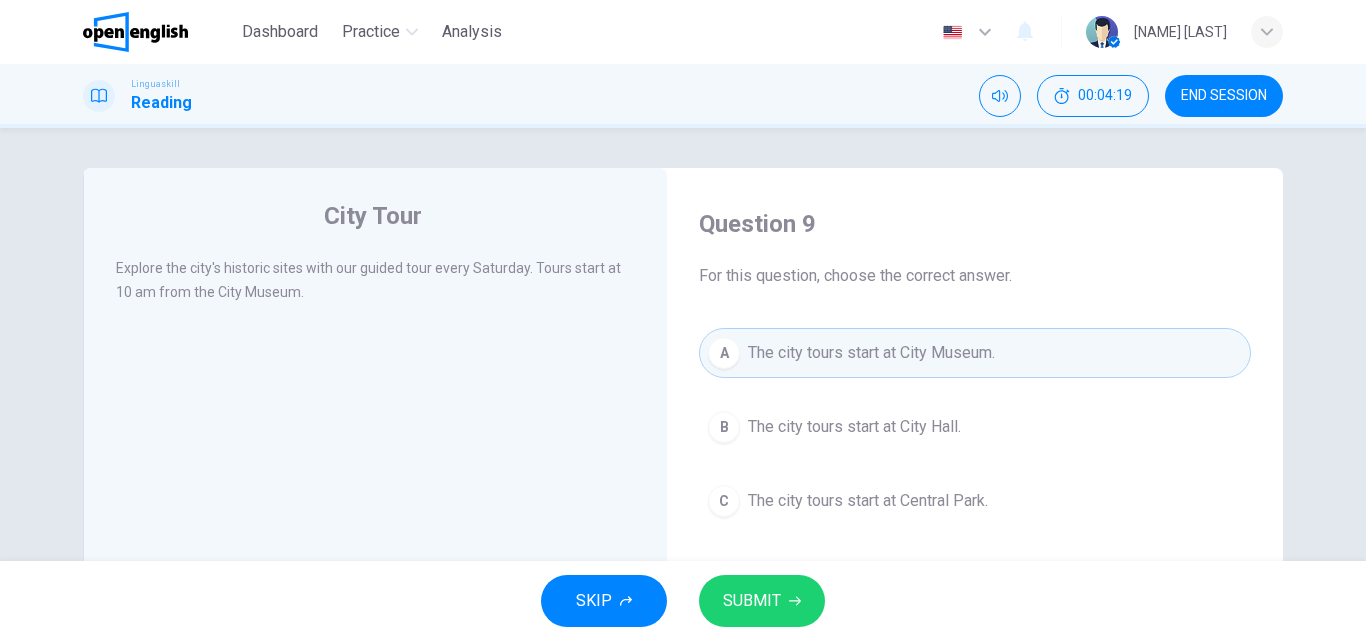 click on "SUBMIT" at bounding box center [762, 601] 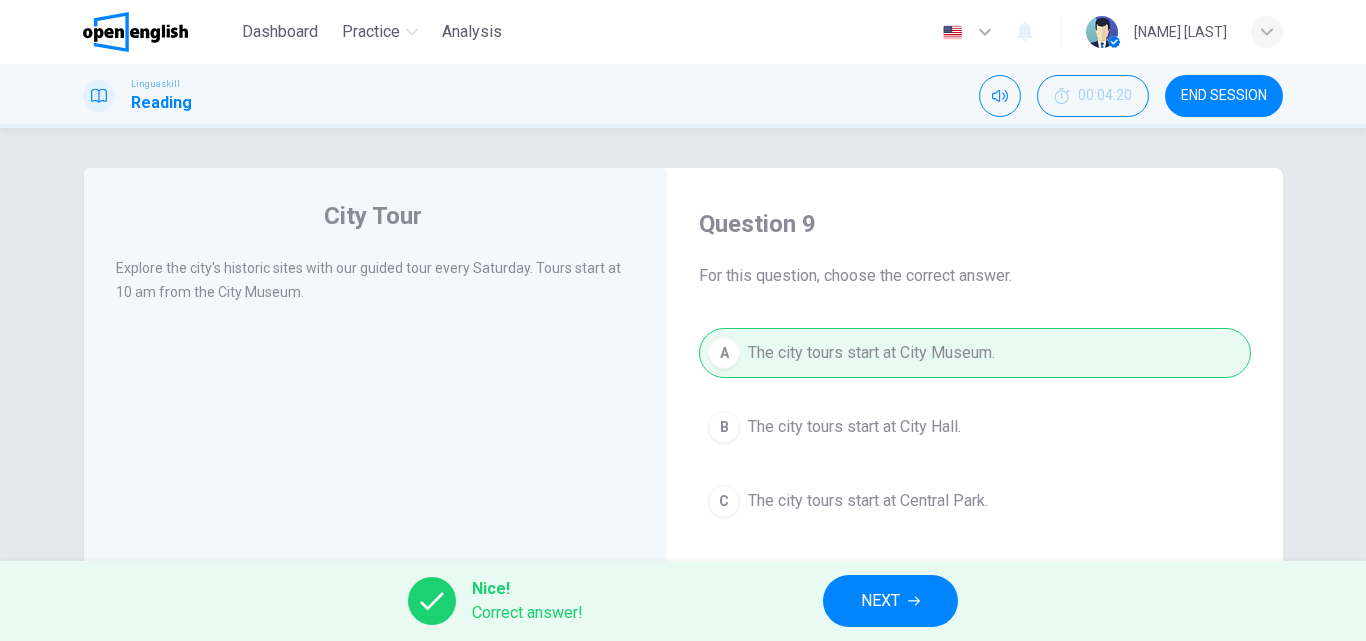 click on "NEXT" at bounding box center (880, 601) 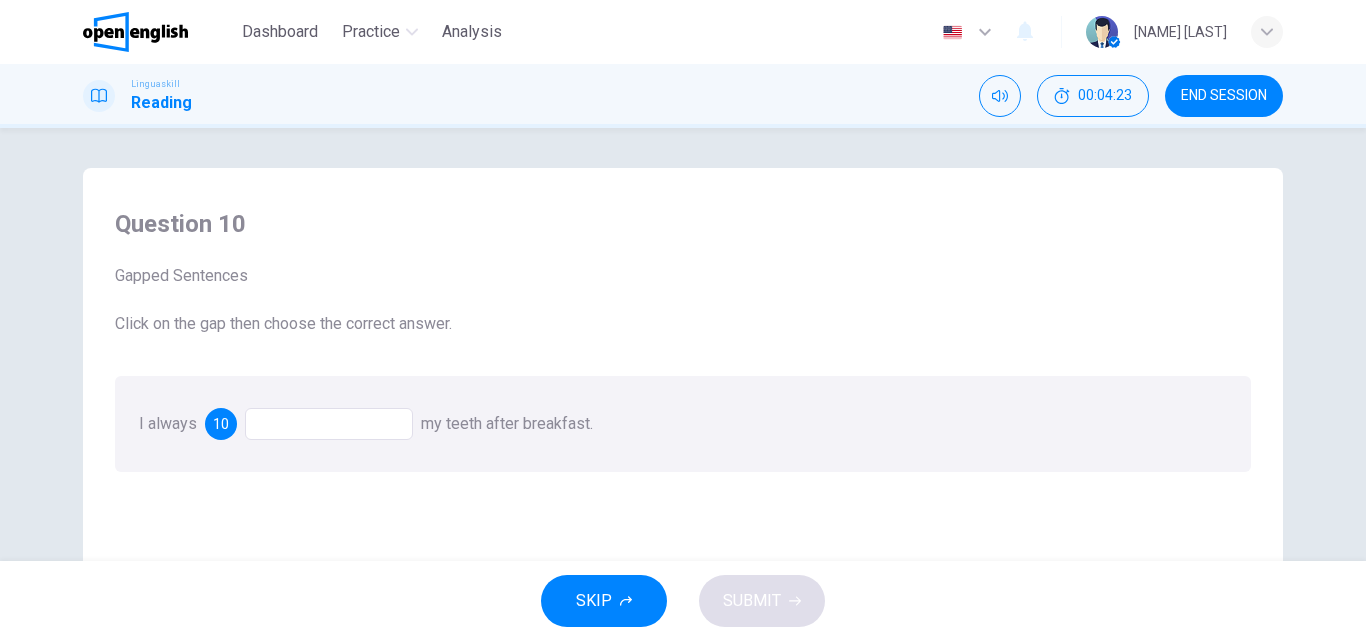 click on "I always  10  my teeth after breakfast." at bounding box center [366, 423] 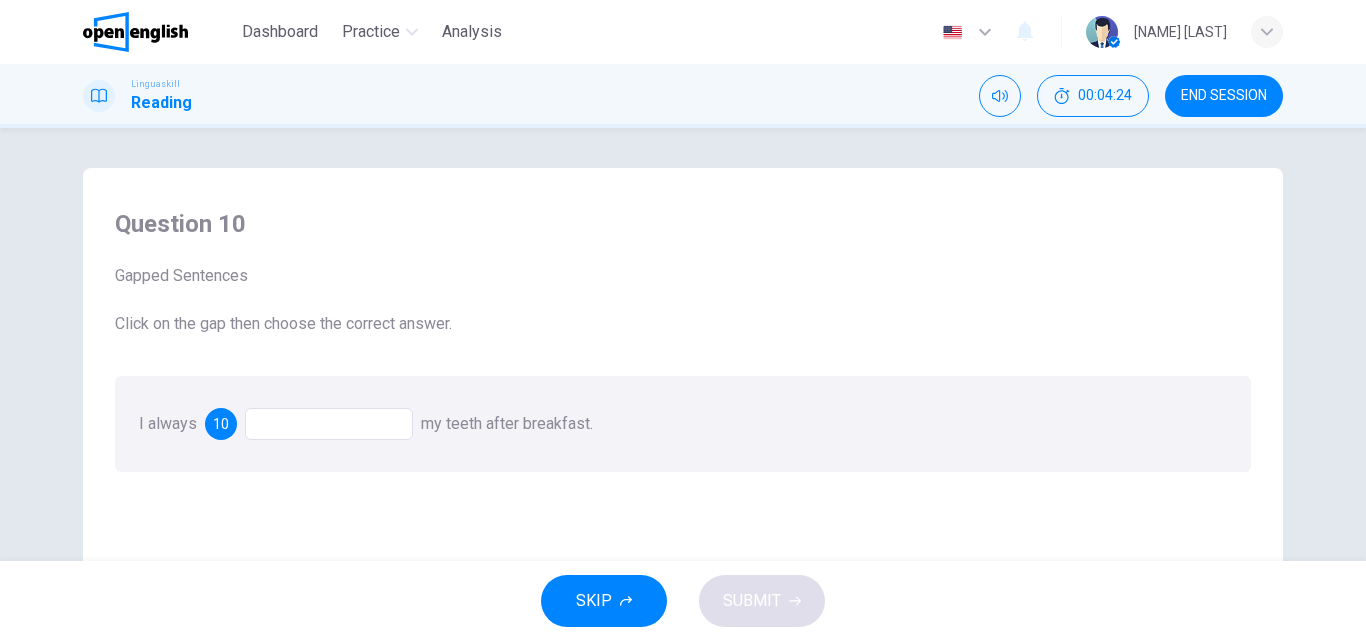 click at bounding box center [329, 424] 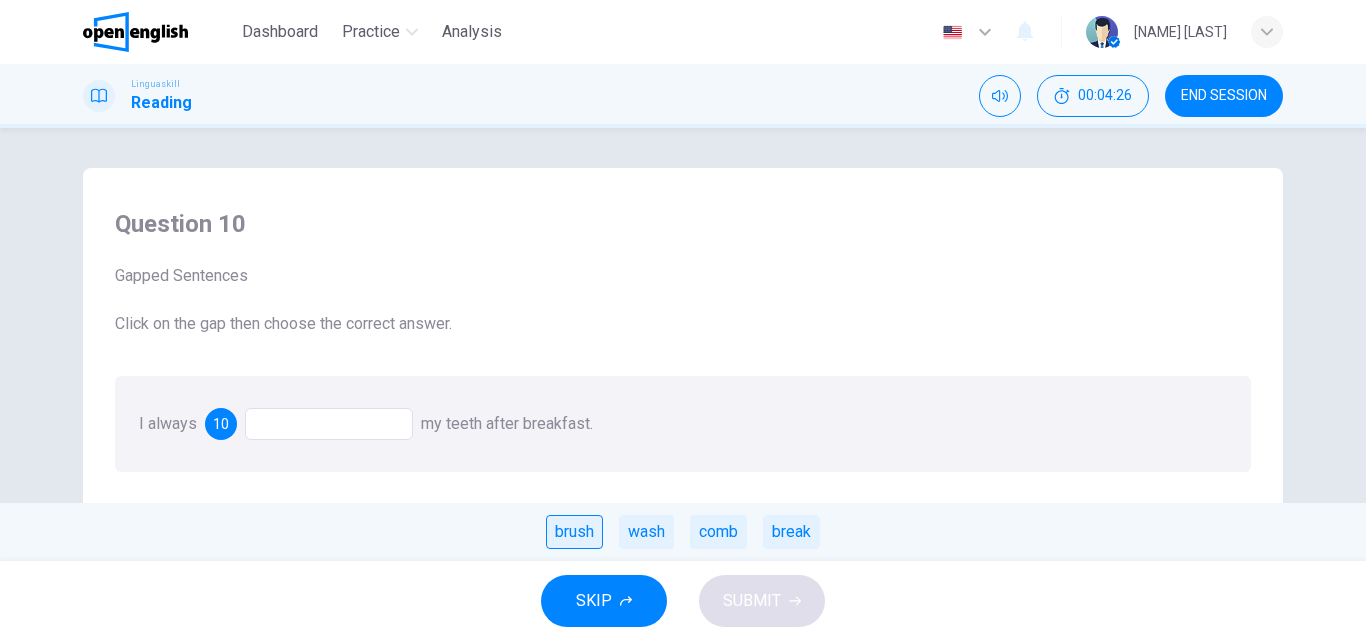 click on "brush" at bounding box center [574, 532] 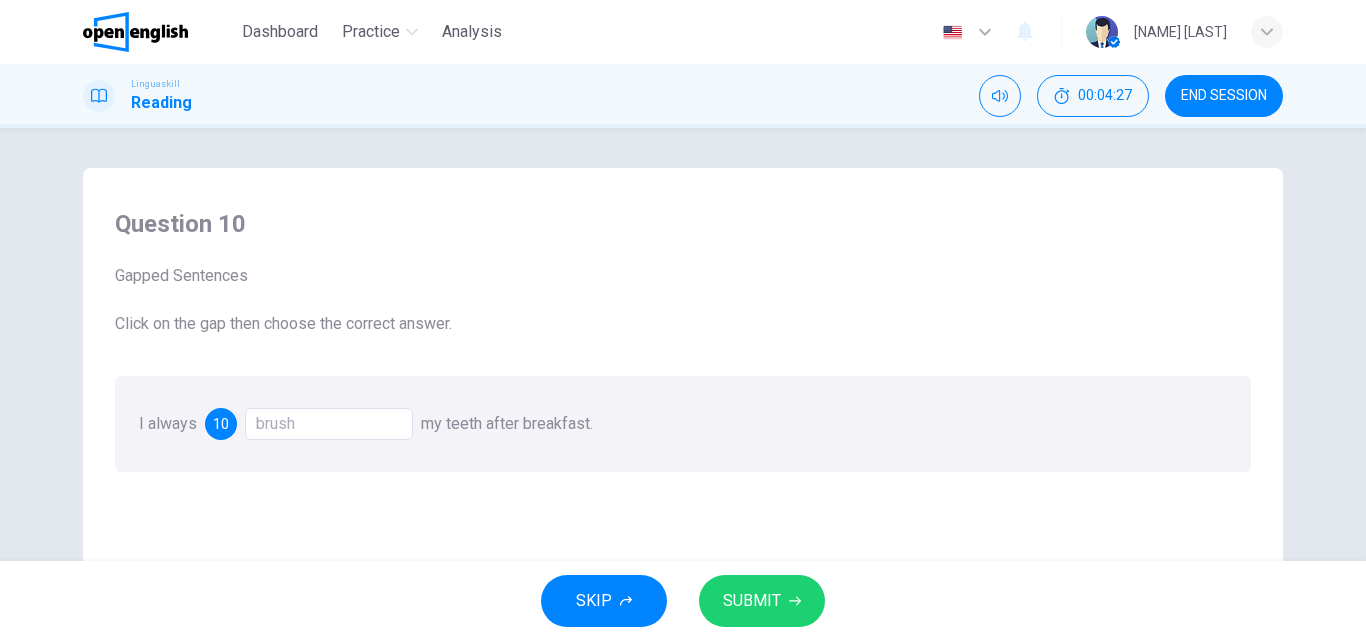click on "SUBMIT" at bounding box center [762, 601] 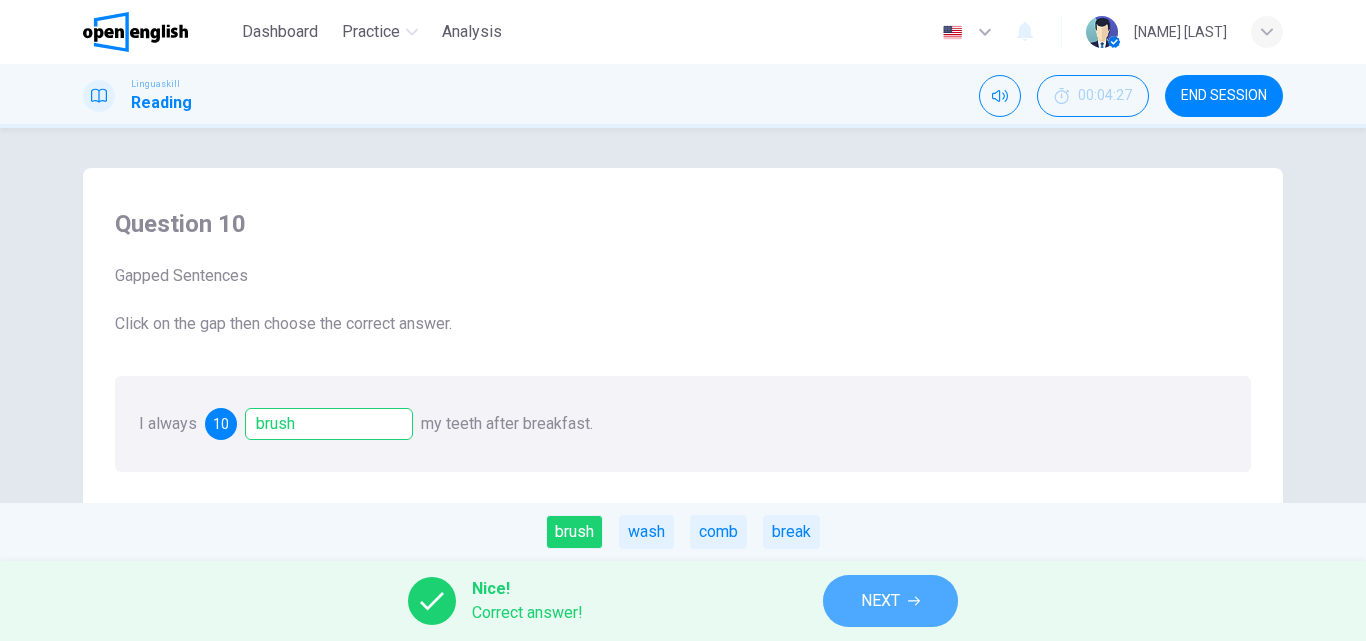 click on "NEXT" at bounding box center (890, 601) 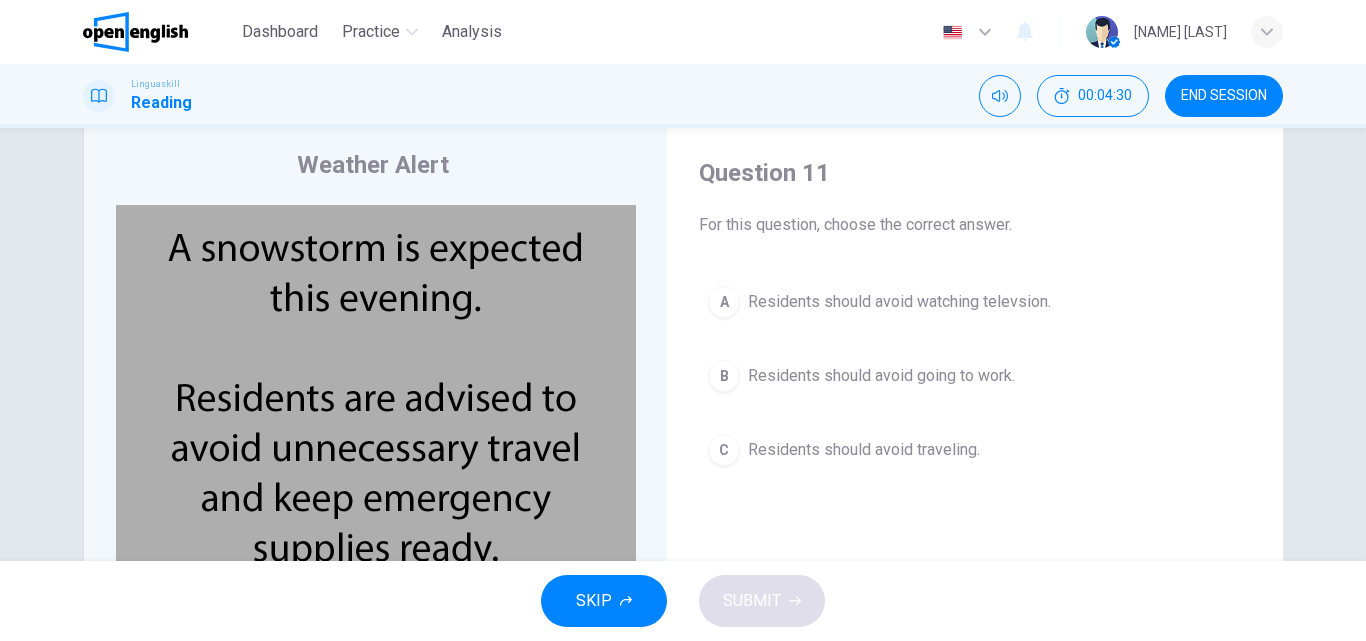 scroll, scrollTop: 47, scrollLeft: 0, axis: vertical 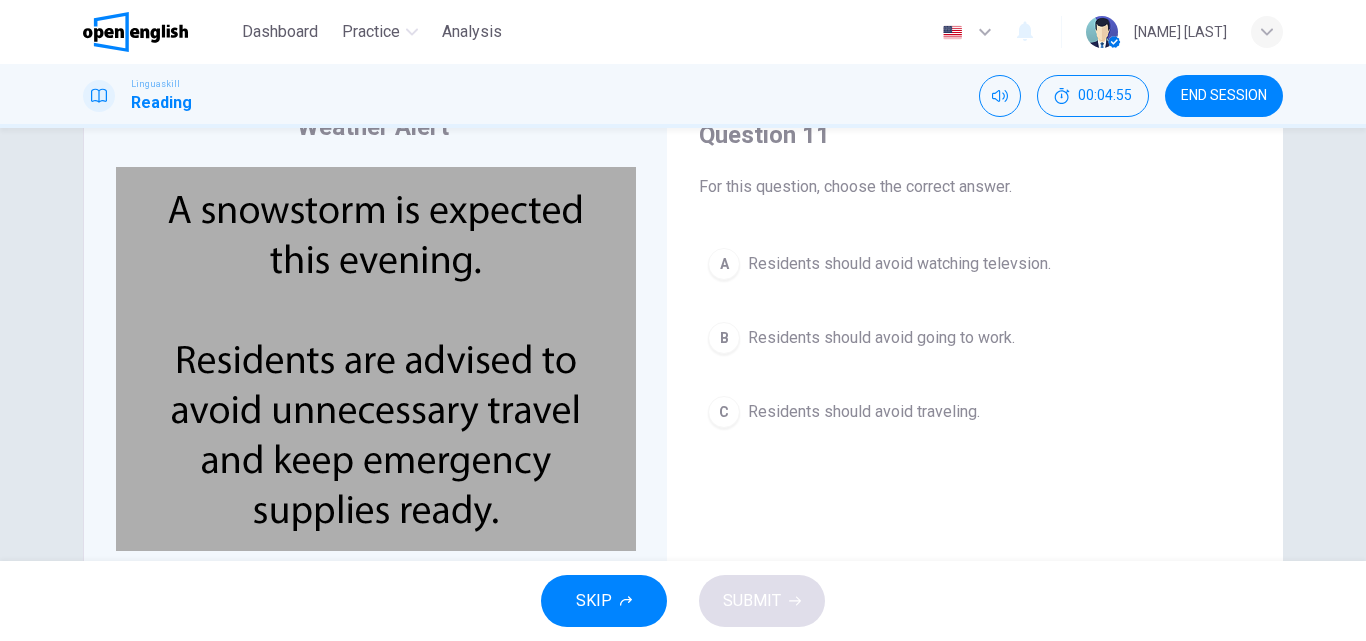 click on "Residents should avoid traveling." at bounding box center (864, 412) 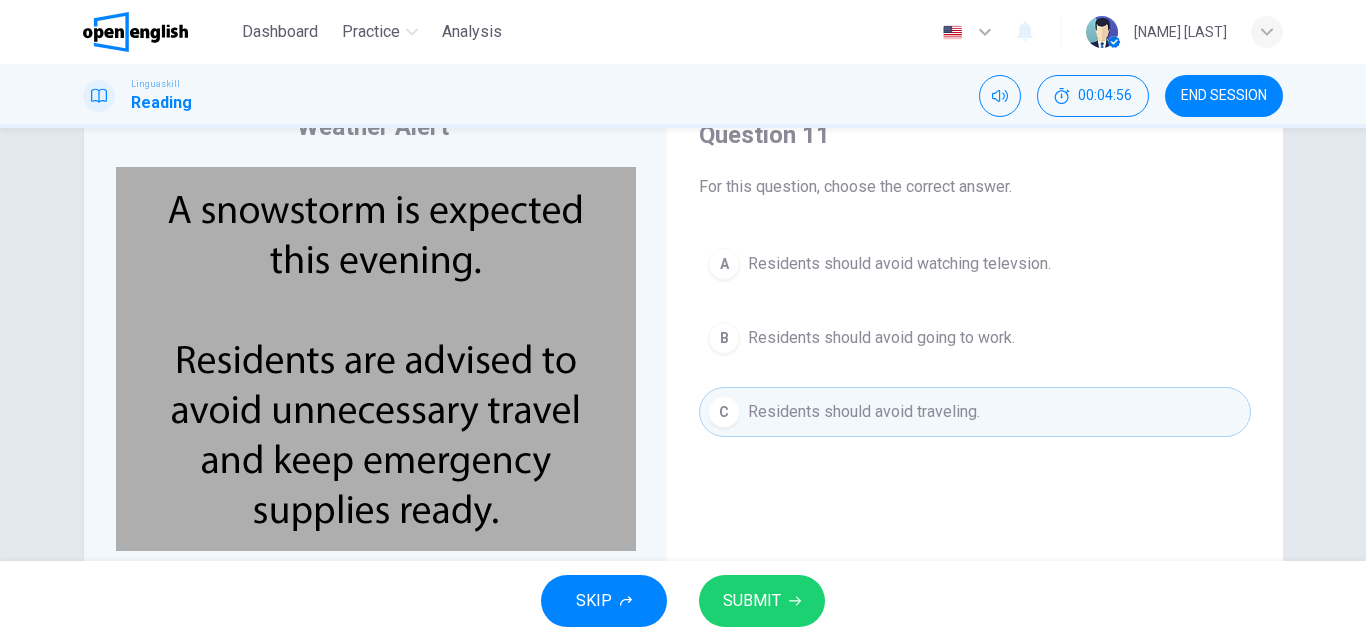 click on "SUBMIT" at bounding box center (762, 601) 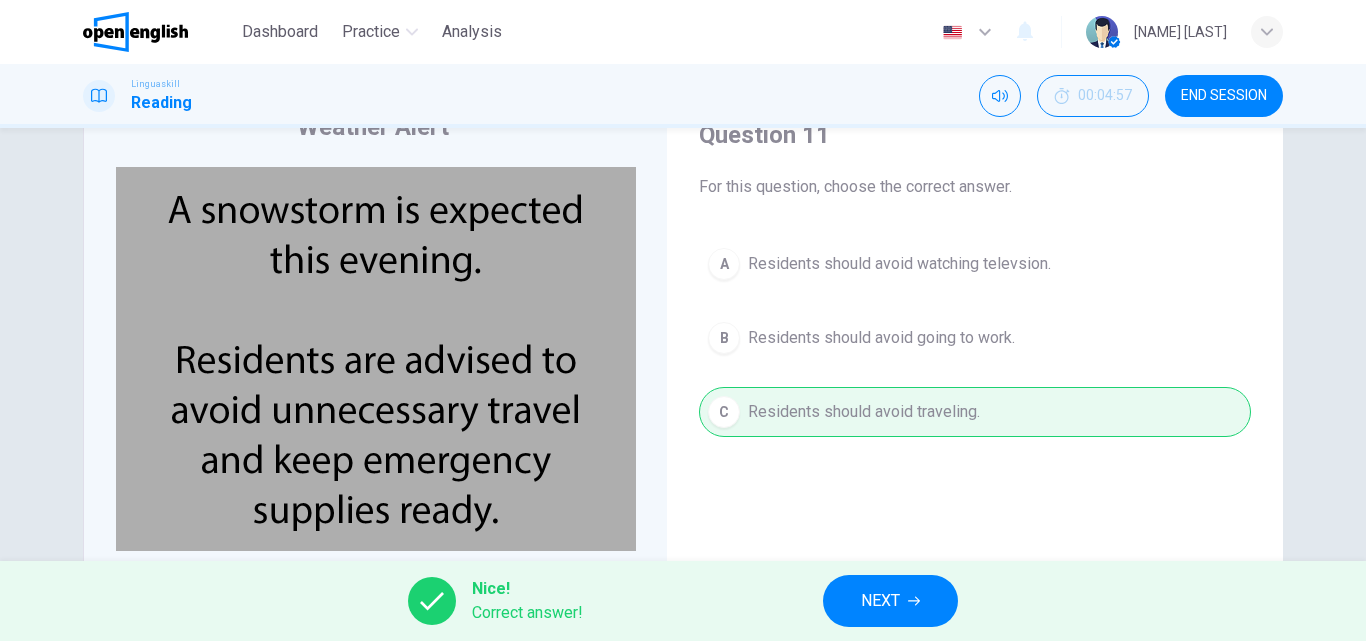 click on "NEXT" at bounding box center (890, 601) 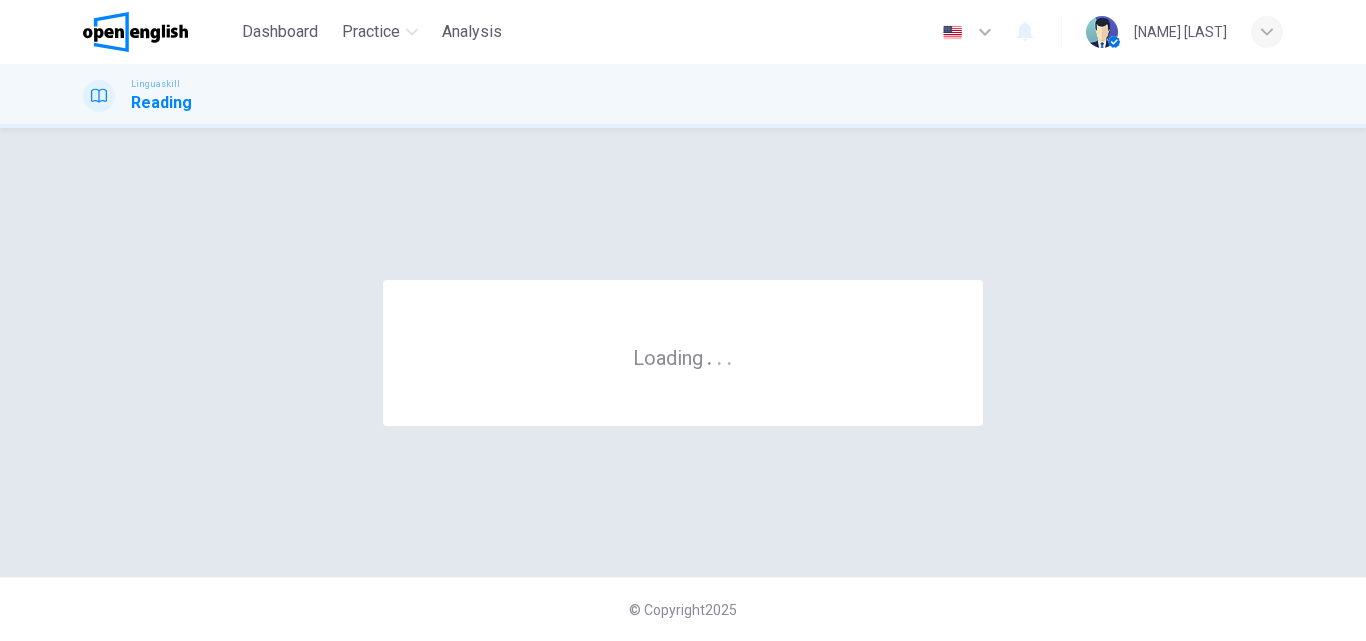 scroll, scrollTop: 0, scrollLeft: 0, axis: both 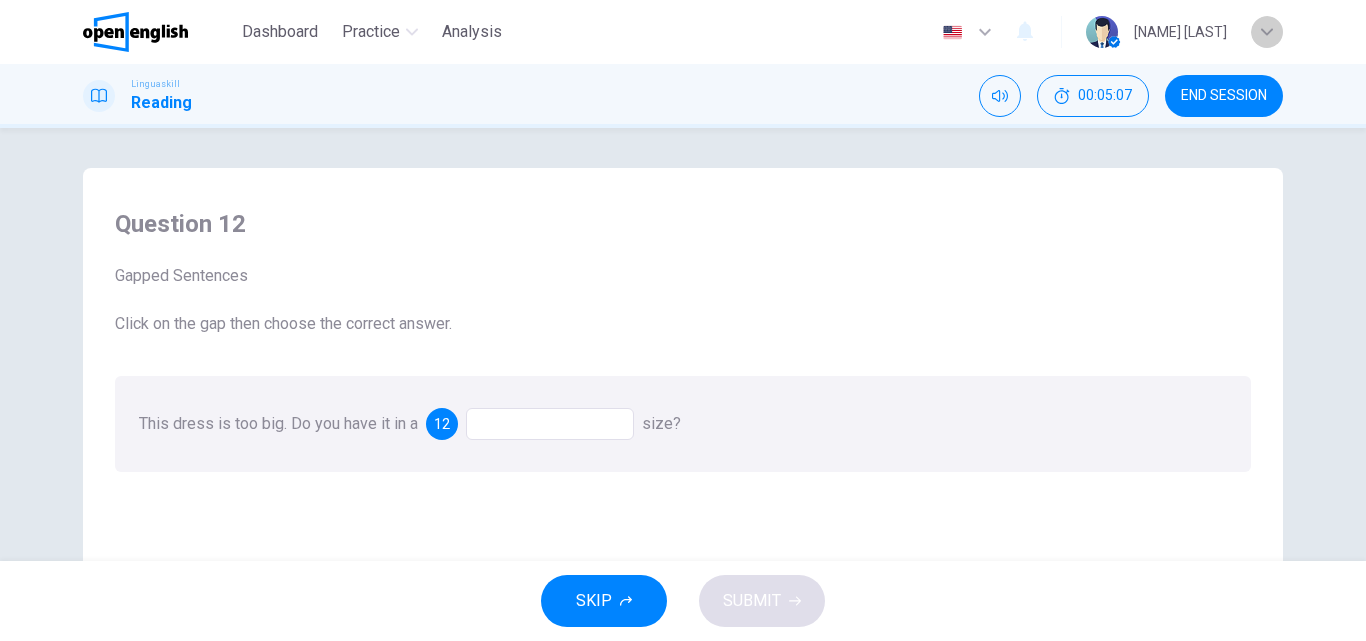 click at bounding box center (1267, 32) 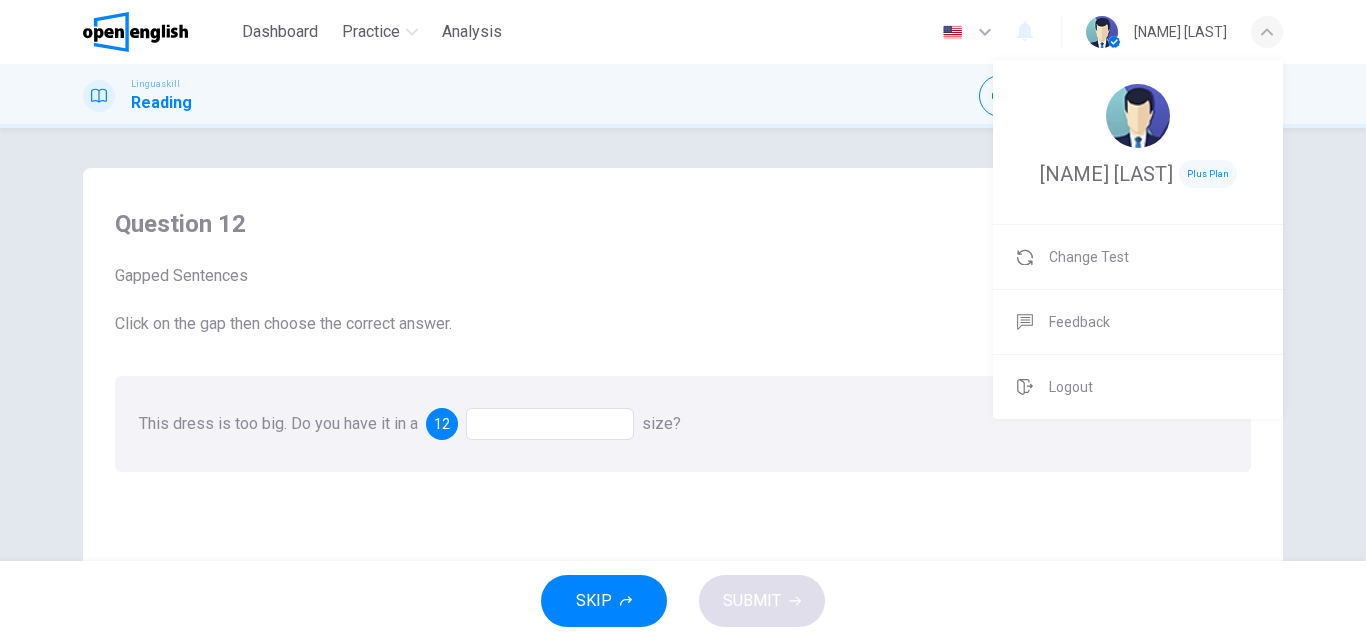 click at bounding box center (683, 320) 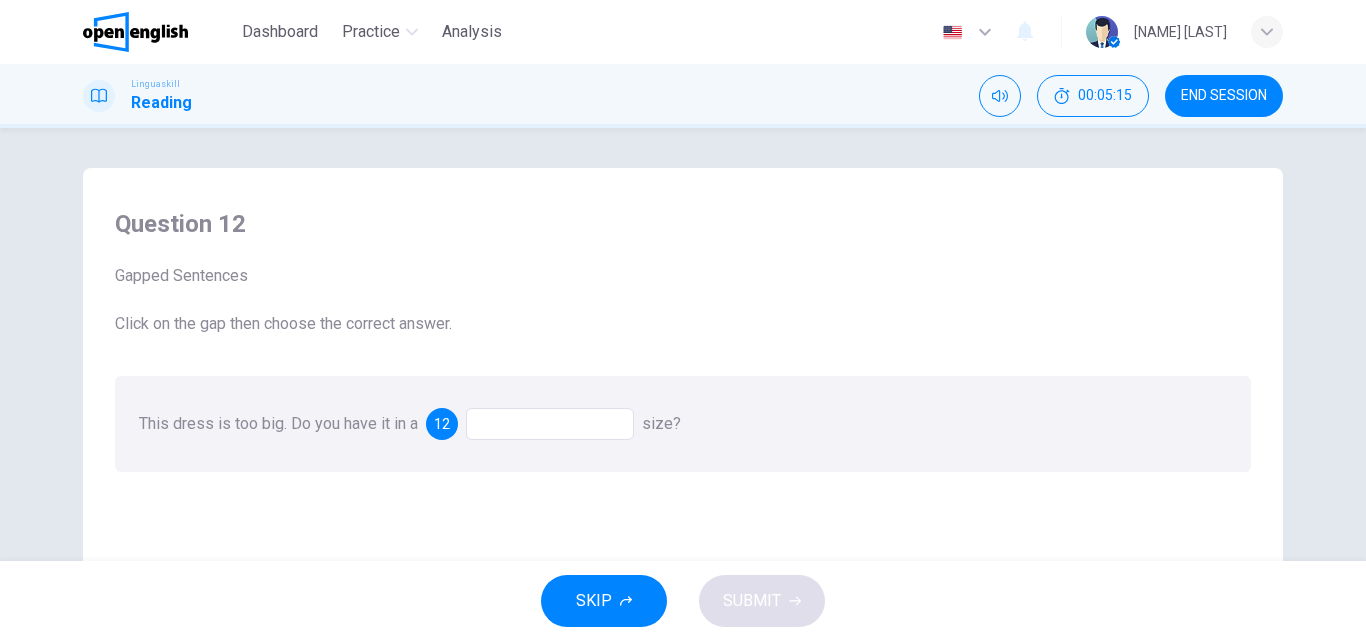 click on "[NAME] [LAST]" at bounding box center [1184, 32] 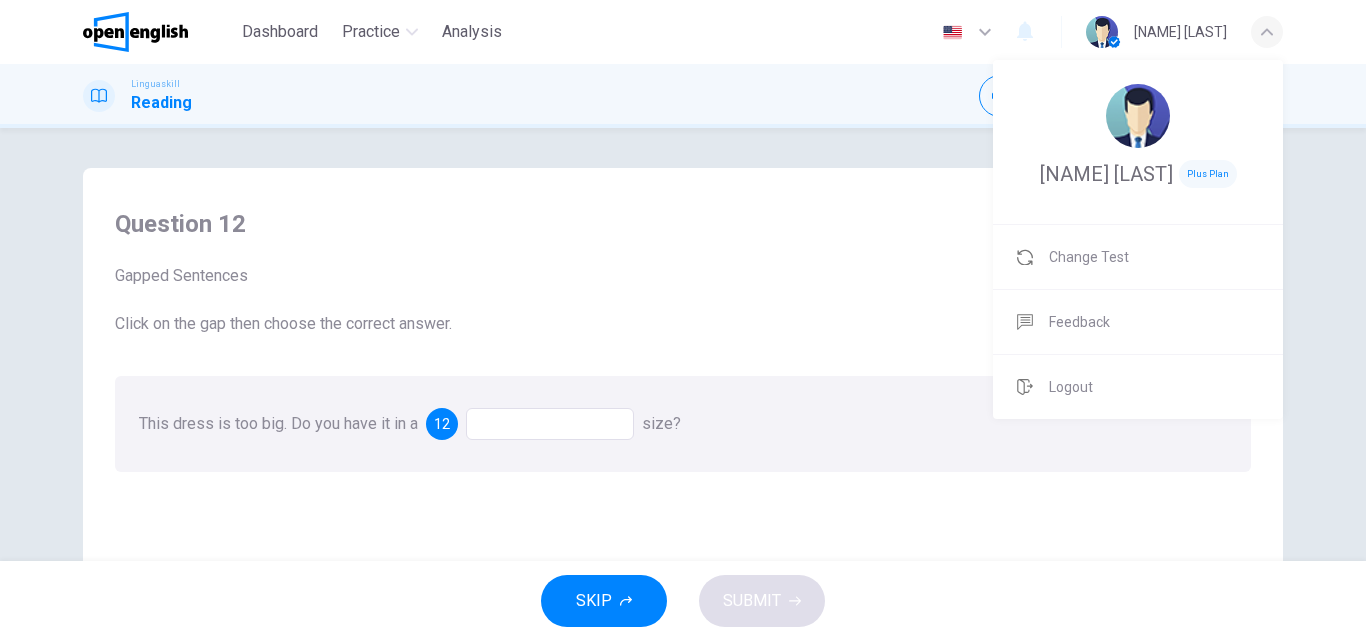 click at bounding box center (683, 320) 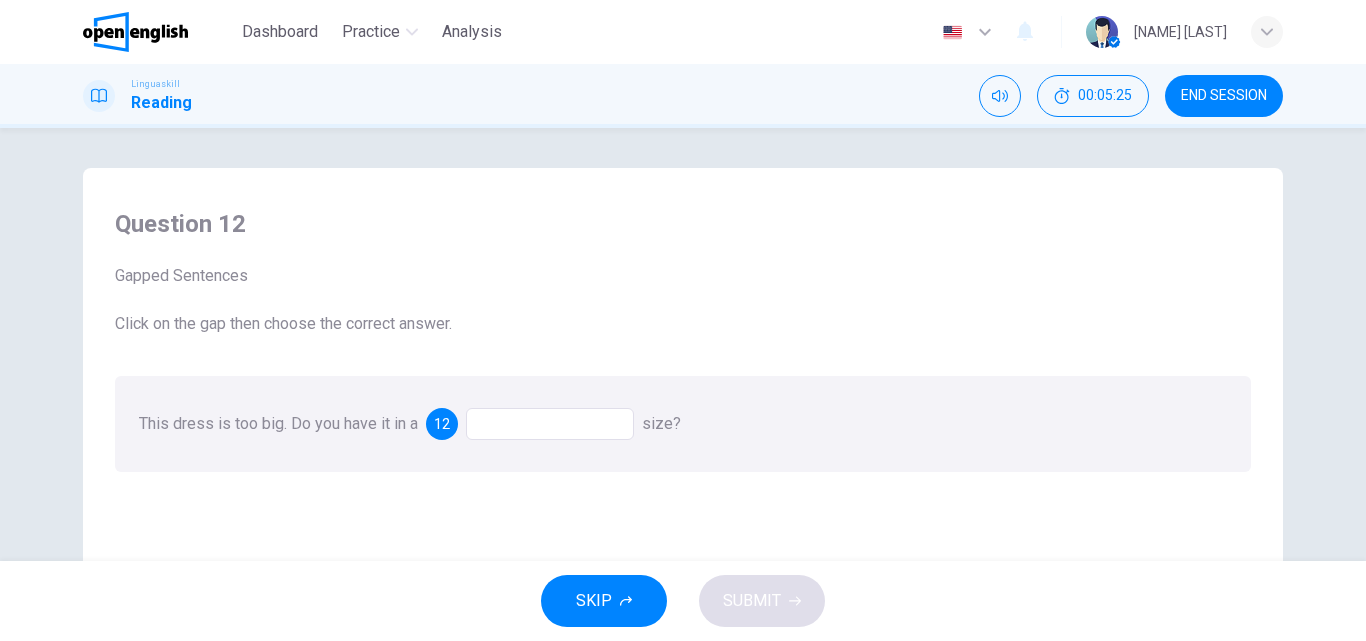 click at bounding box center [550, 424] 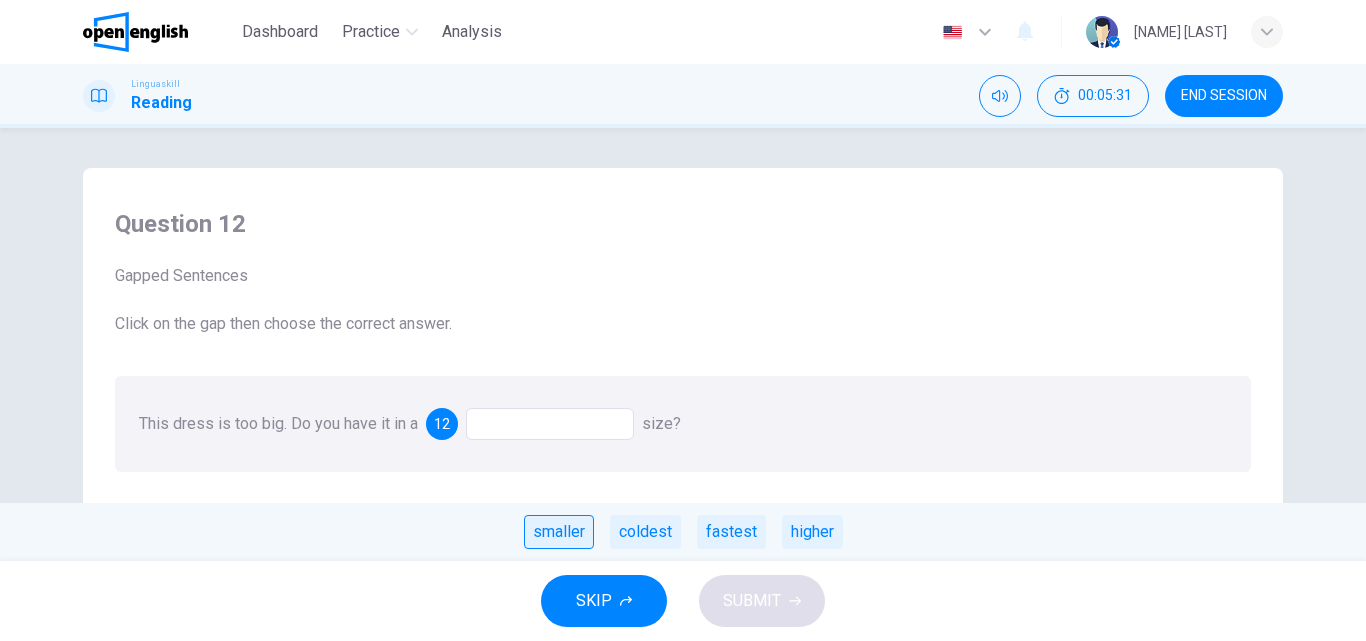 click on "smaller" at bounding box center [559, 532] 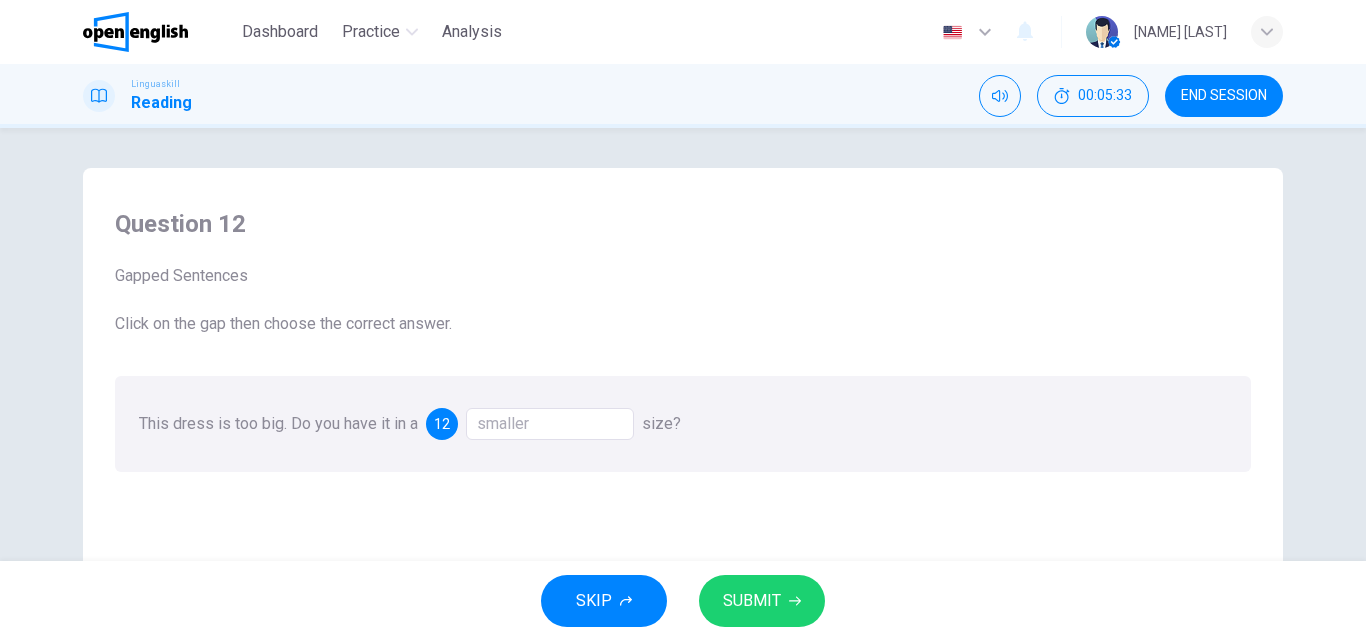 click on "SUBMIT" at bounding box center (762, 601) 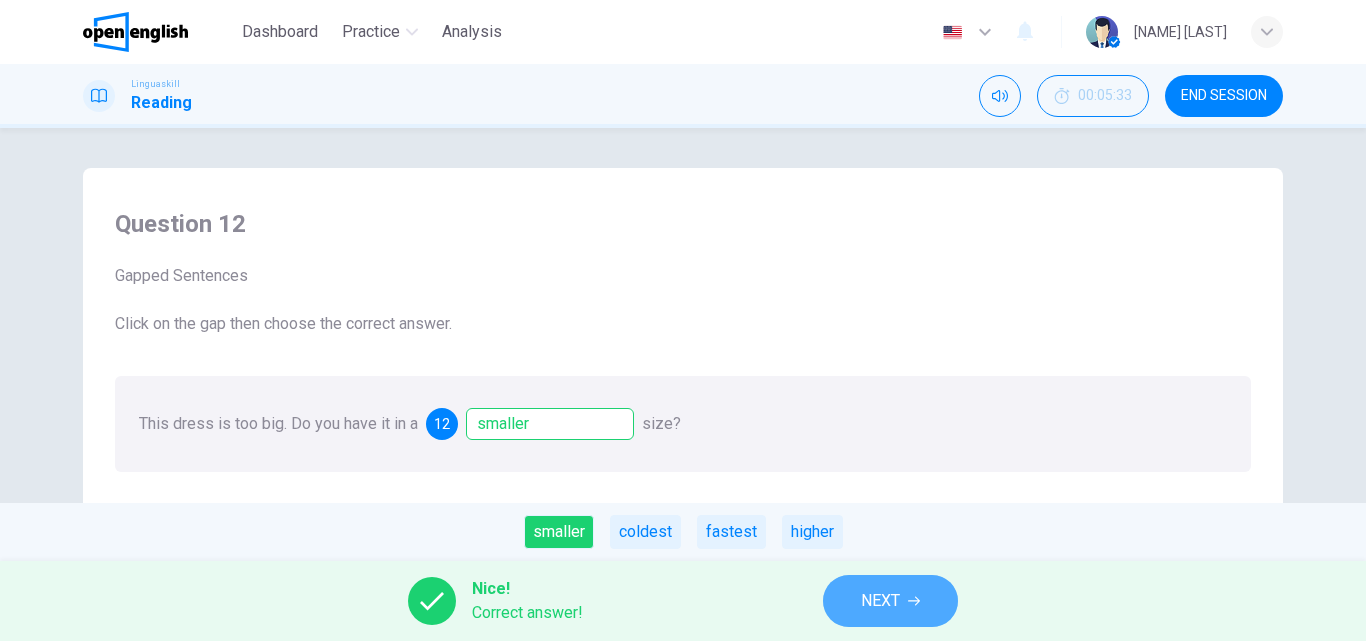 click on "NEXT" at bounding box center [880, 601] 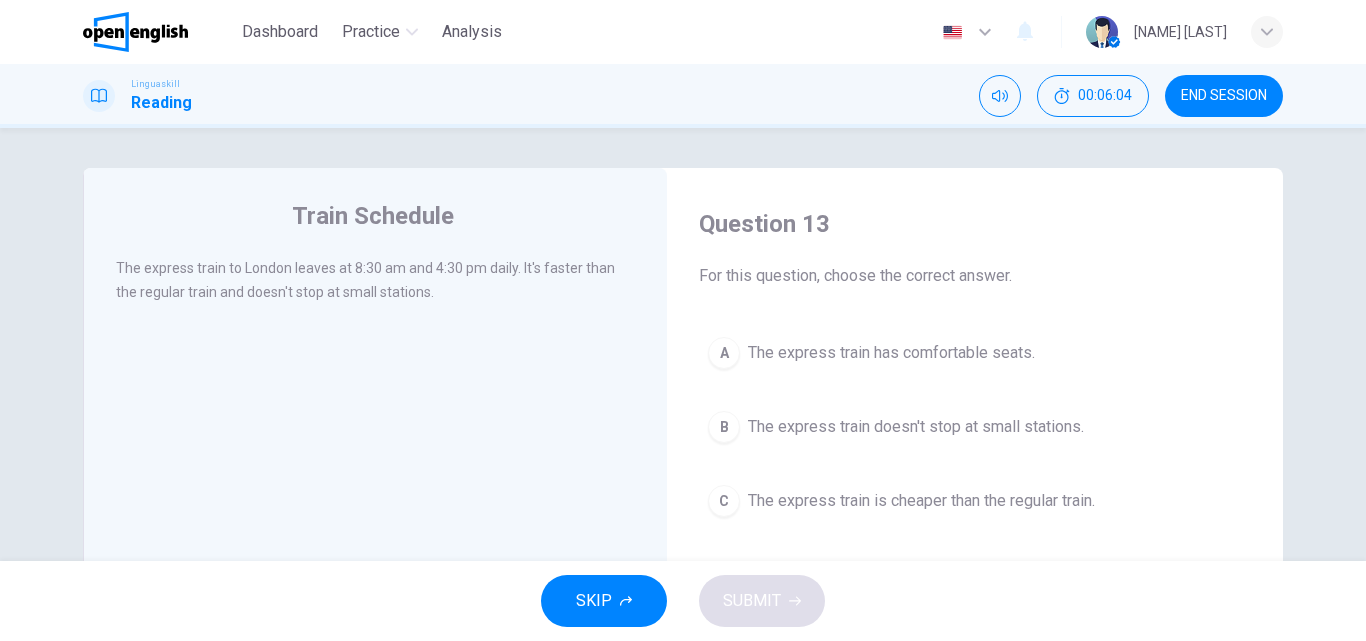 click on "The express train doesn't stop at small stations." at bounding box center [916, 427] 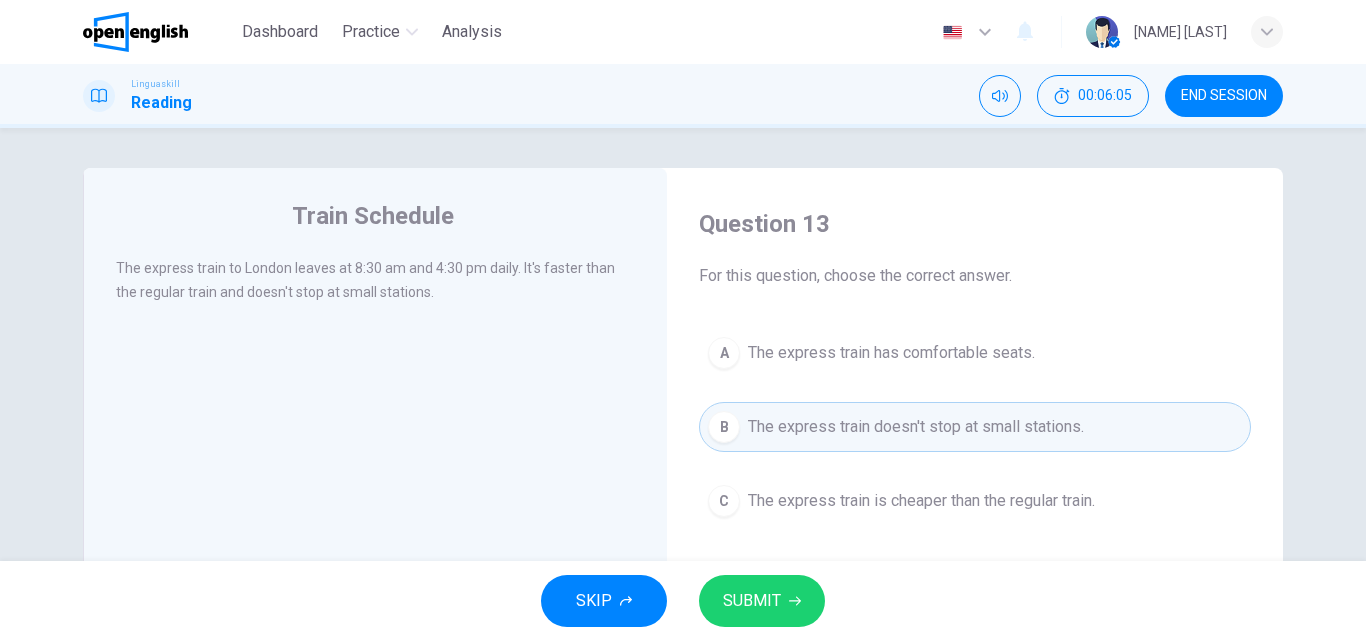 click on "SUBMIT" at bounding box center [762, 601] 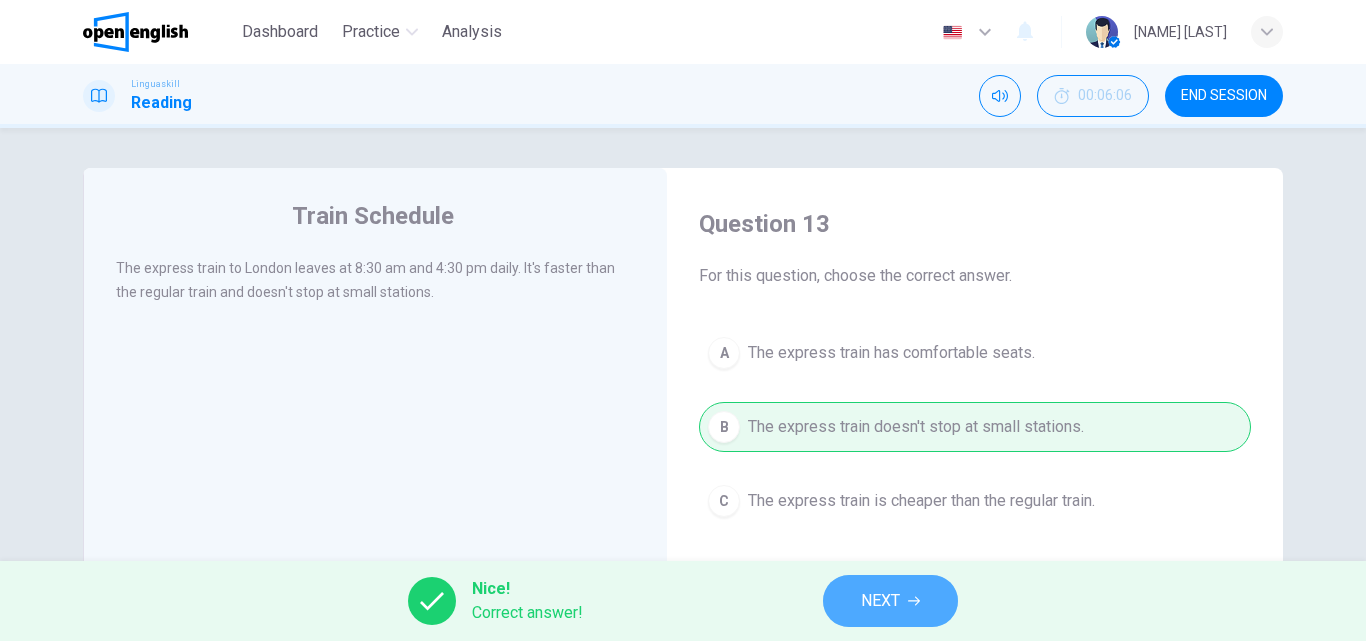 click on "NEXT" at bounding box center (880, 601) 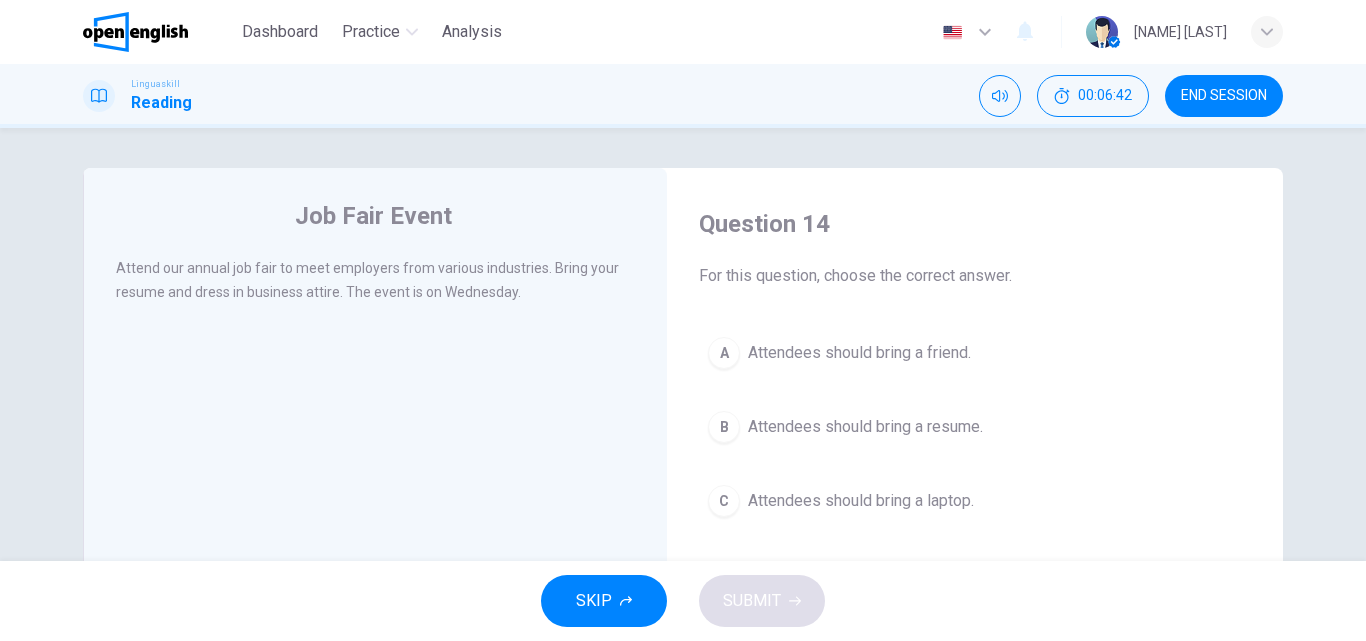 click on "Attendees should bring a resume." at bounding box center (865, 427) 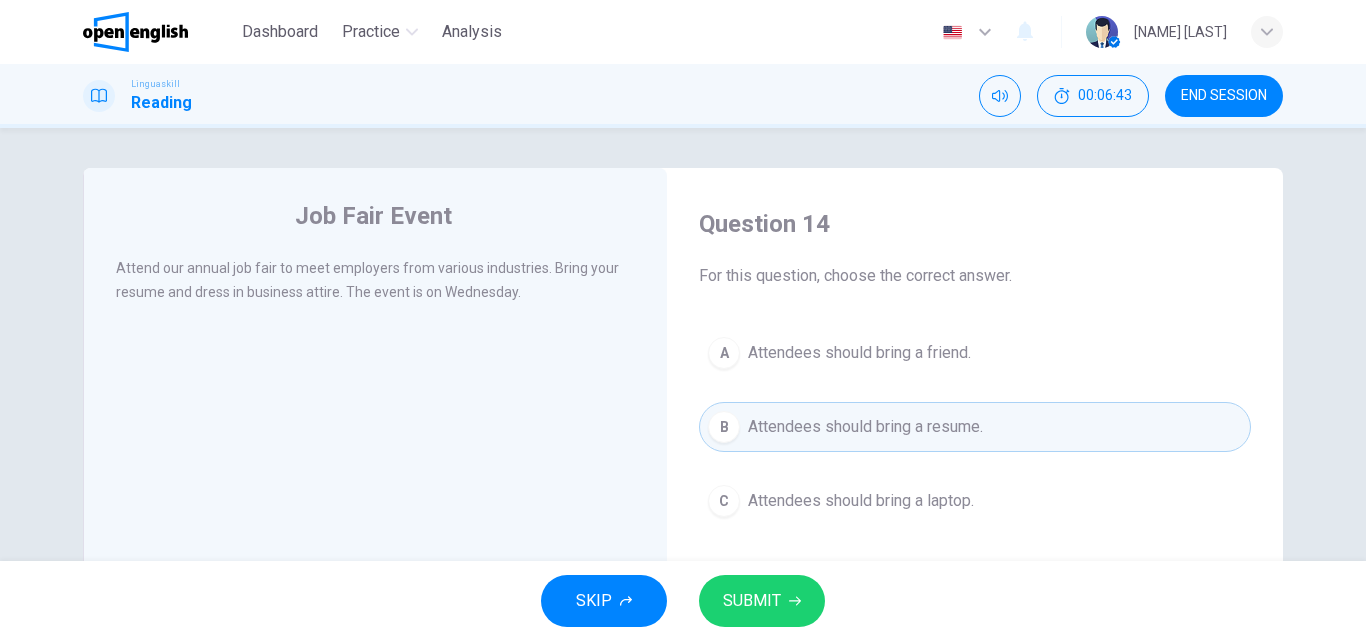 click on "SUBMIT" at bounding box center (752, 601) 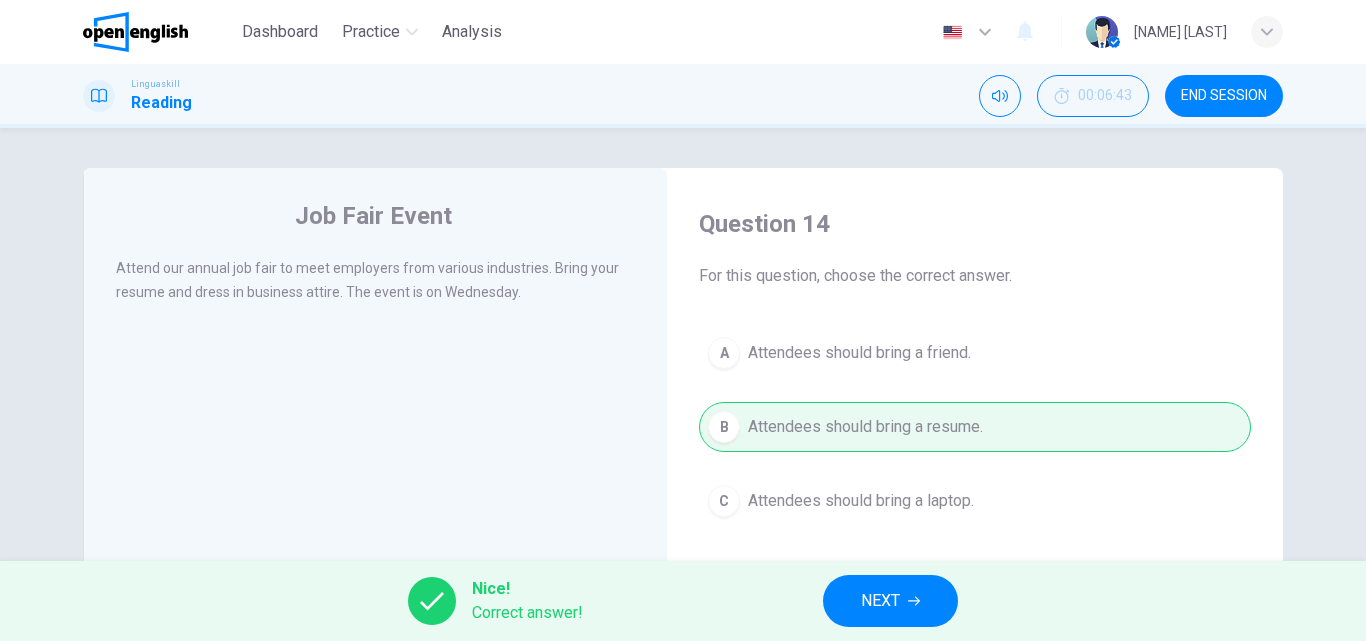 click on "NEXT" at bounding box center [880, 601] 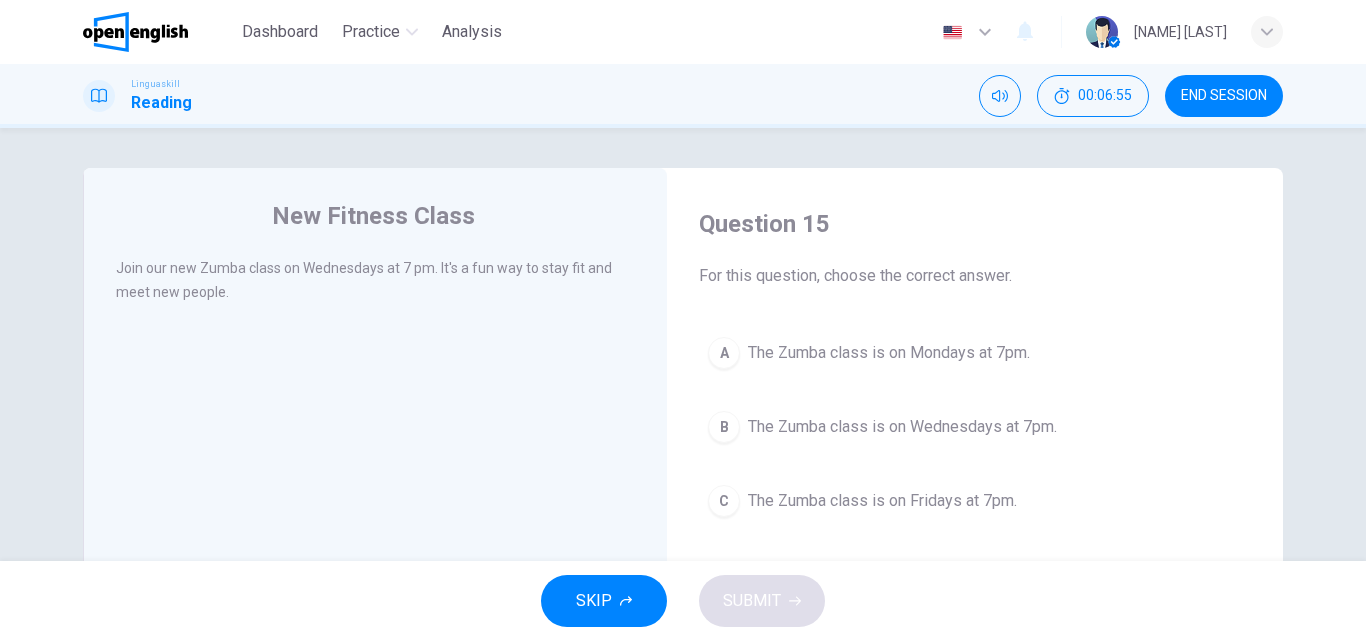 click on "The Zumba class is on Wednesdays at 7pm." at bounding box center [902, 427] 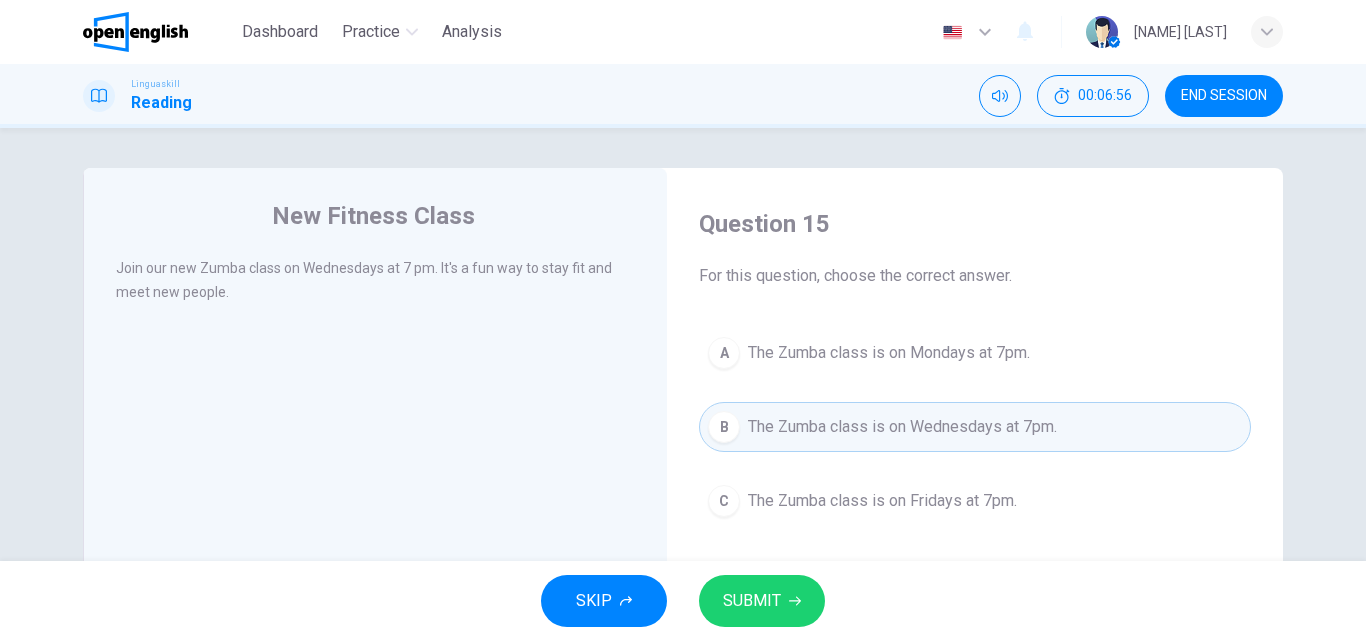 click on "SUBMIT" at bounding box center [752, 601] 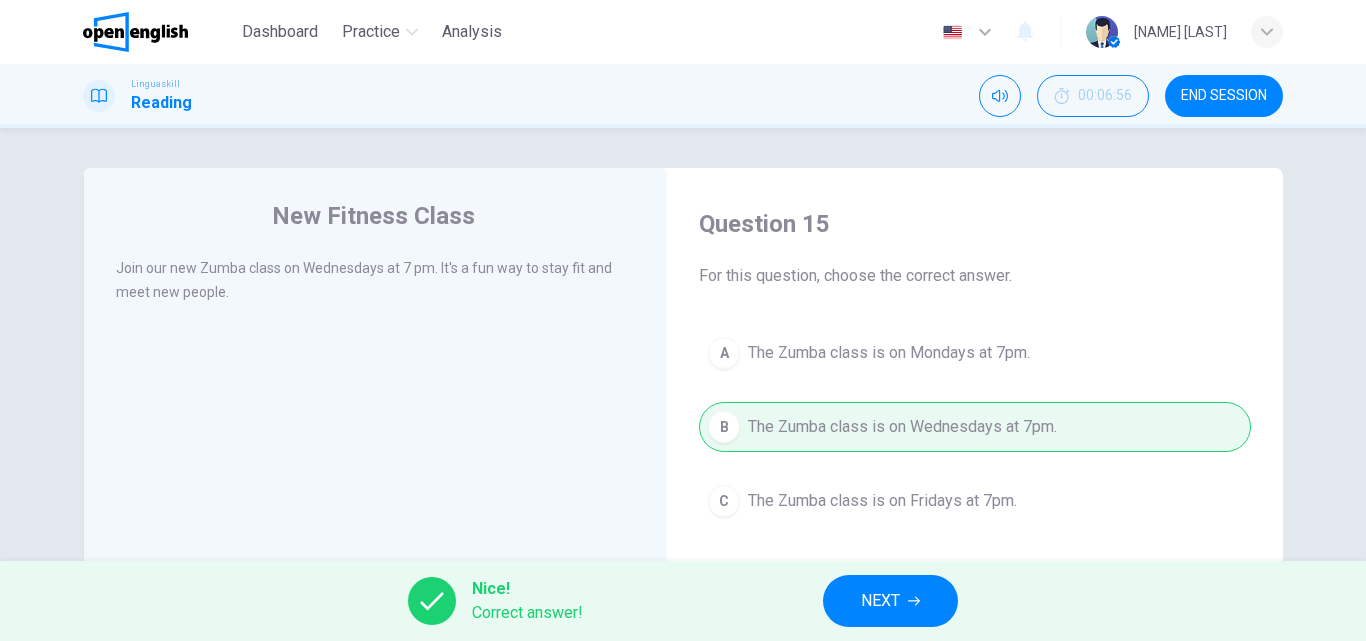 click on "NEXT" at bounding box center [890, 601] 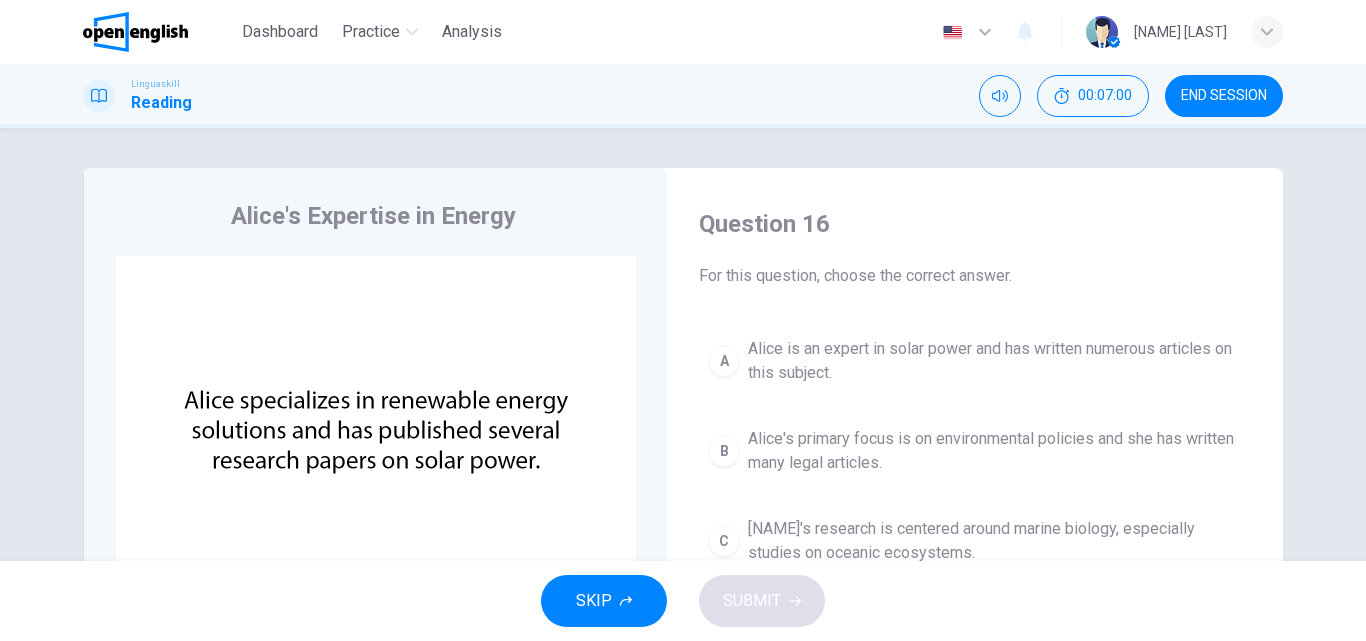 click on "Question 16 For this question, choose the correct answer." at bounding box center (975, 248) 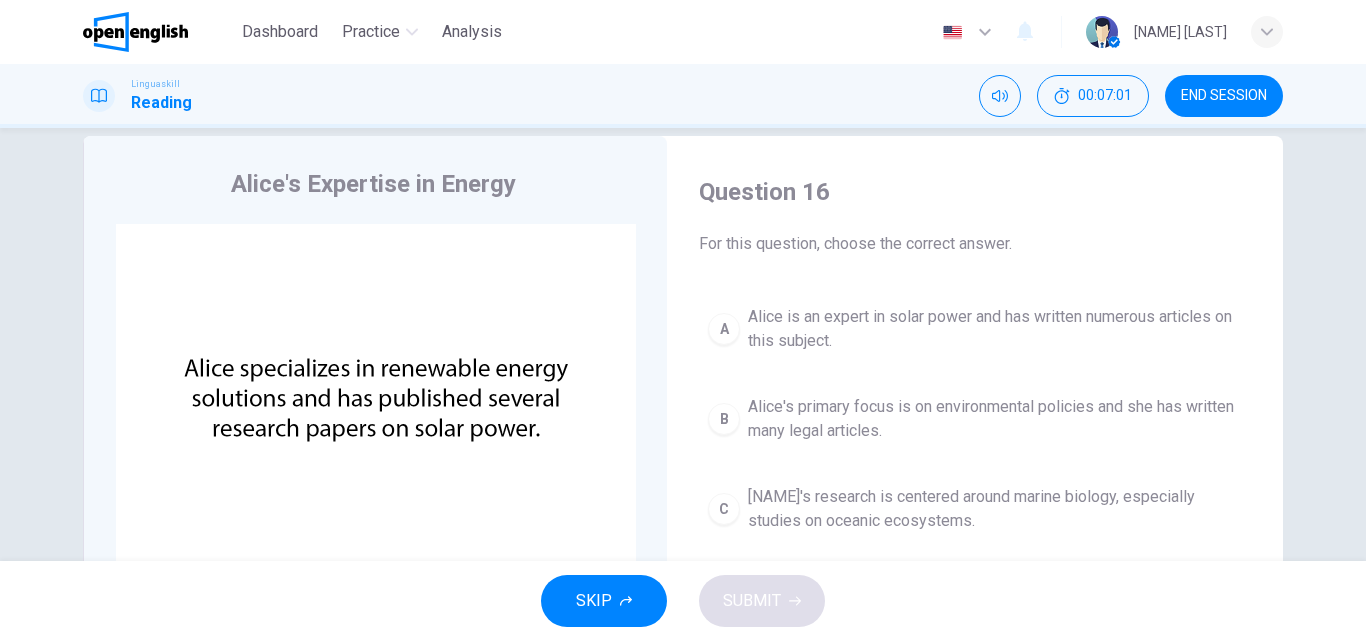 scroll, scrollTop: 43, scrollLeft: 0, axis: vertical 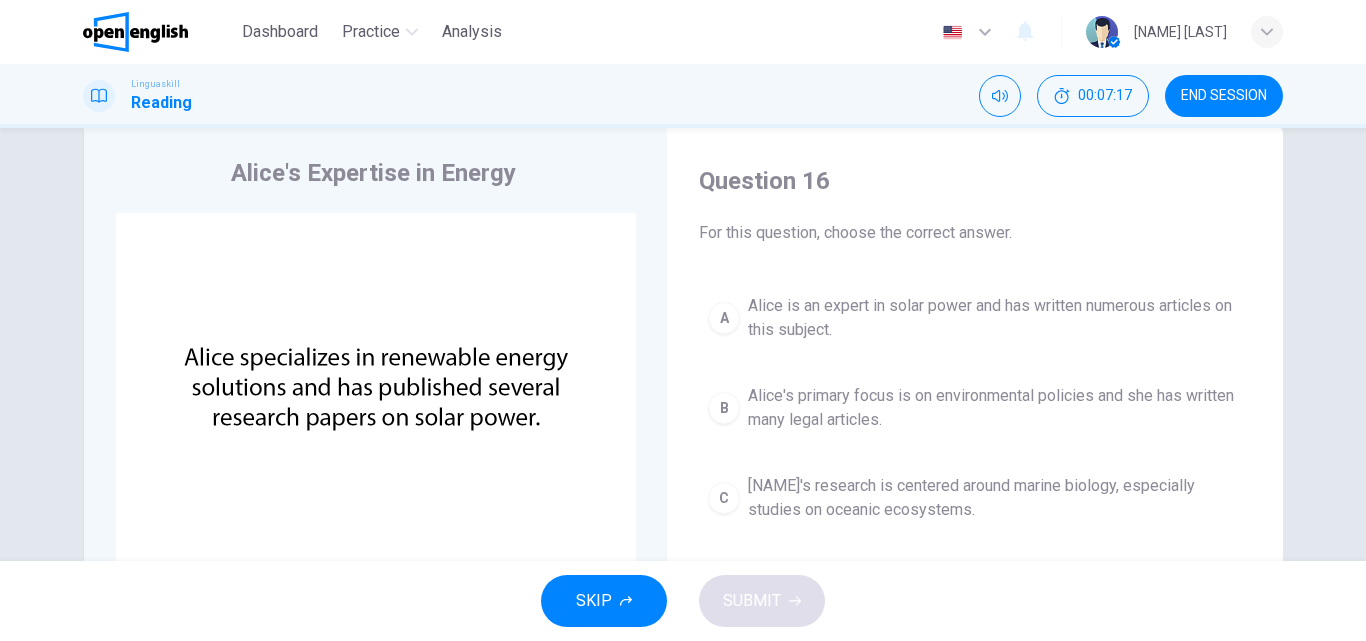 click on "Alice is an expert in solar power and has written numerous articles on this subject." at bounding box center [995, 318] 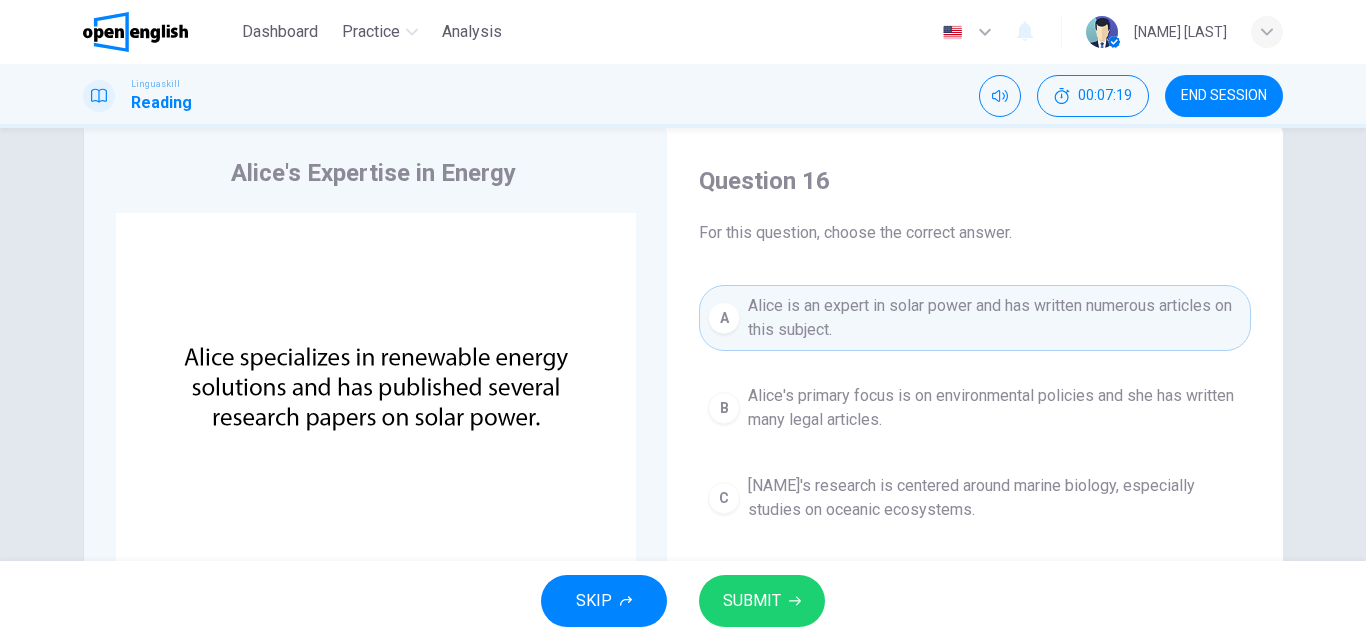 click on "SUBMIT" at bounding box center [762, 601] 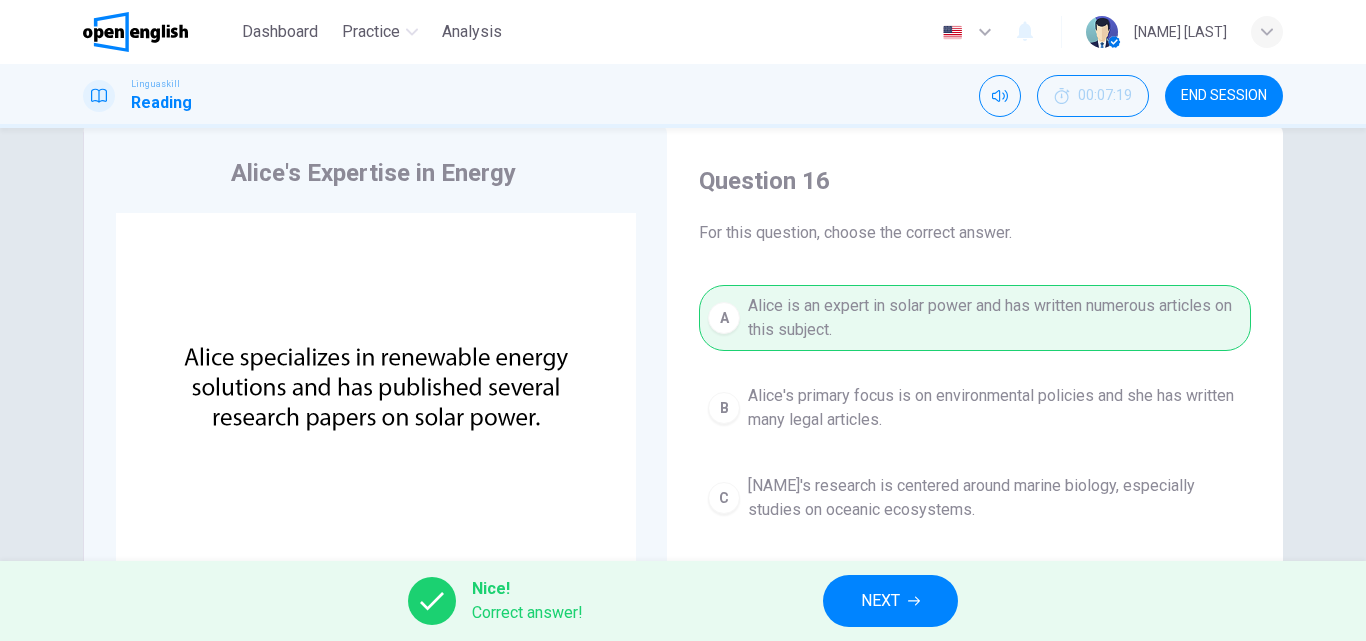 click on "NEXT" at bounding box center (890, 601) 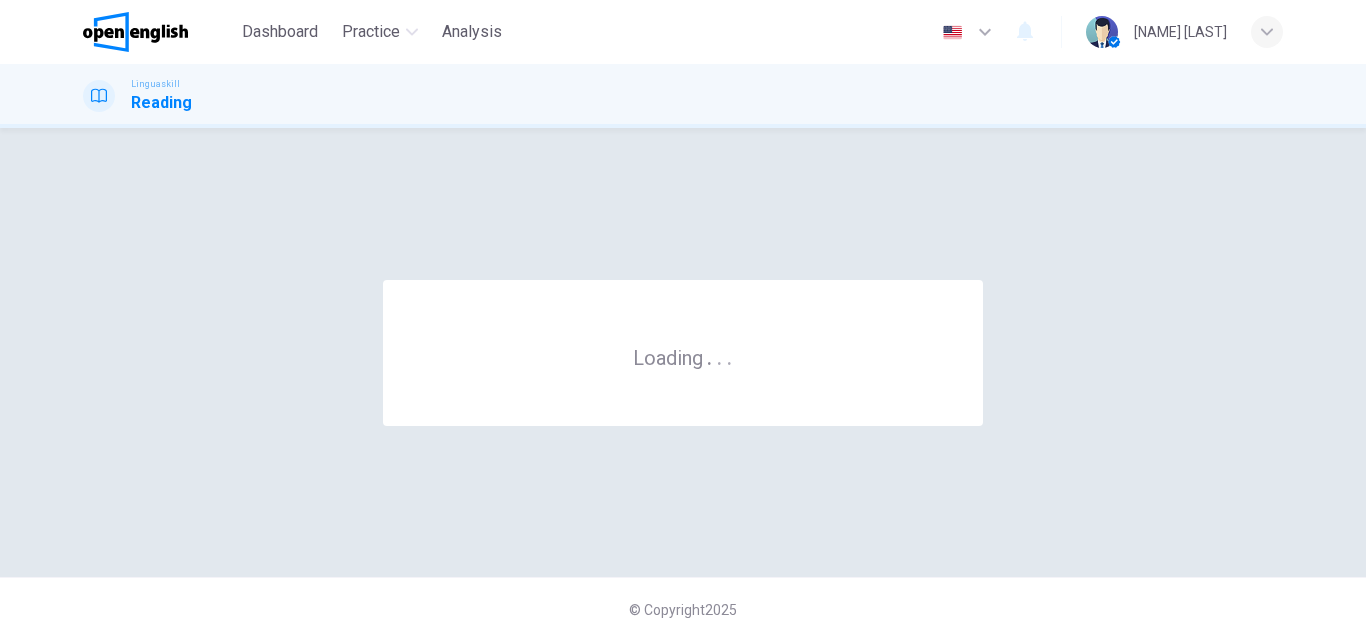 scroll, scrollTop: 0, scrollLeft: 0, axis: both 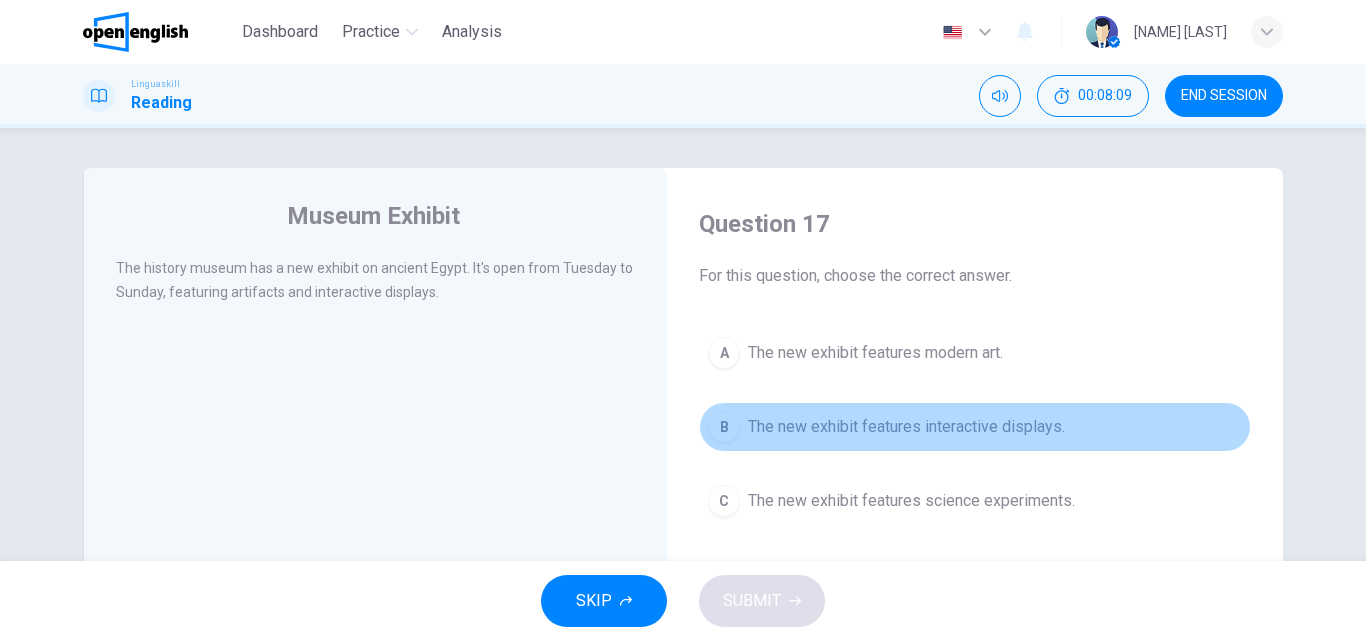 click on "The new exhibit features interactive displays." at bounding box center [906, 427] 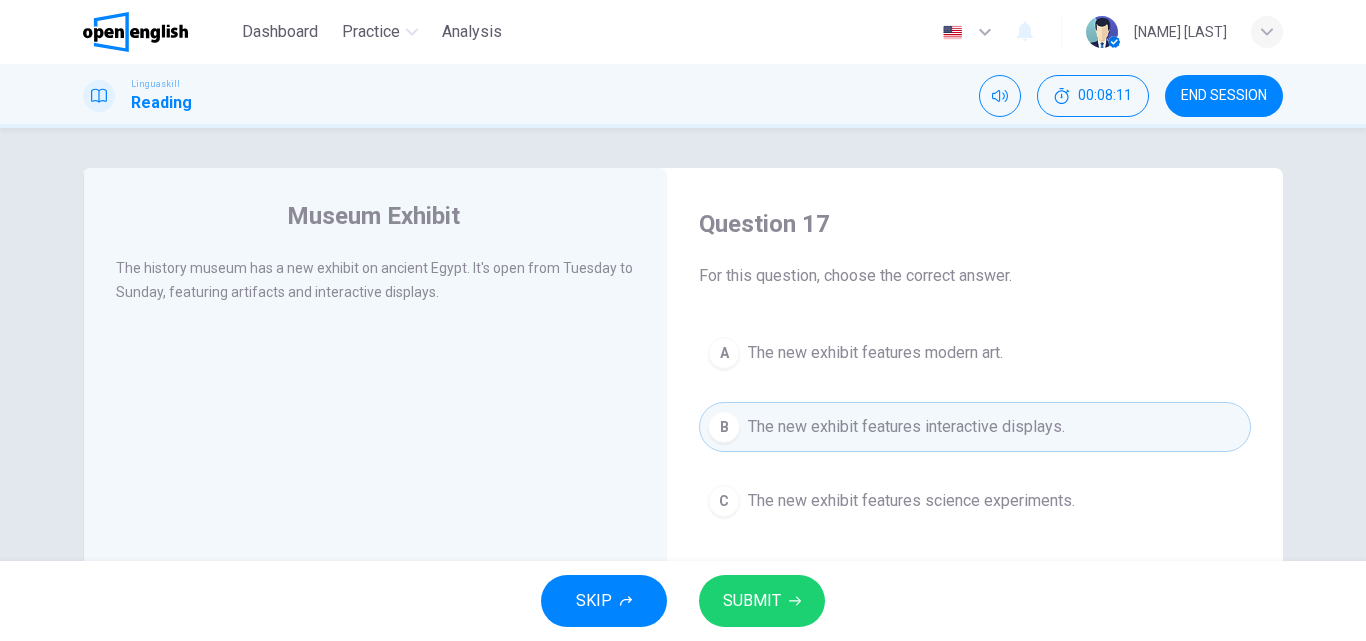 click on "SUBMIT" at bounding box center (762, 601) 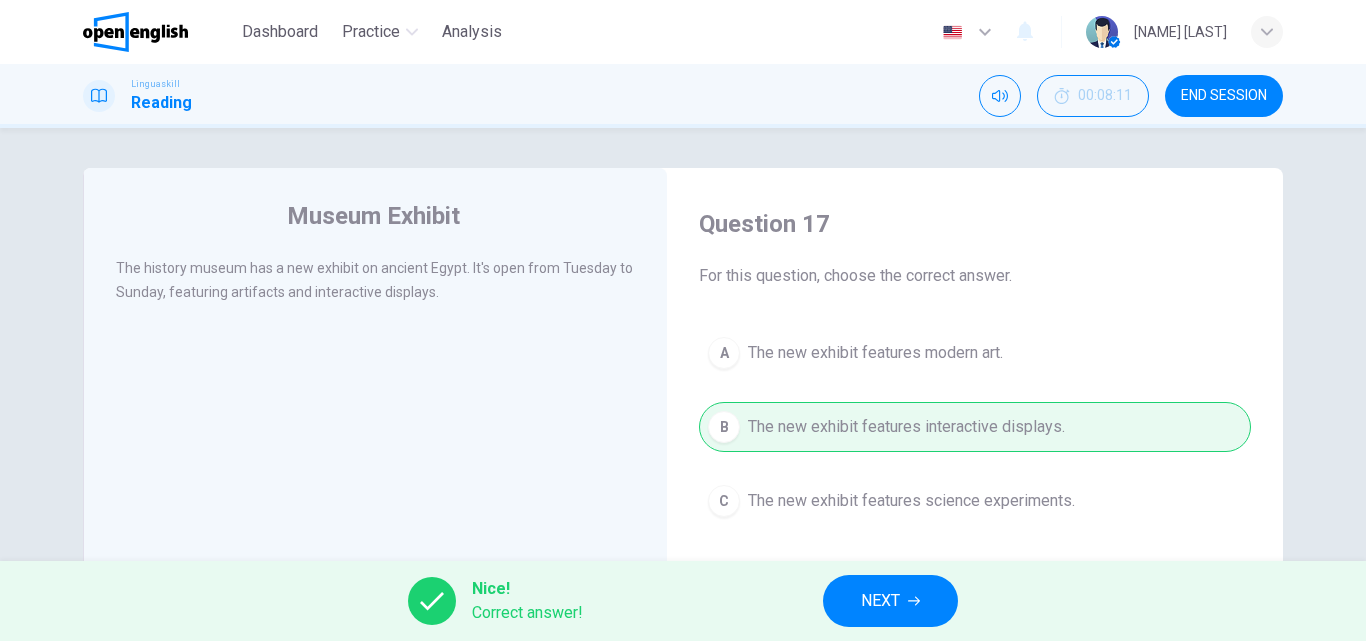 click on "NEXT" at bounding box center [890, 601] 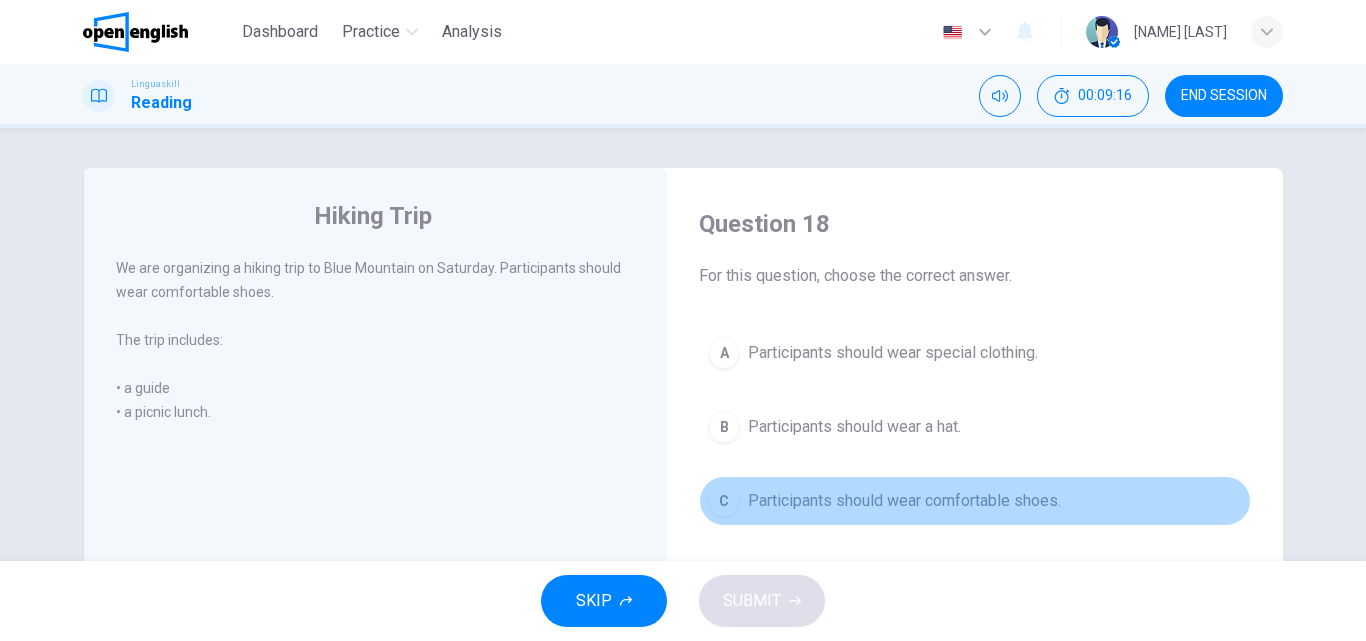 click on "C Participants should wear comfortable shoes." at bounding box center [975, 501] 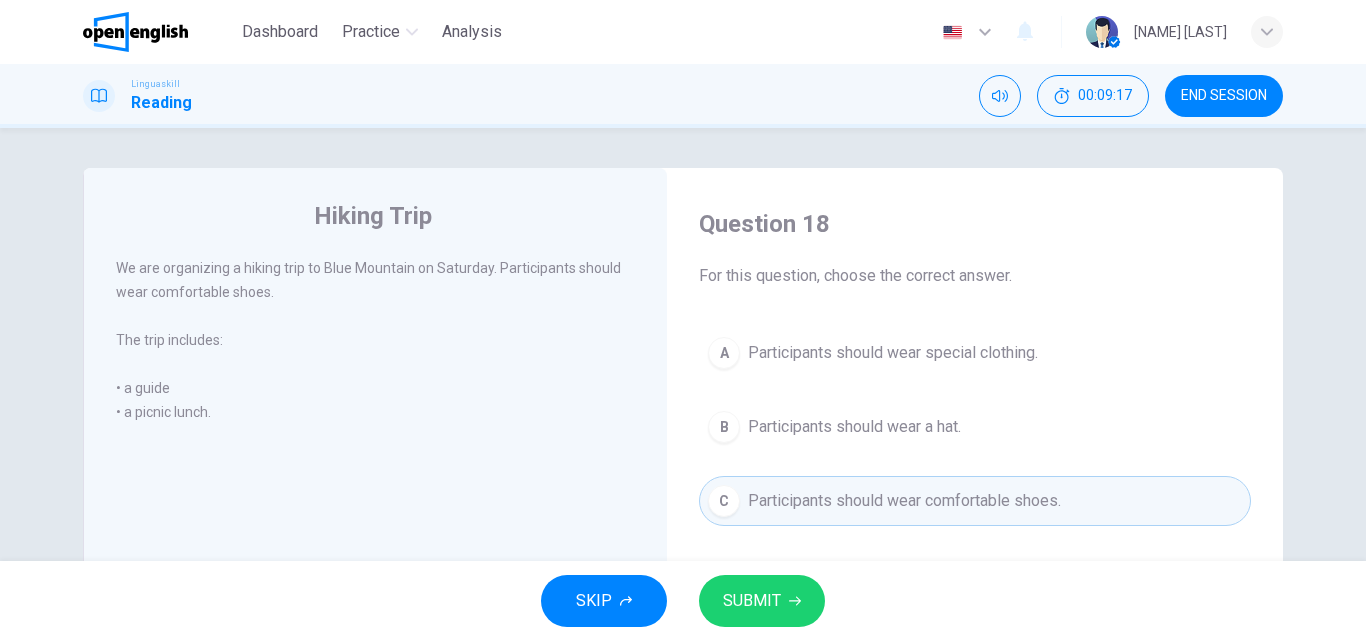 click on "SUBMIT" at bounding box center (752, 601) 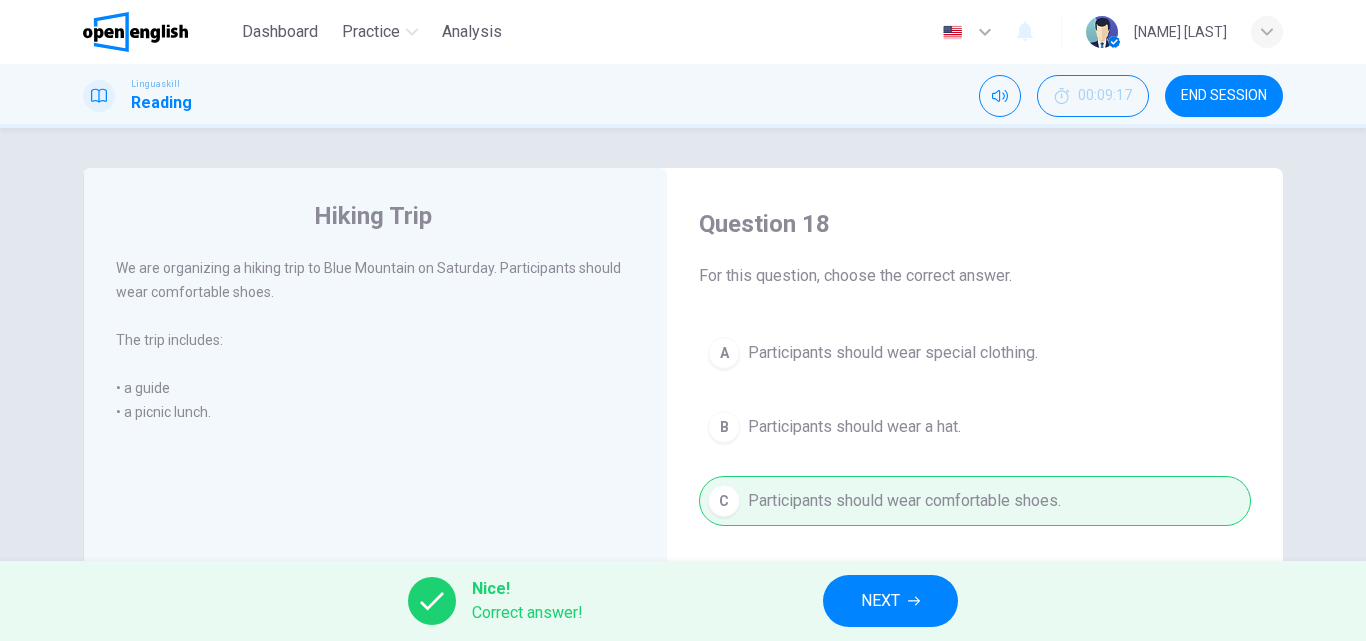 click on "NEXT" at bounding box center (880, 601) 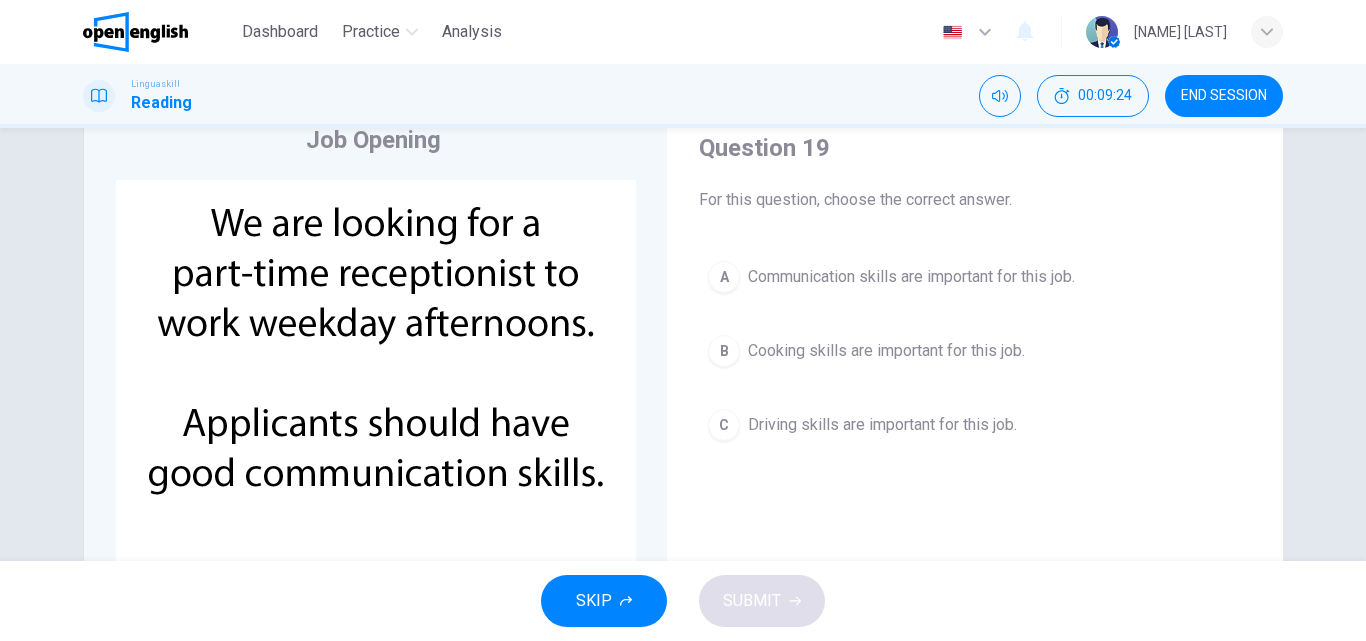 scroll, scrollTop: 70, scrollLeft: 0, axis: vertical 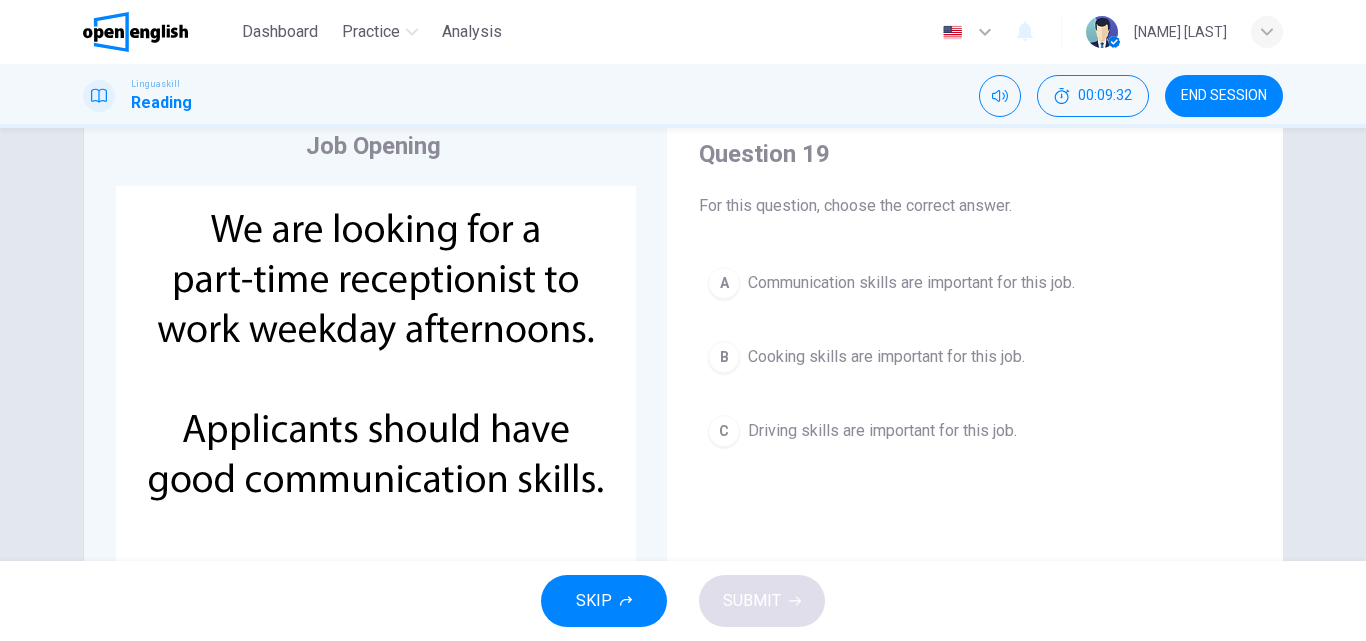 click on "Communication skills are important for this job." at bounding box center (911, 283) 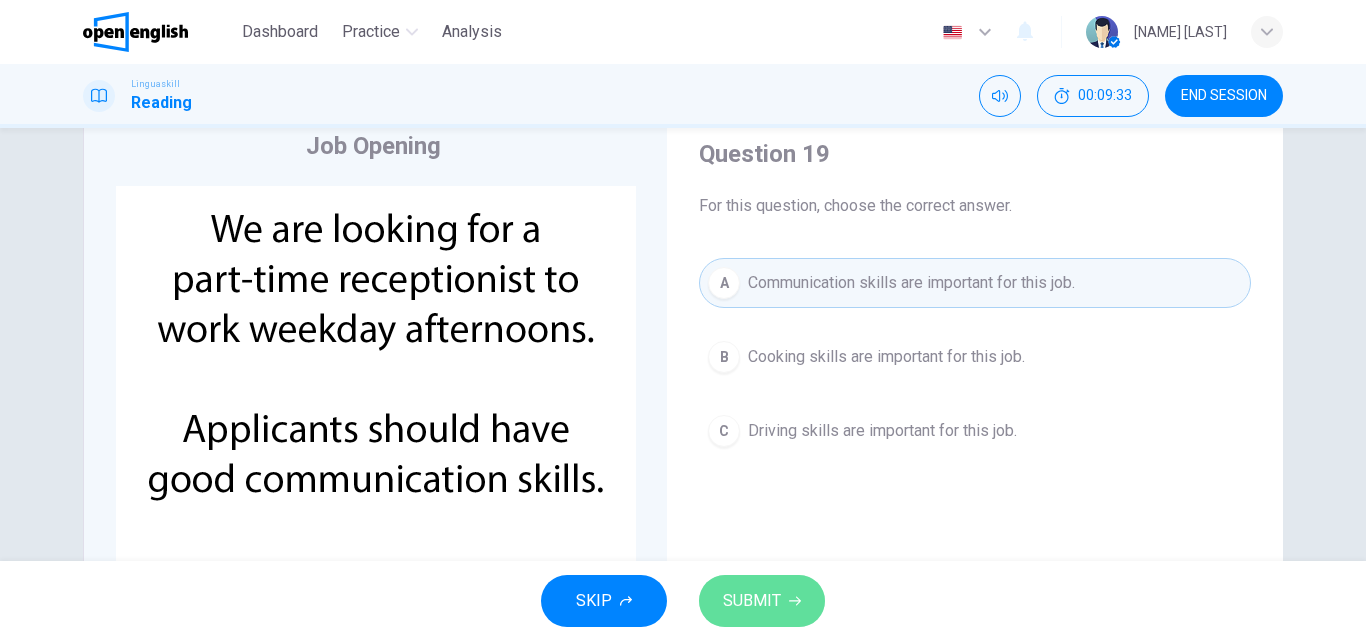 click on "SUBMIT" at bounding box center [762, 601] 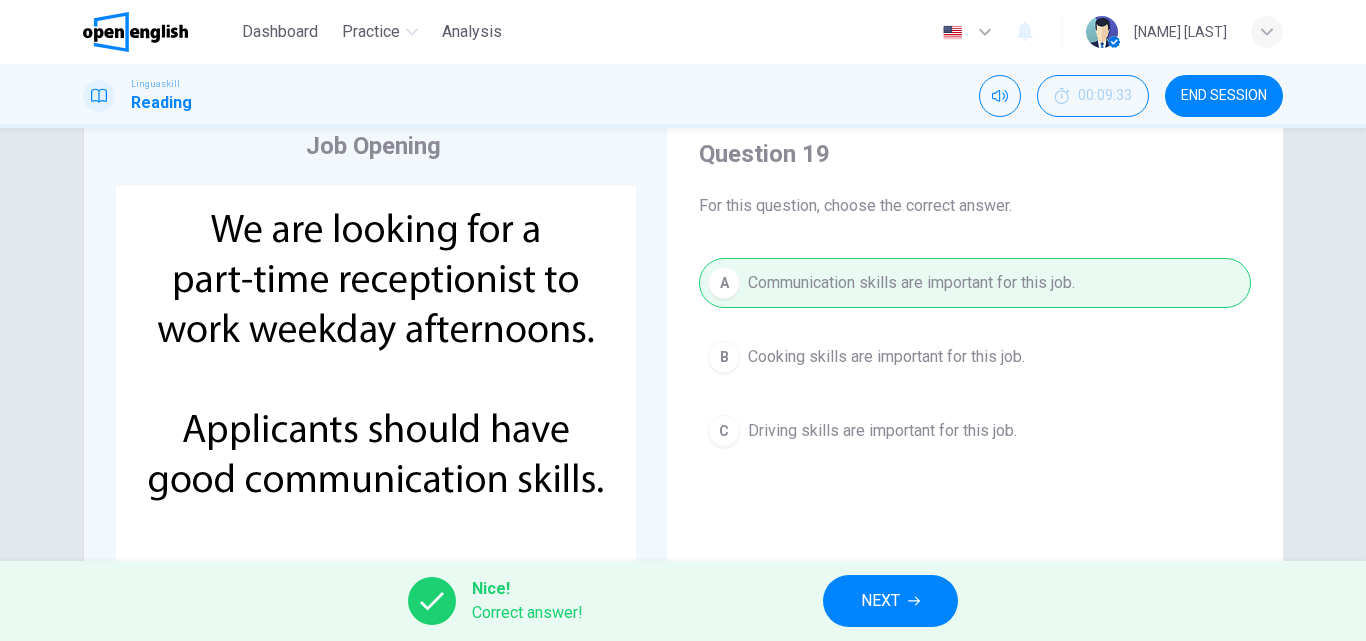 click on "NEXT" at bounding box center (890, 601) 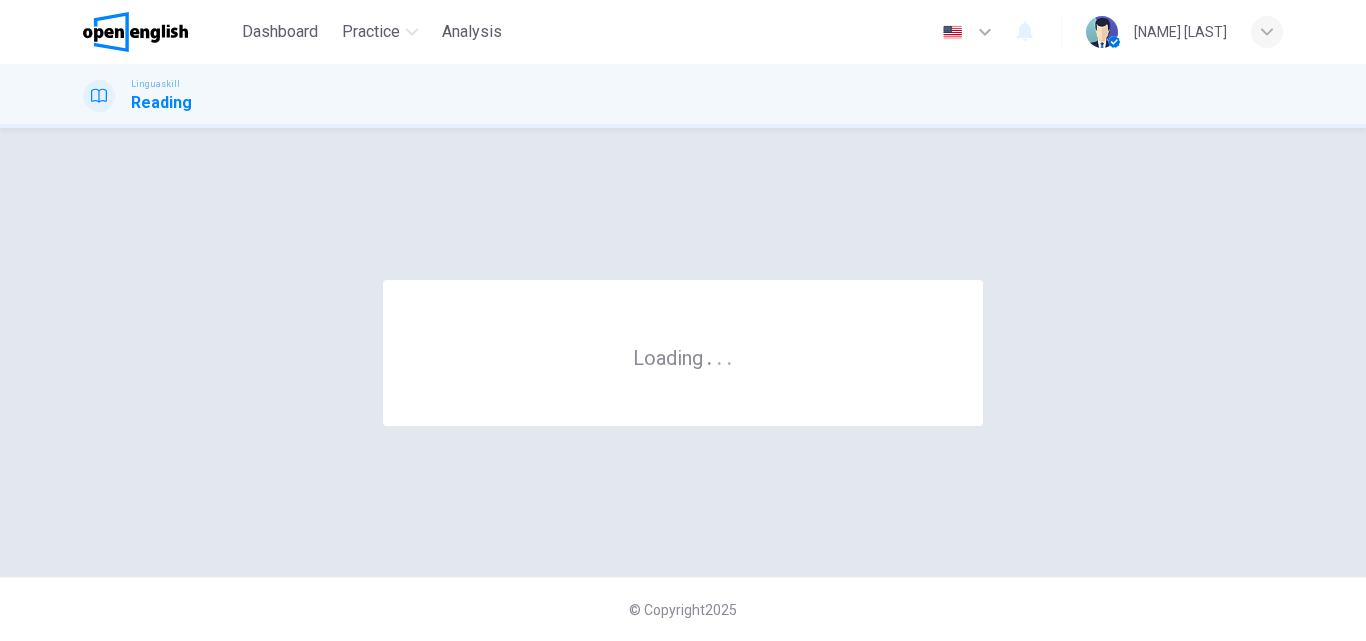 scroll, scrollTop: 0, scrollLeft: 0, axis: both 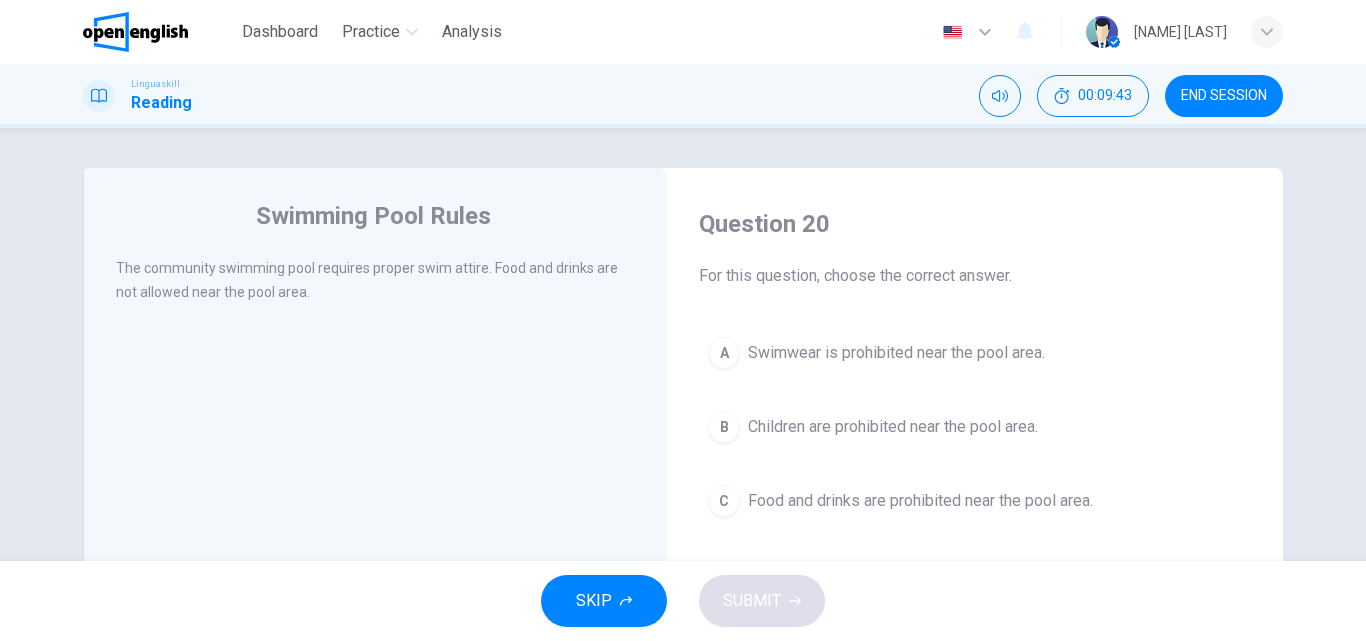 click on "Food and drinks are prohibited near the pool area." at bounding box center [920, 501] 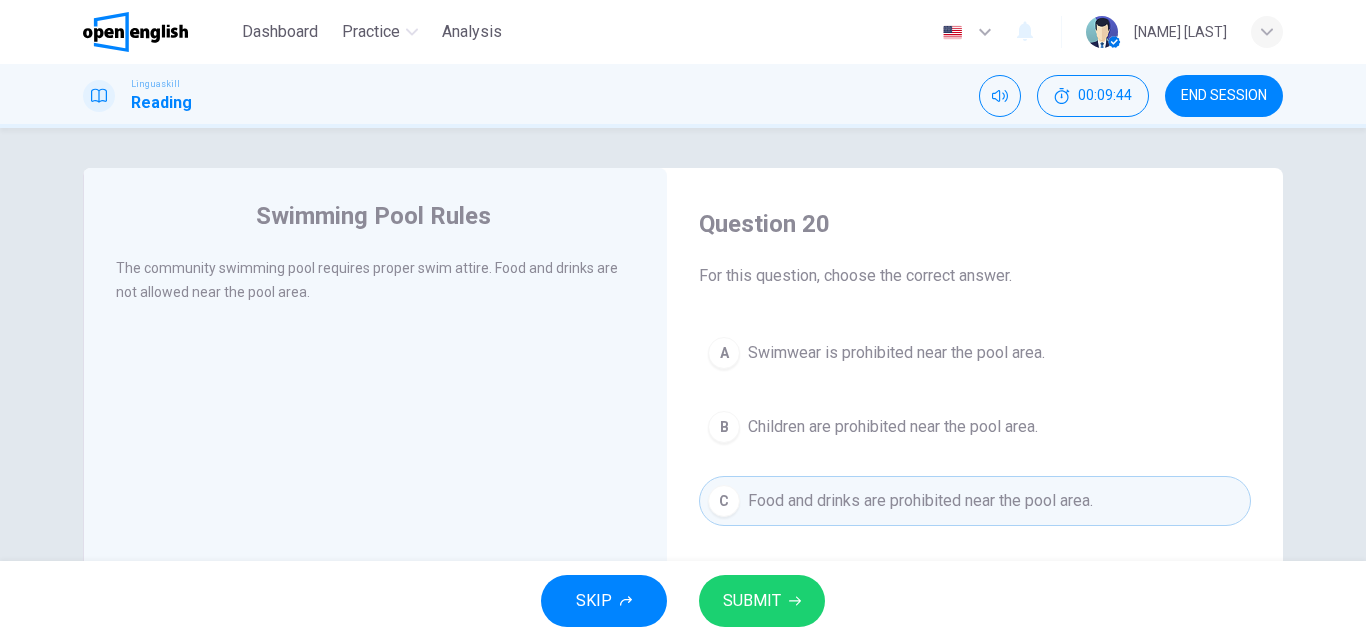 click on "SUBMIT" at bounding box center [762, 601] 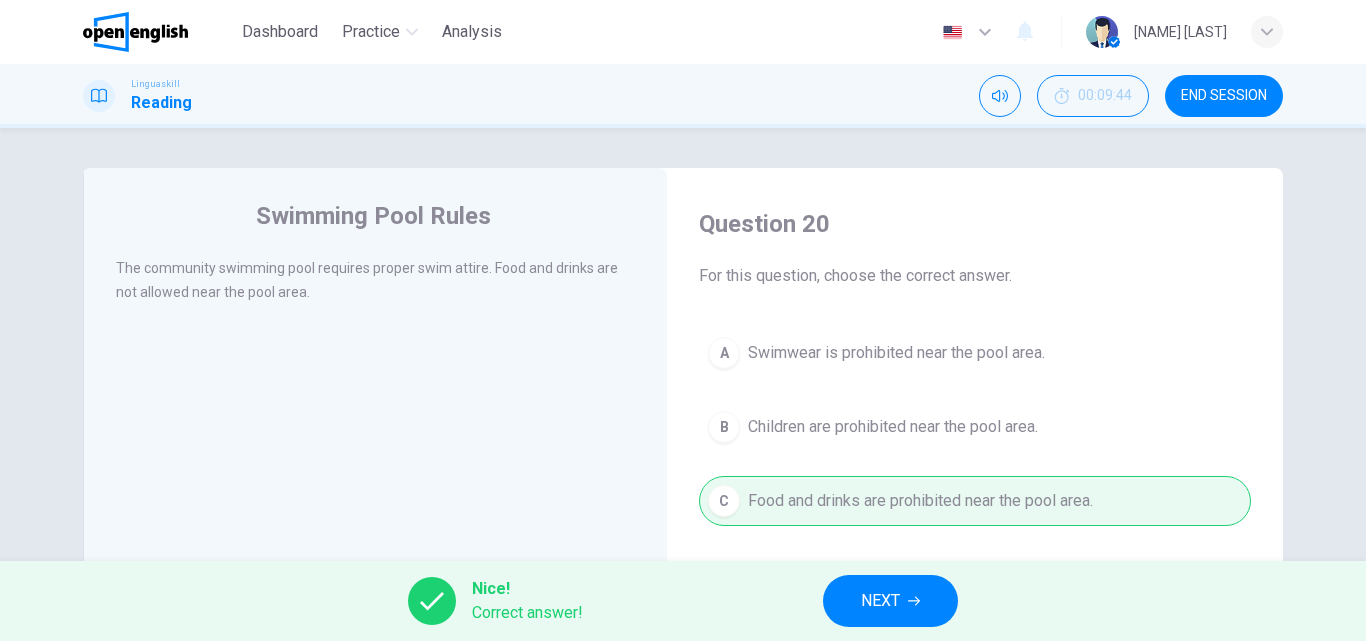 click on "NEXT" at bounding box center [890, 601] 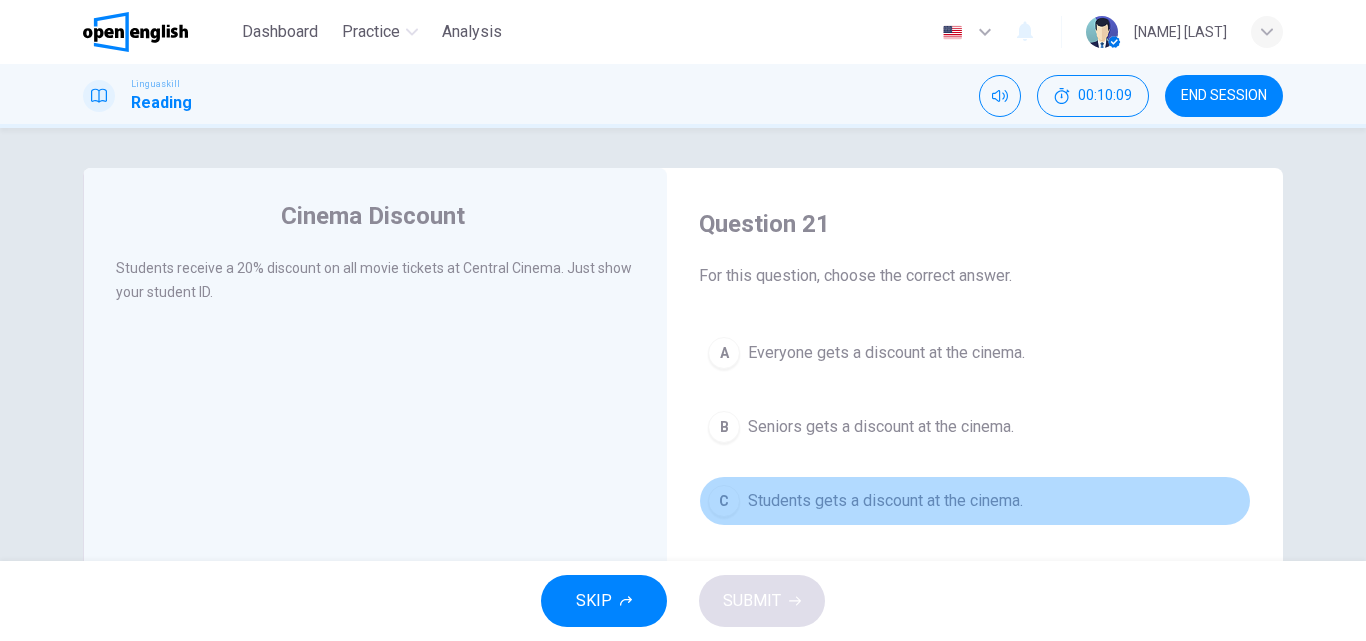 click on "Students gets a discount at the cinema." at bounding box center (885, 501) 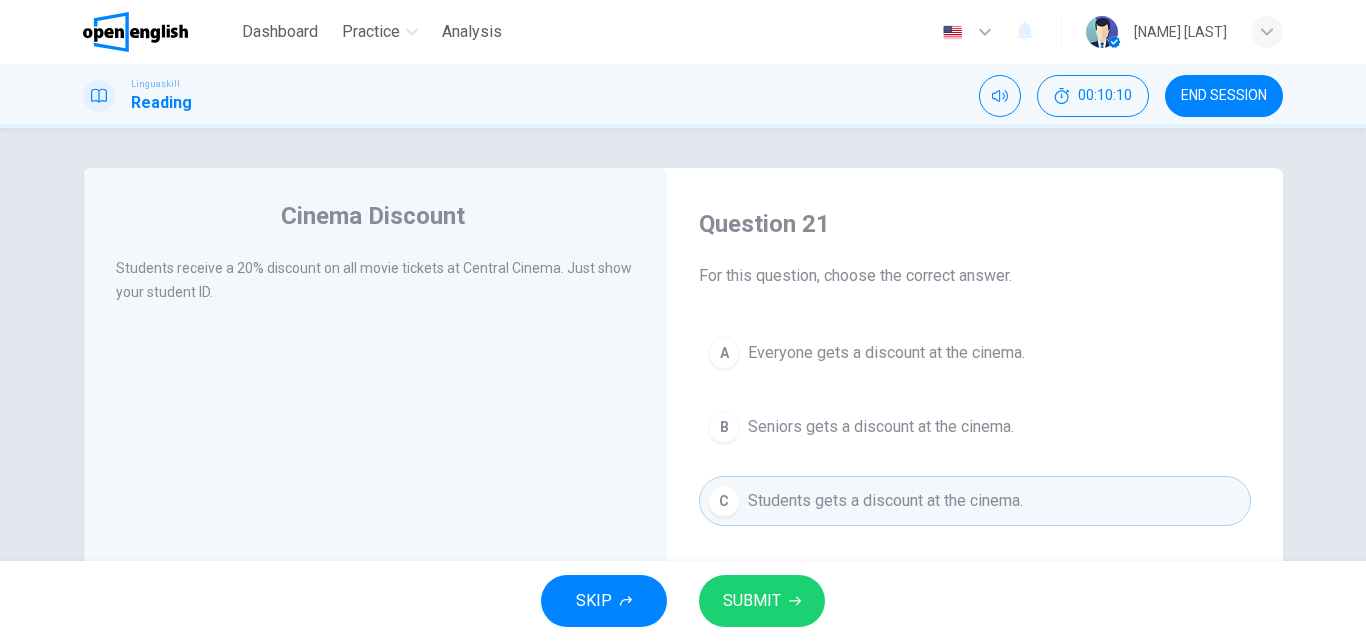 click 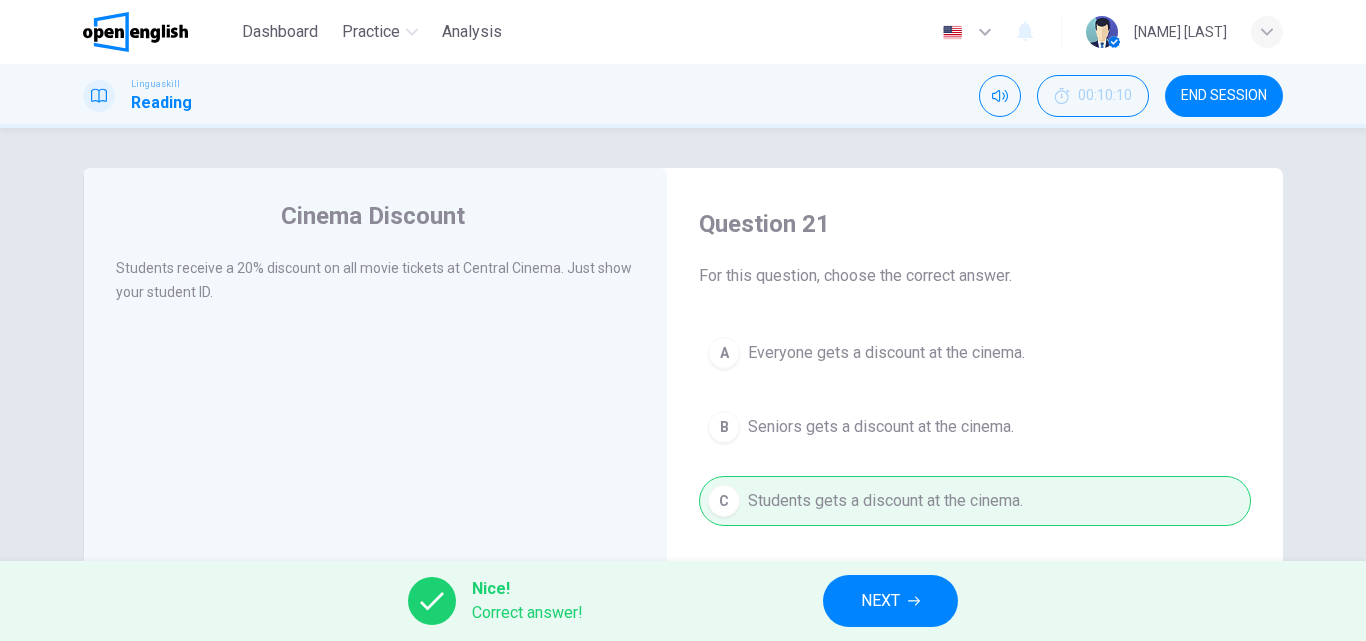 click on "Nice! Correct answer! NEXT" at bounding box center [683, 601] 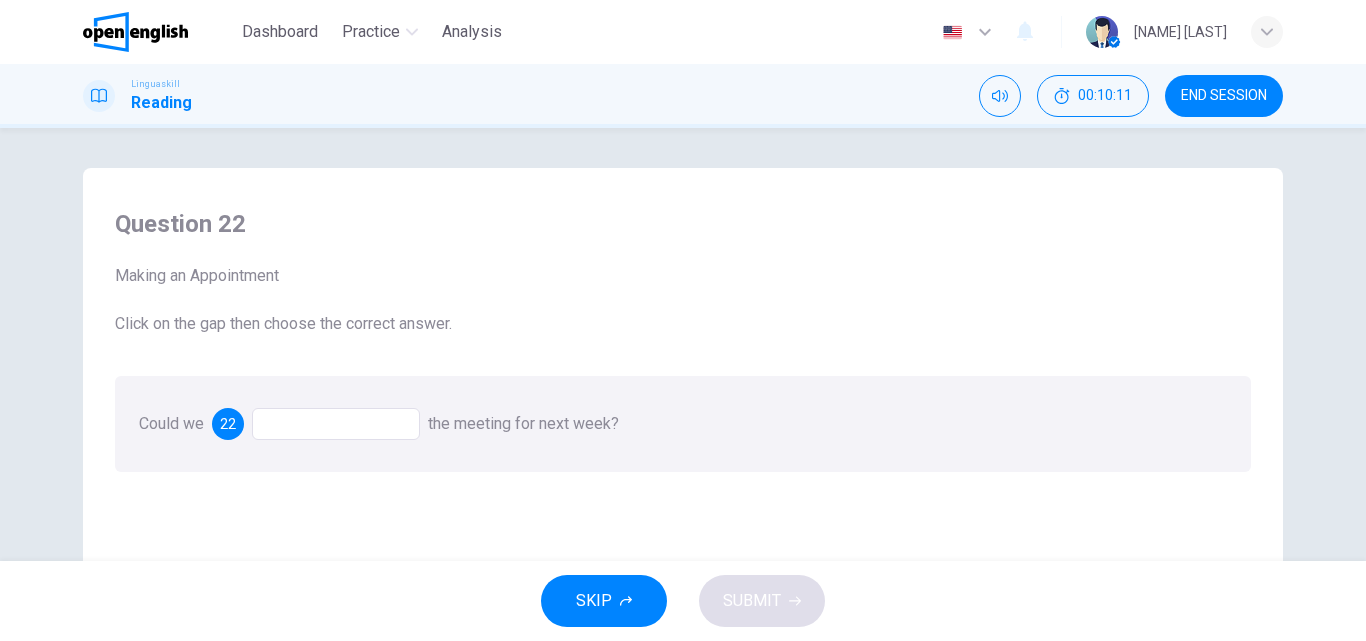 click on "Could we  22  the meeting for next week?" at bounding box center (683, 424) 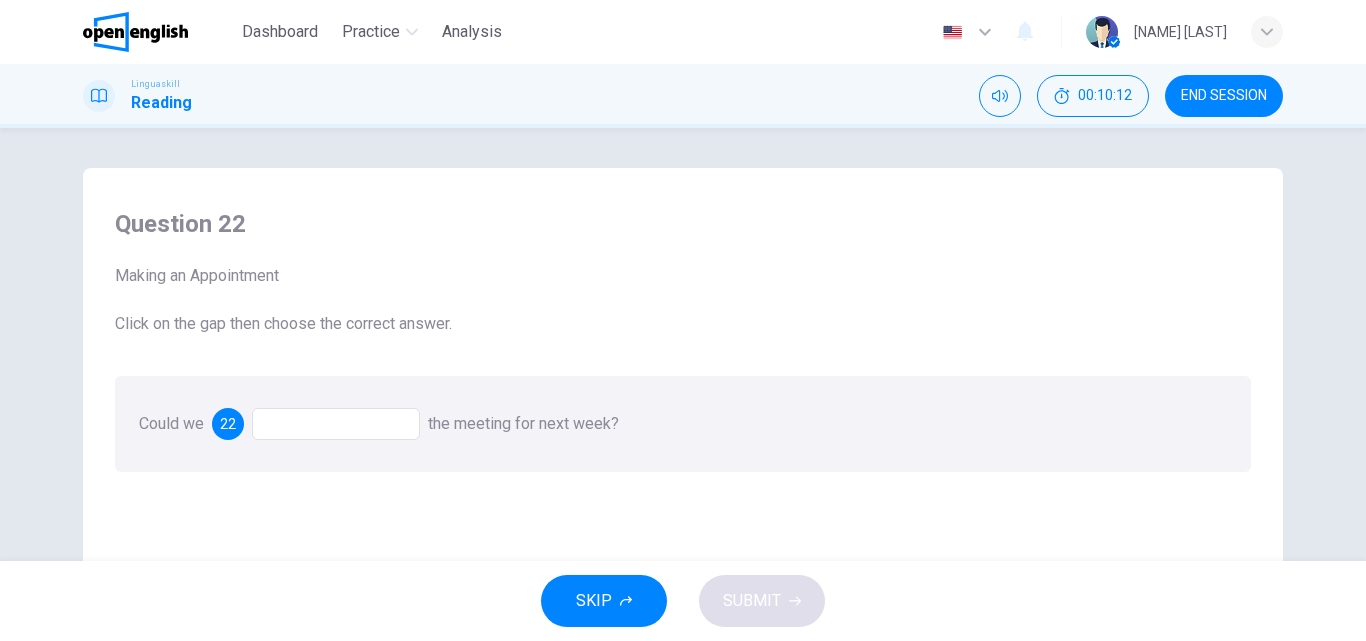 click at bounding box center (336, 424) 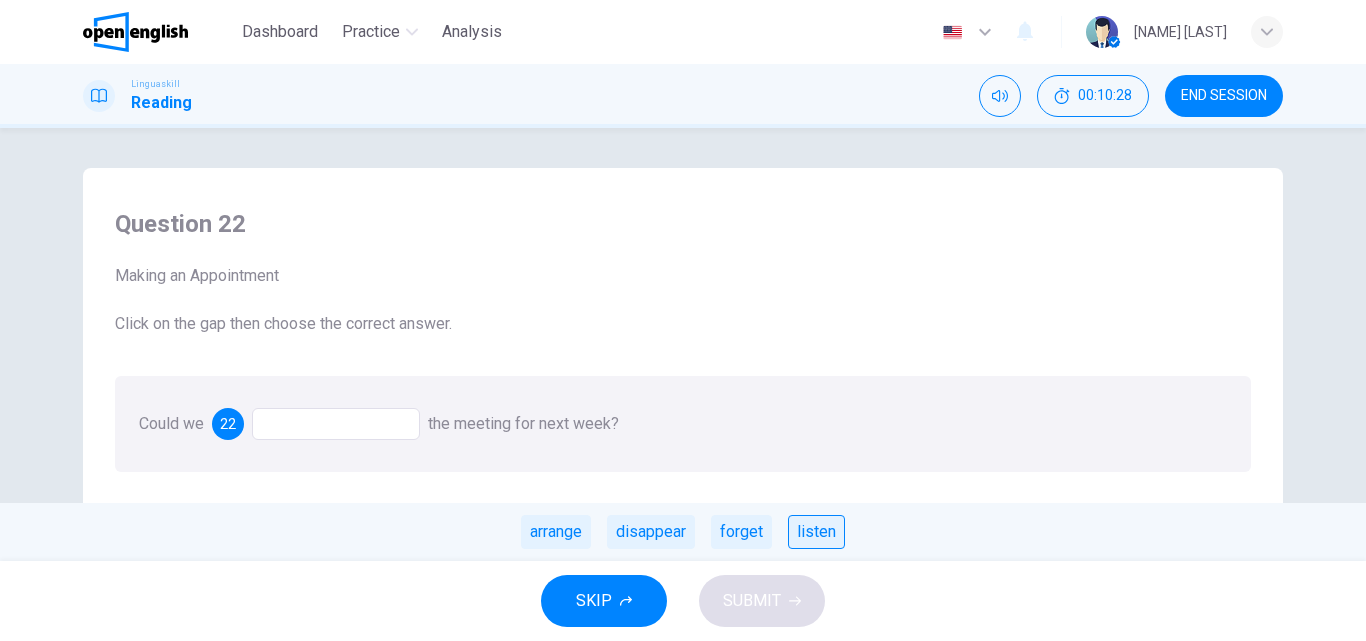 click on "listen" at bounding box center (816, 532) 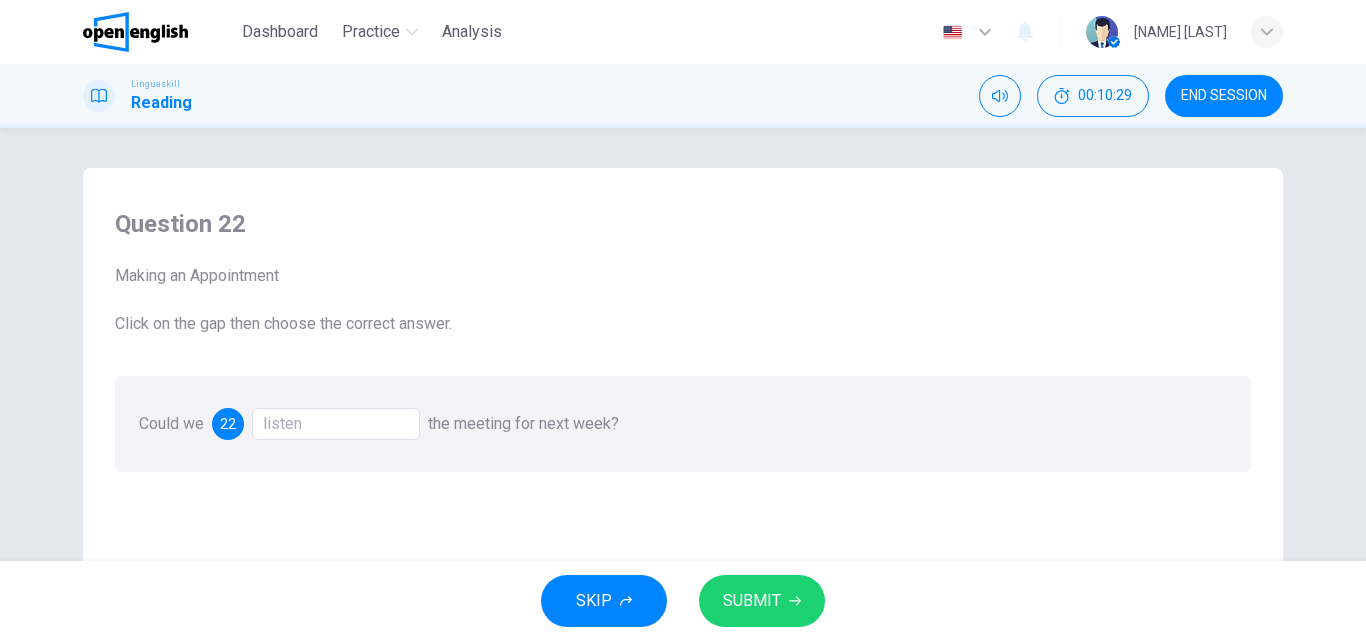 click 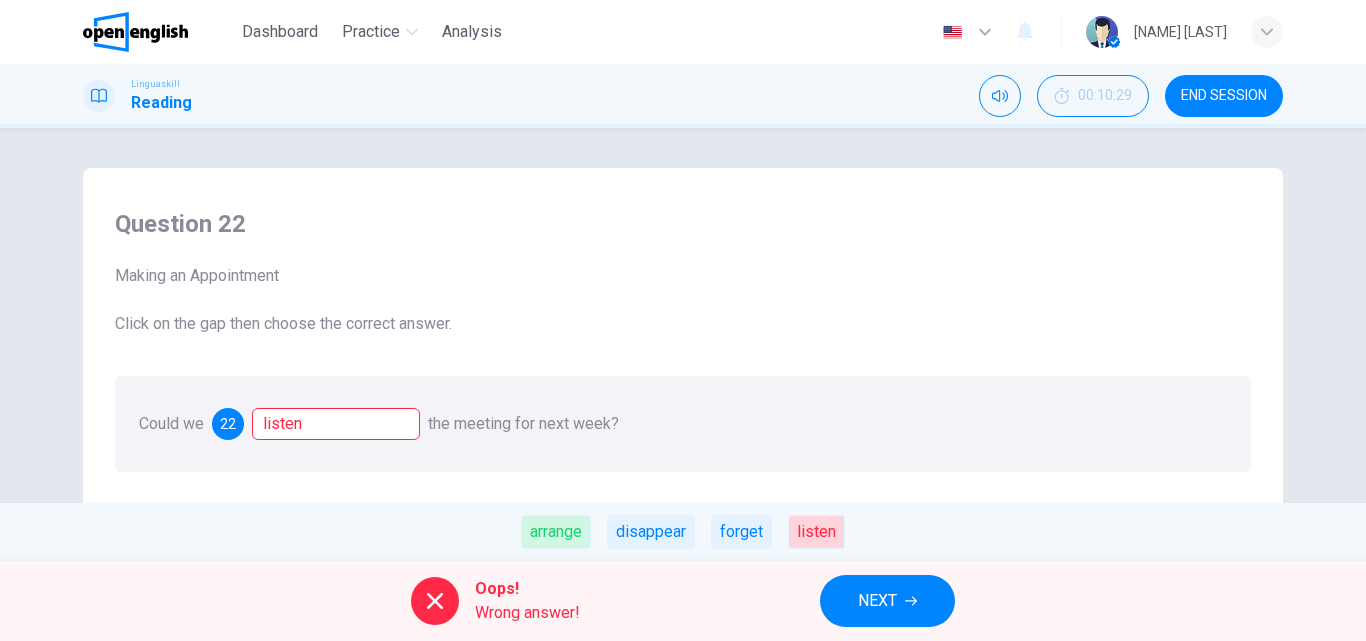 click on "NEXT" at bounding box center (887, 601) 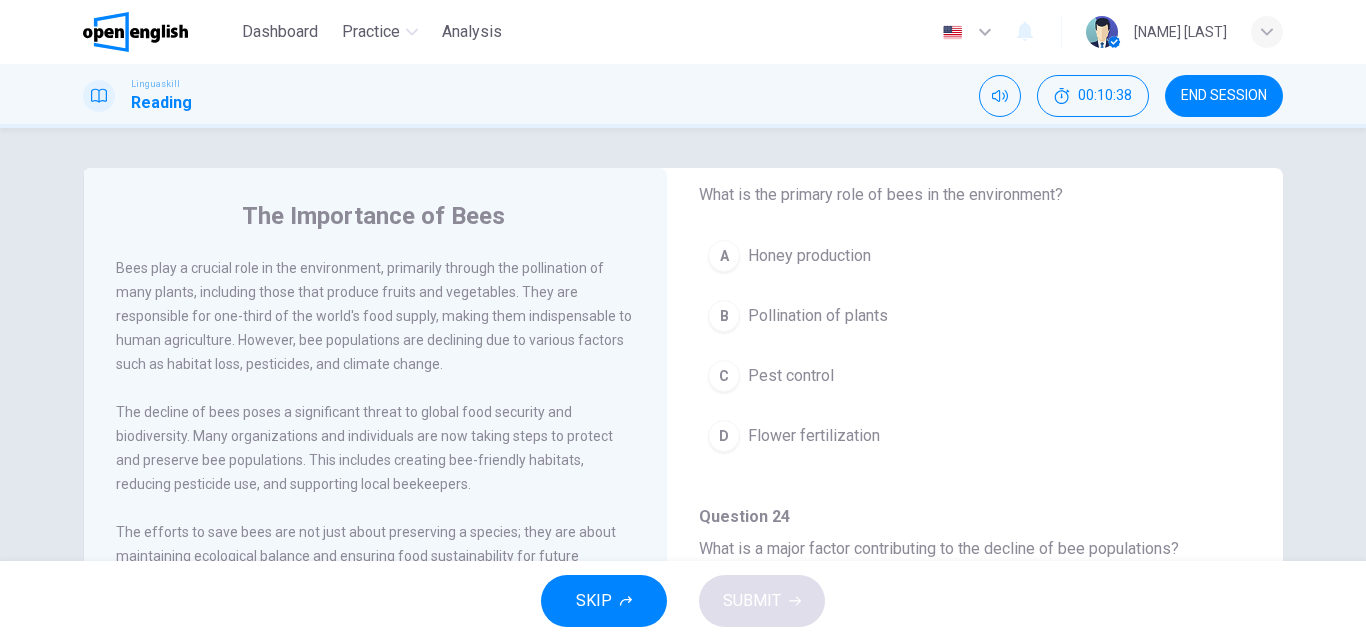scroll, scrollTop: 180, scrollLeft: 0, axis: vertical 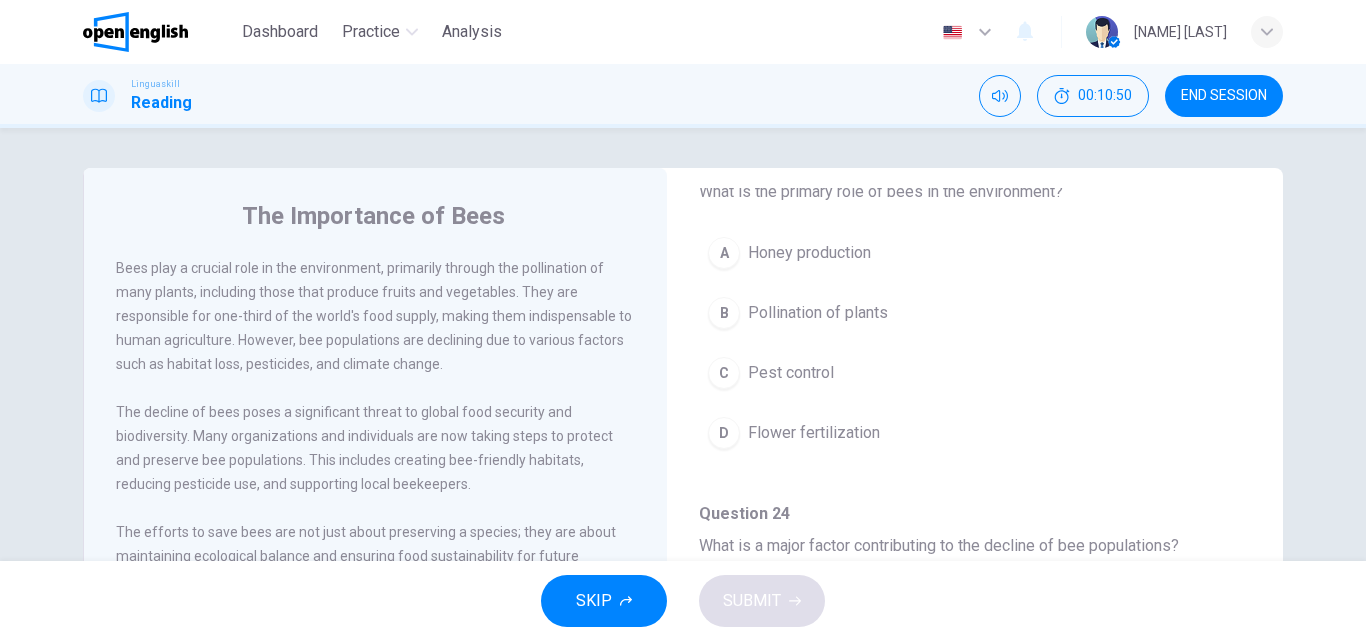 click on "Pollination of plants" at bounding box center [818, 313] 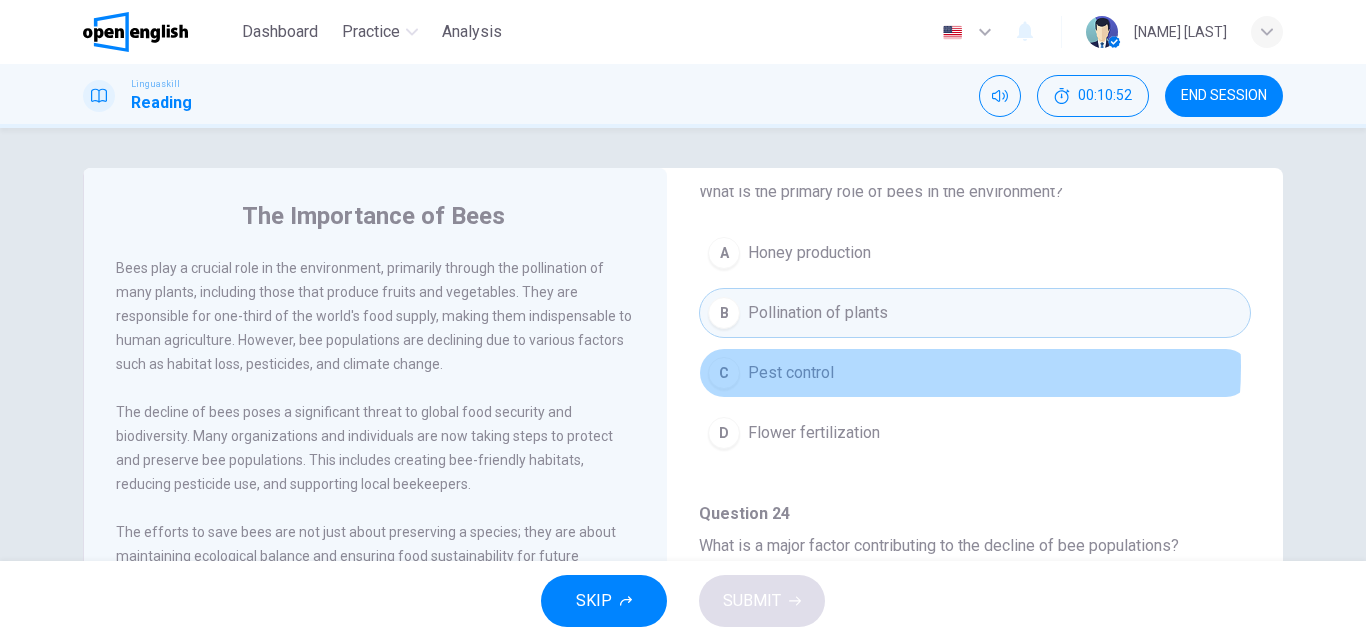 click on "C Pest control" at bounding box center (975, 373) 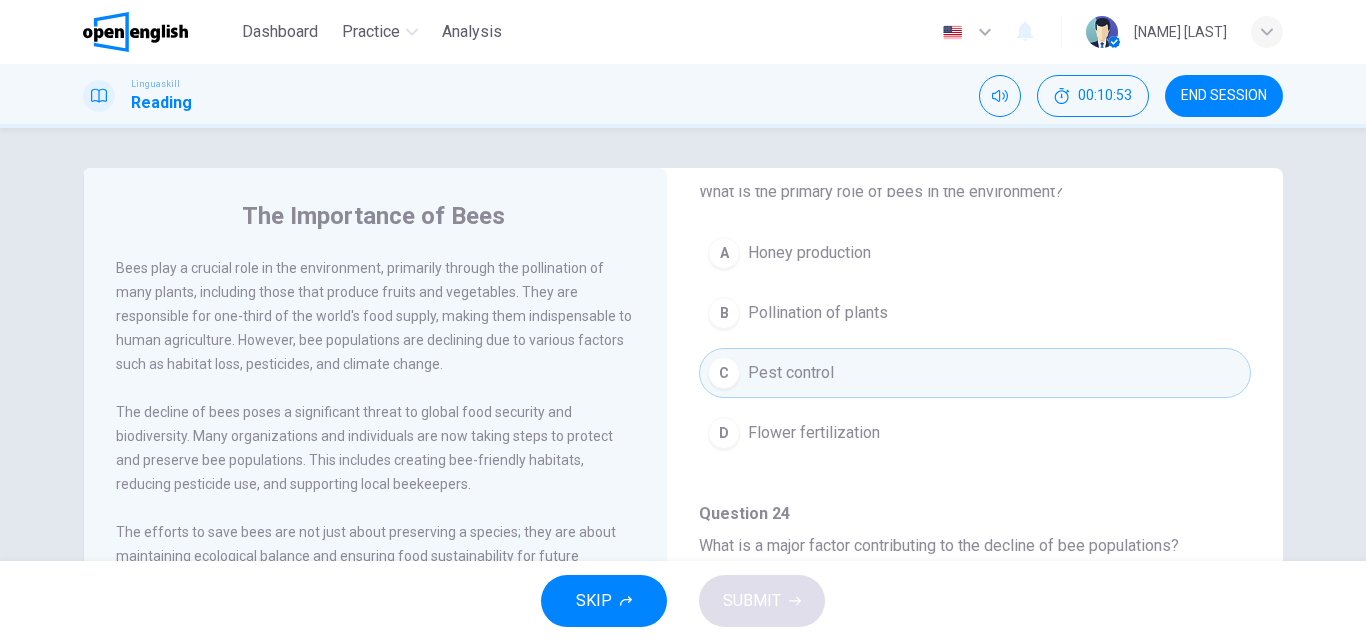 click on "A Honey production B Pollination of plants	 C Pest control D Flower fertilization" at bounding box center [975, 353] 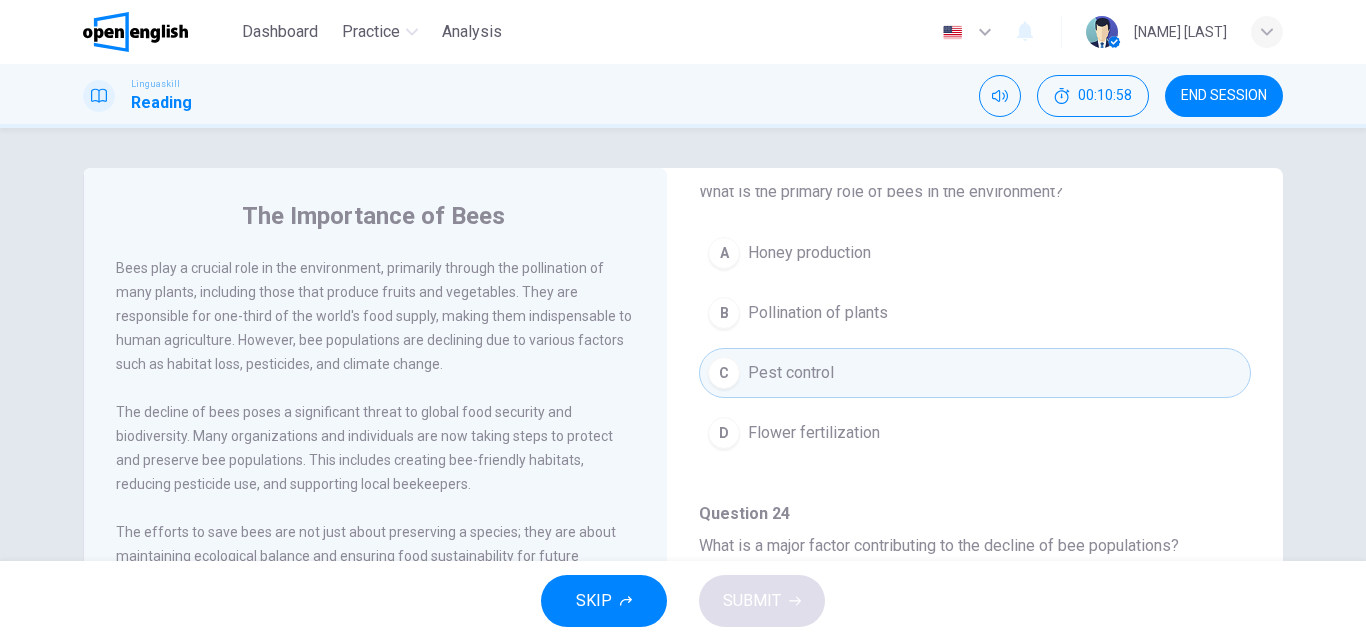 click on "Pest control" at bounding box center (791, 373) 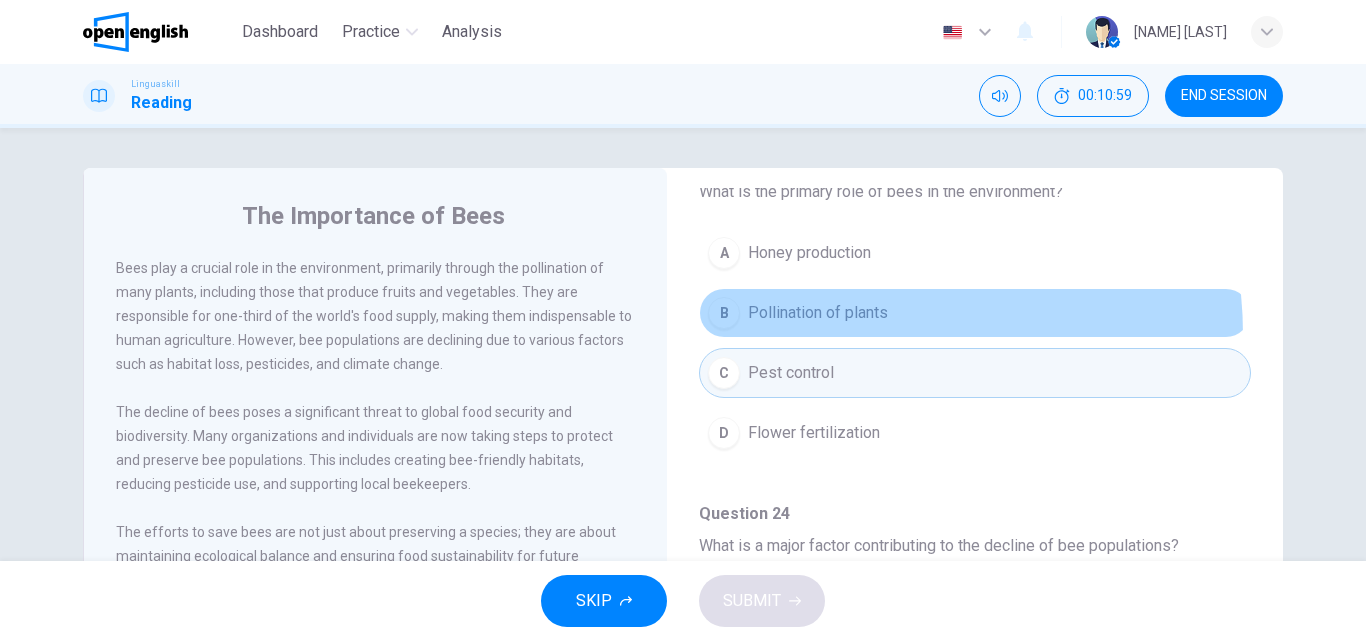 click on "B Pollination of plants" at bounding box center (975, 313) 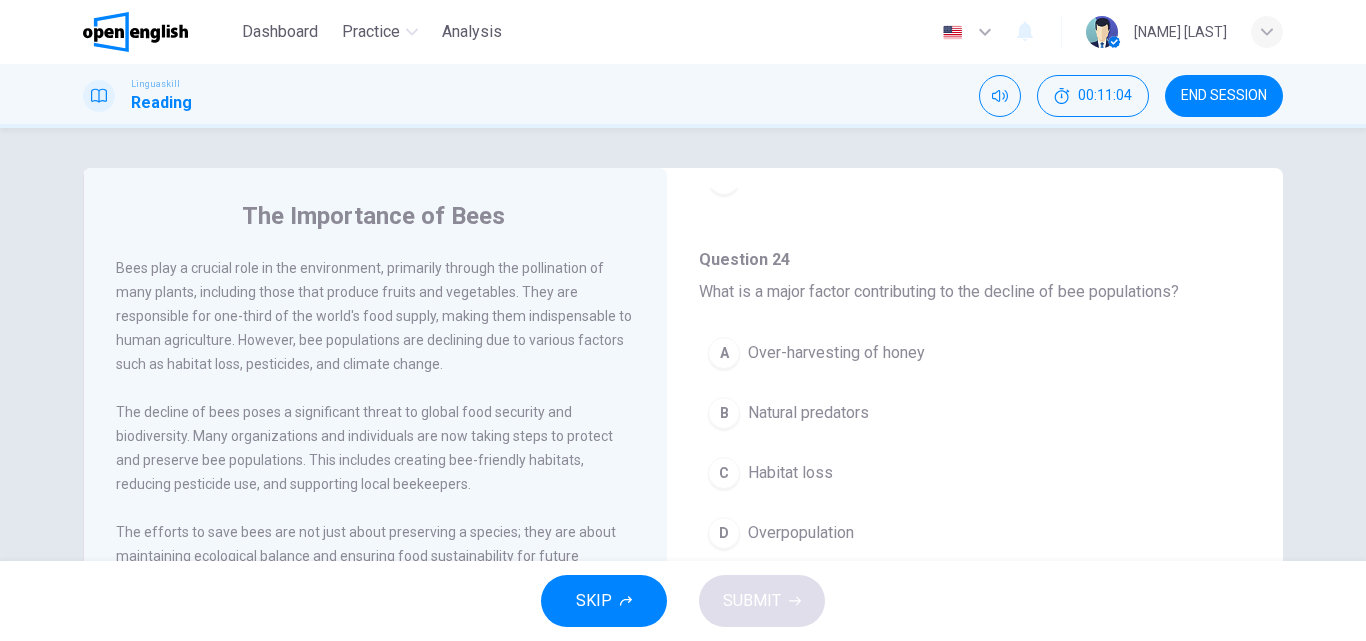 scroll, scrollTop: 537, scrollLeft: 0, axis: vertical 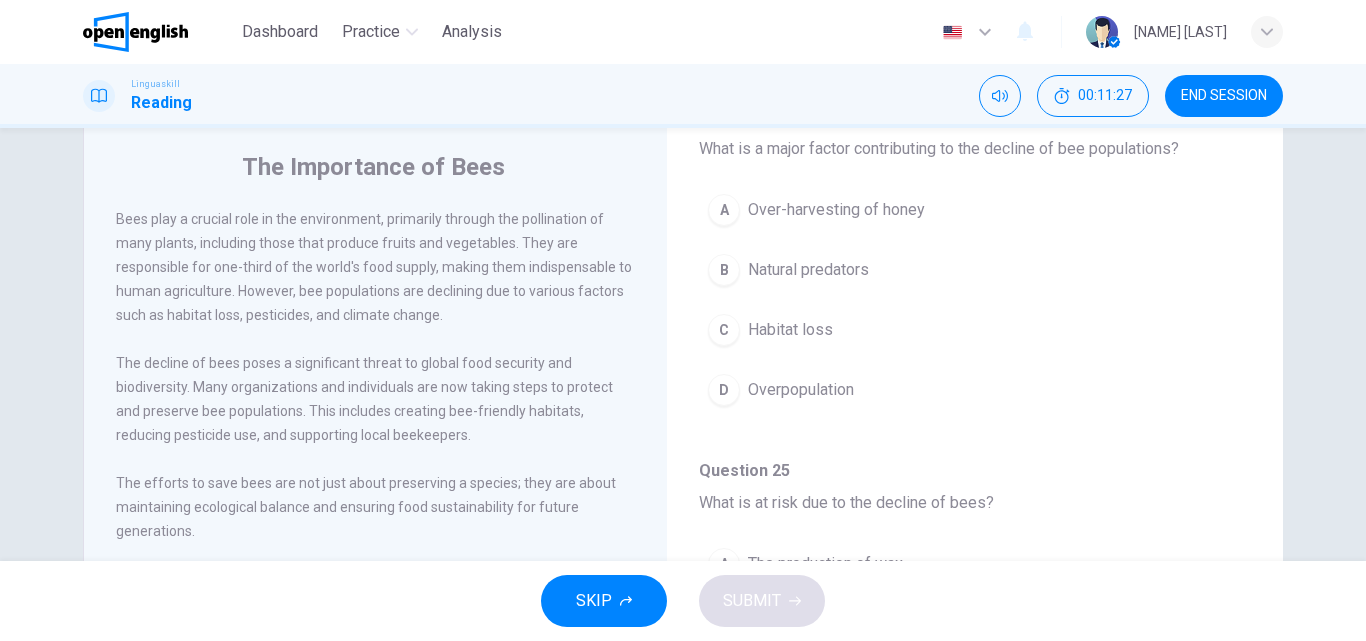 click on "C Habitat loss" at bounding box center [975, 330] 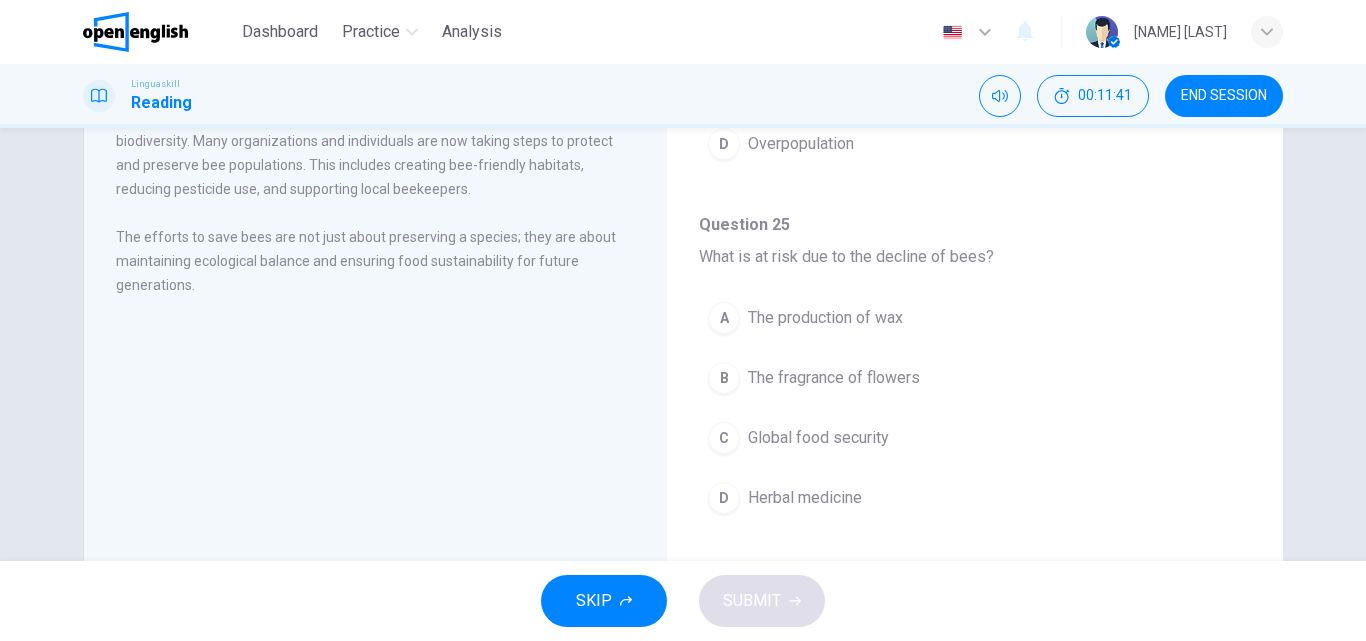 scroll, scrollTop: 296, scrollLeft: 0, axis: vertical 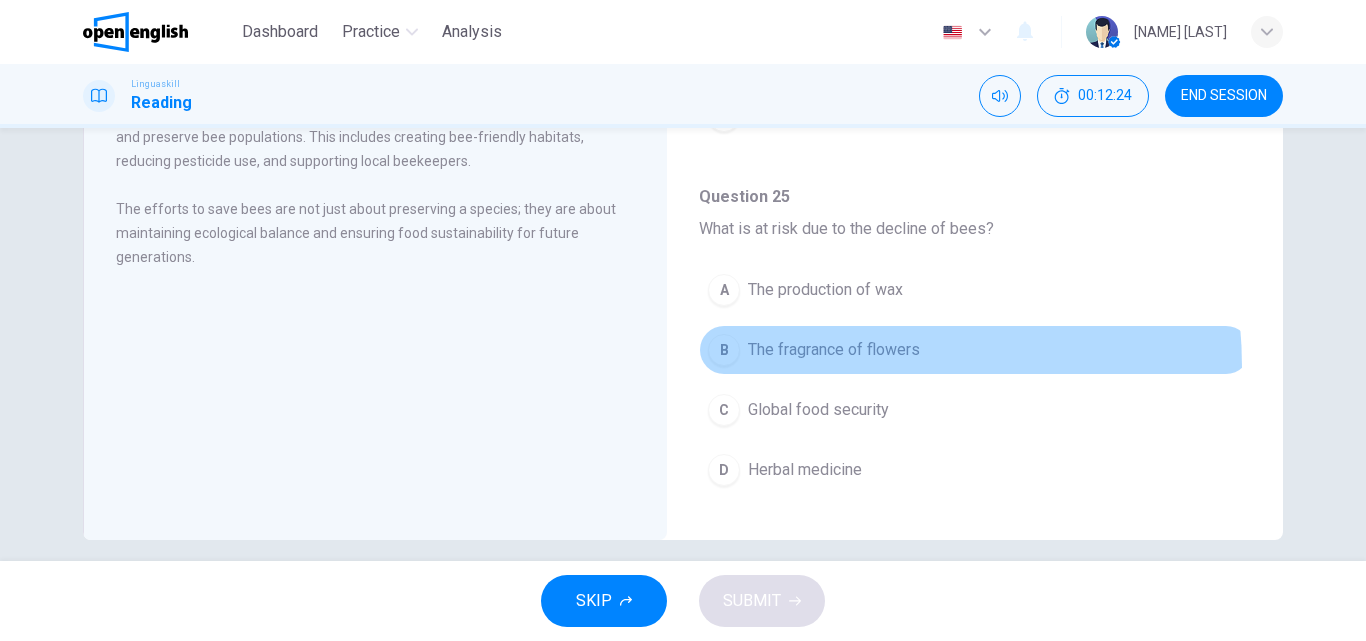 click on "B The fragrance of flowers" at bounding box center (975, 350) 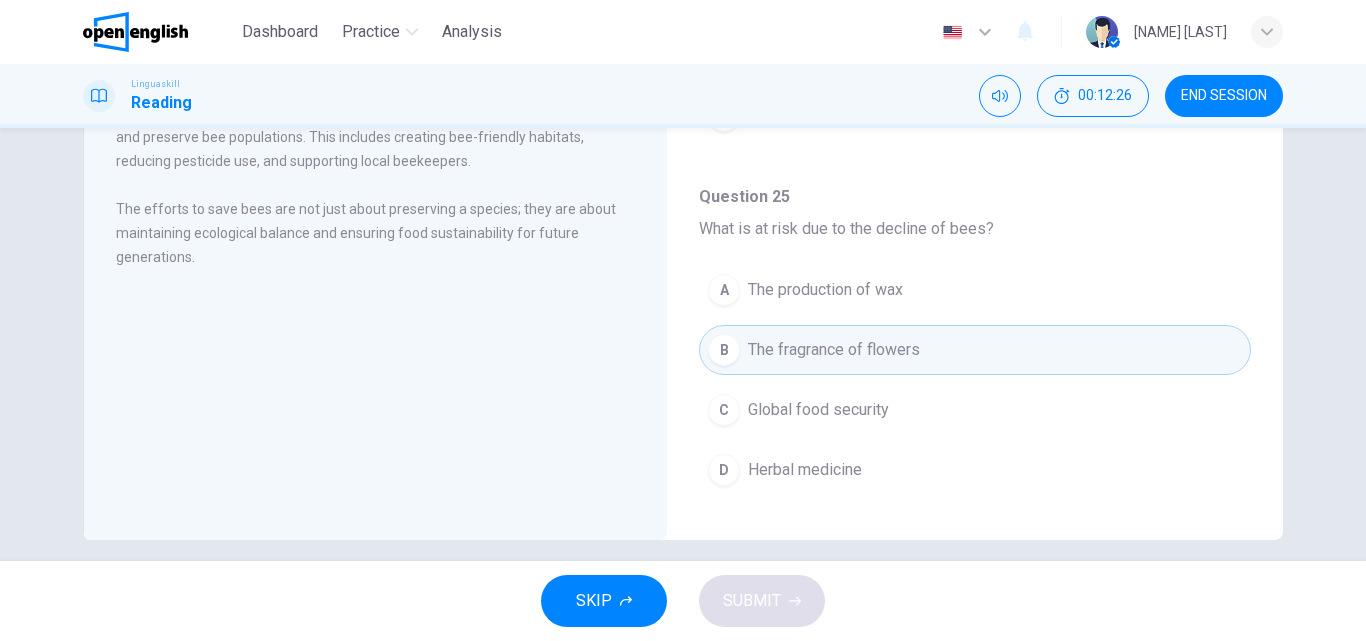 scroll, scrollTop: 342, scrollLeft: 0, axis: vertical 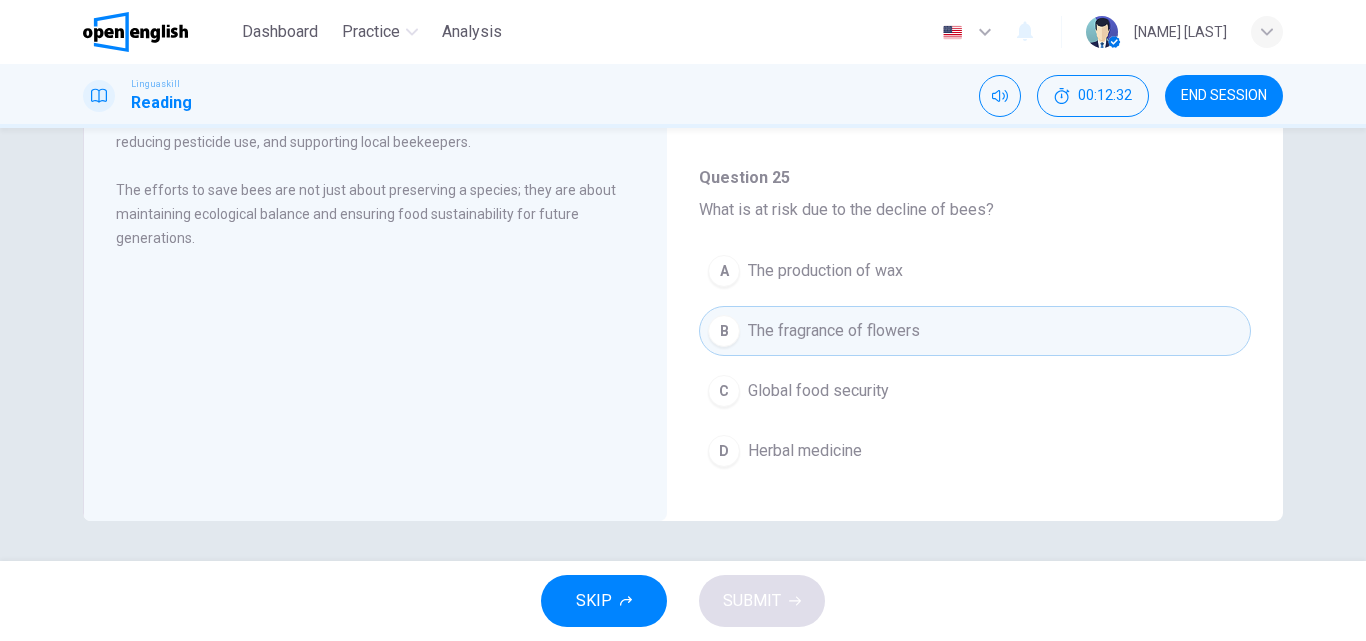 click on "The fragrance of flowers" at bounding box center [834, 331] 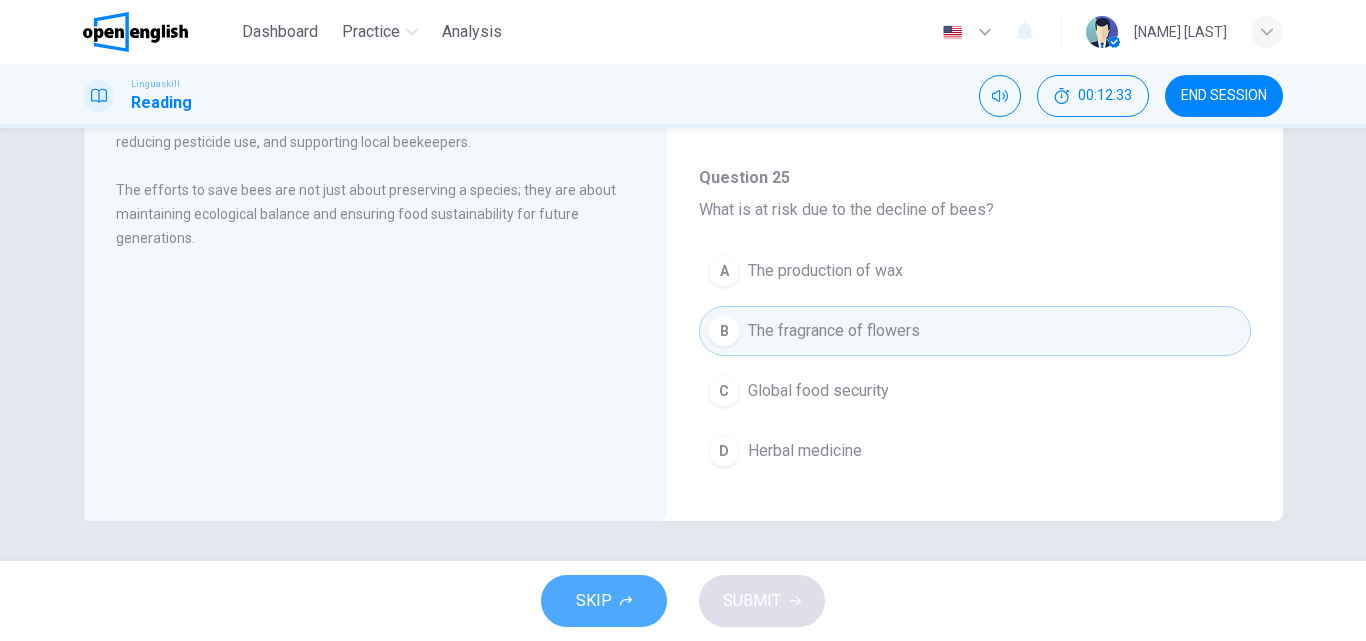 click on "SKIP" at bounding box center [604, 601] 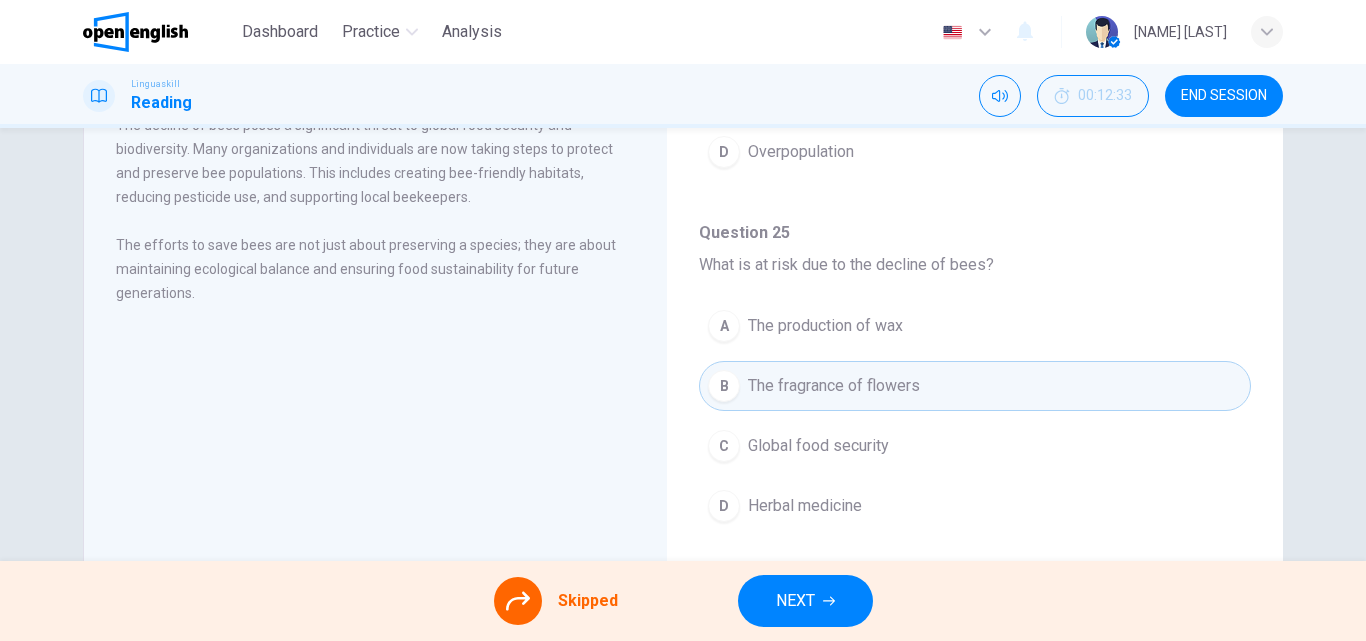 scroll, scrollTop: 295, scrollLeft: 0, axis: vertical 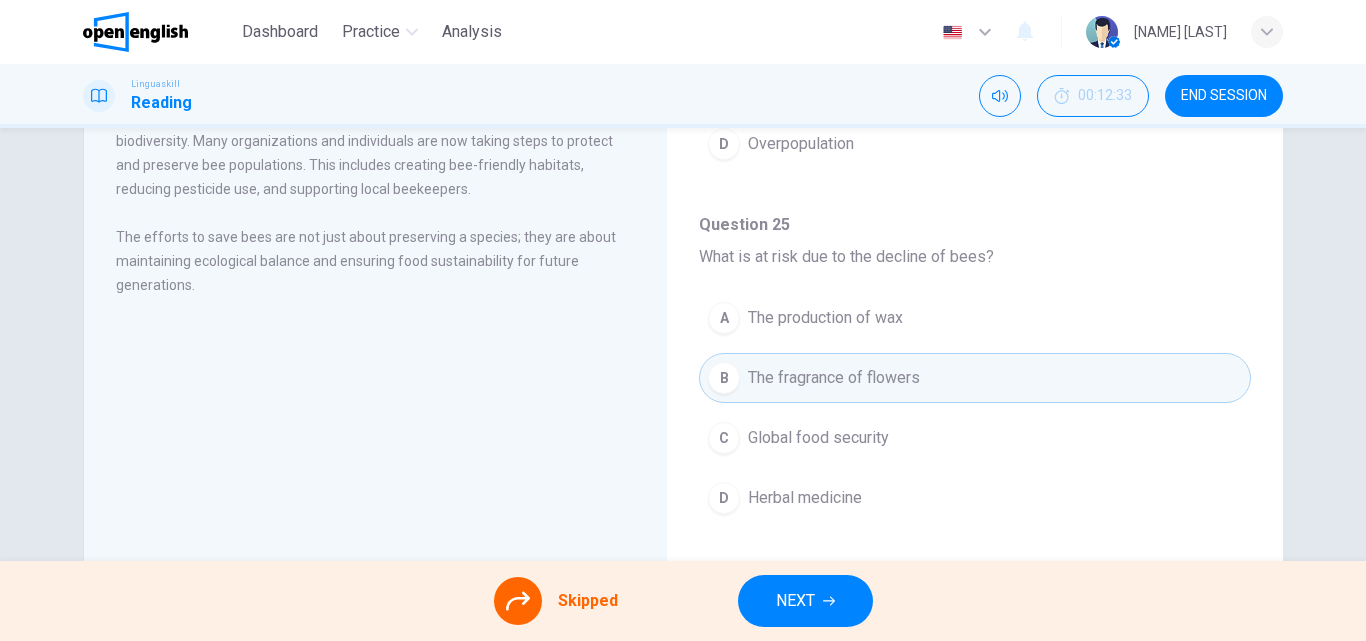 click on "NEXT" at bounding box center (805, 601) 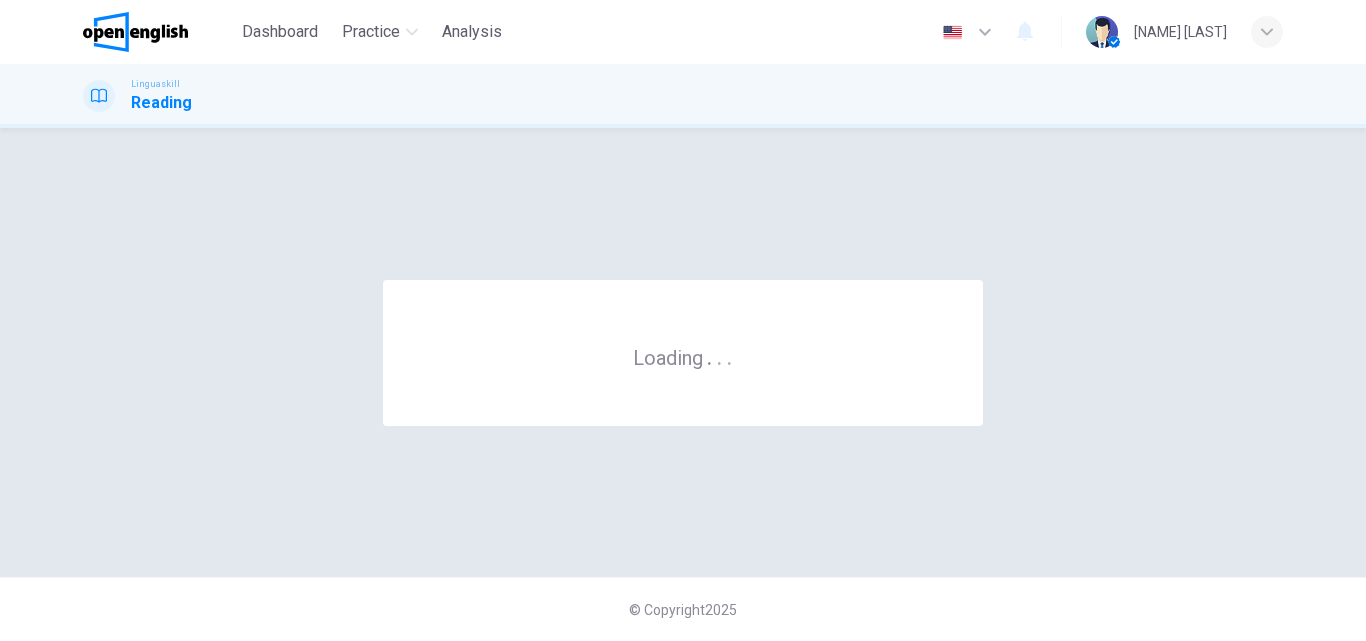 scroll, scrollTop: 0, scrollLeft: 0, axis: both 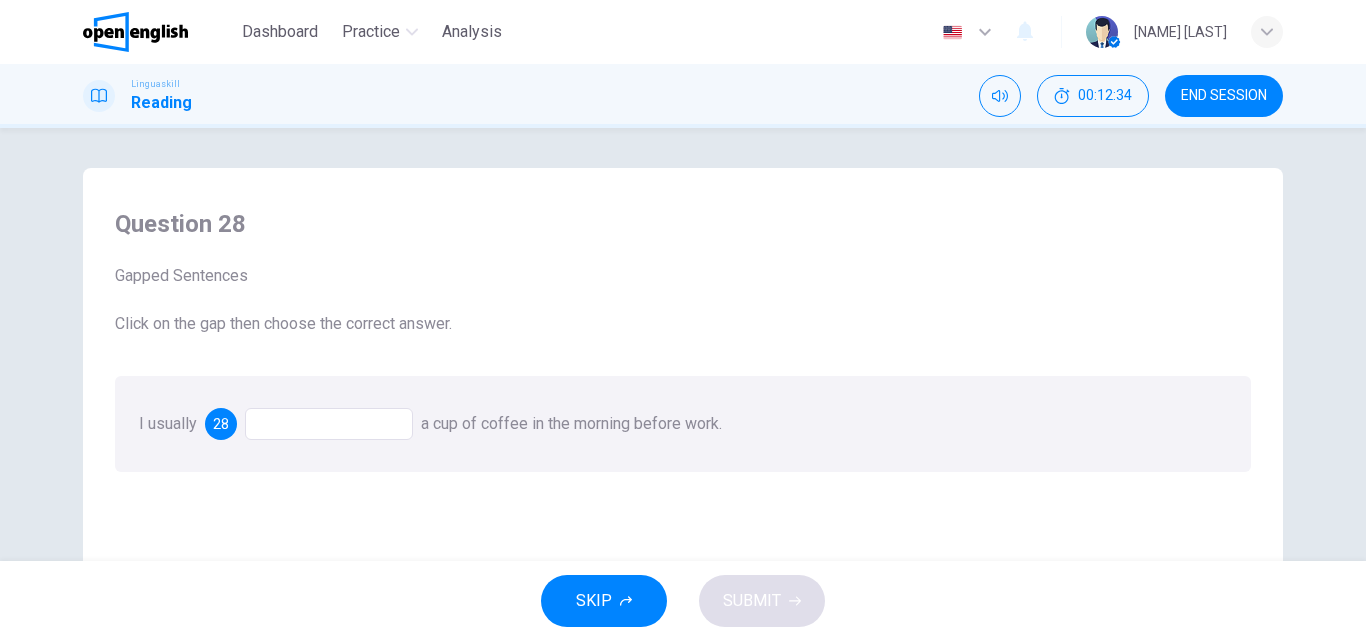 click at bounding box center (329, 424) 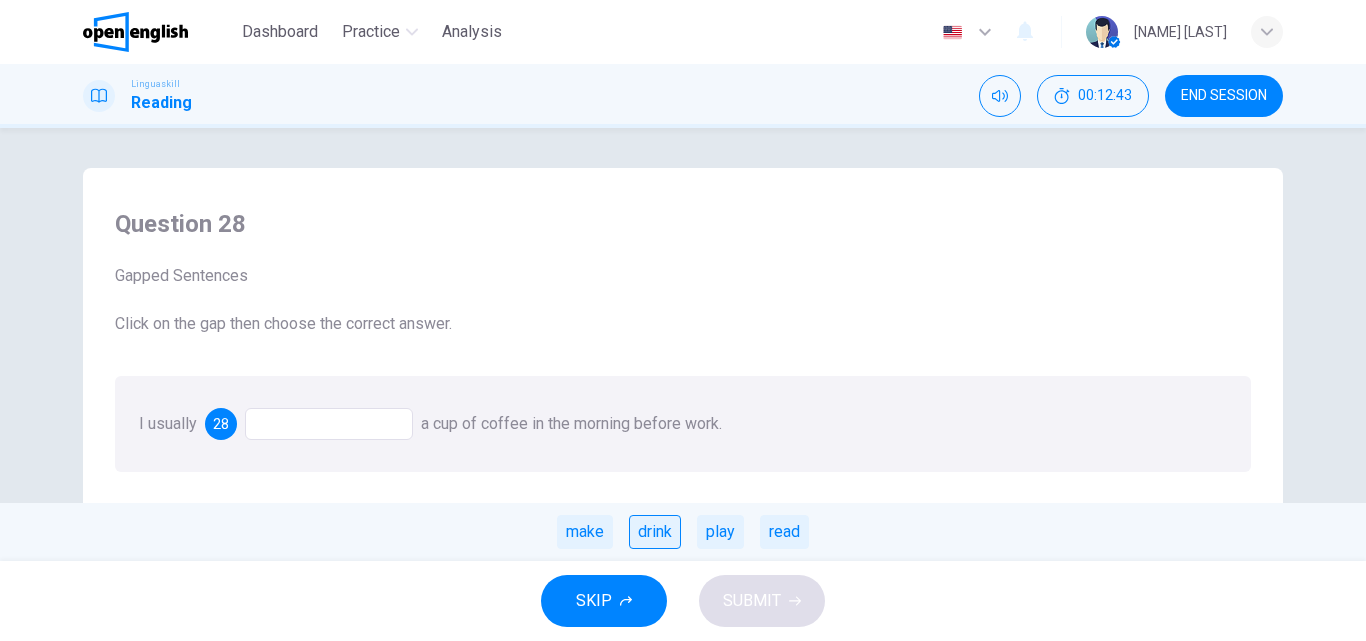 click on "drink" at bounding box center [655, 532] 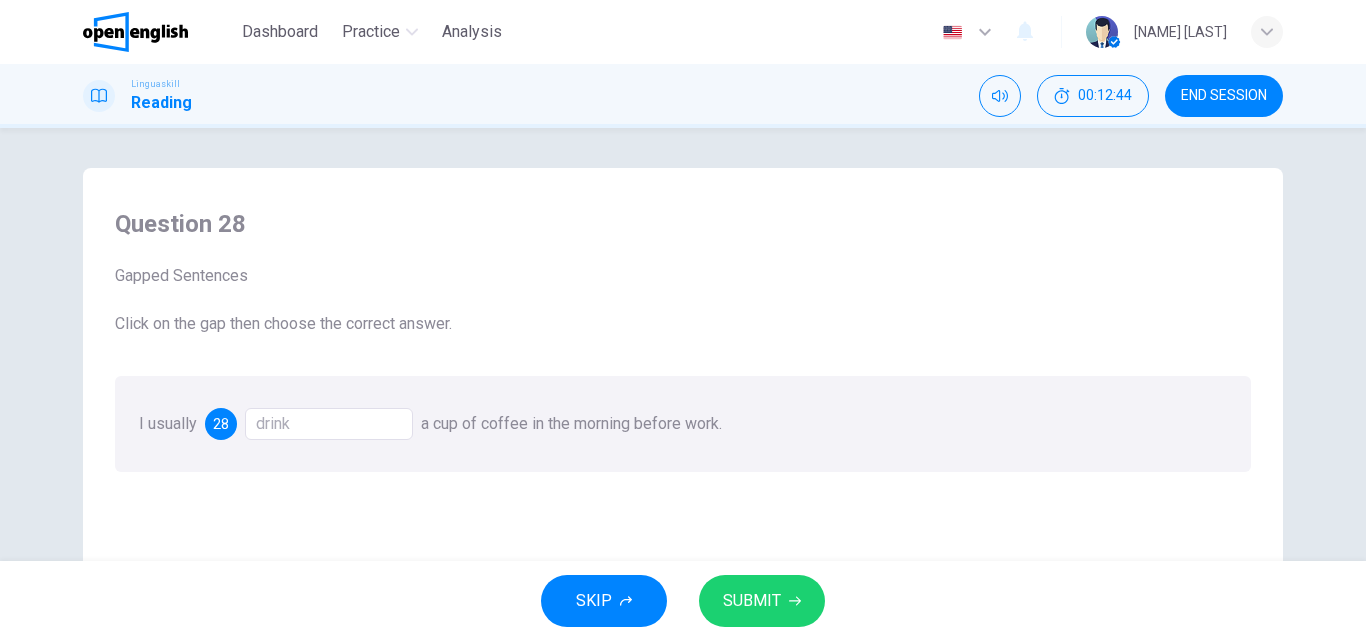 click on "SUBMIT" at bounding box center (762, 601) 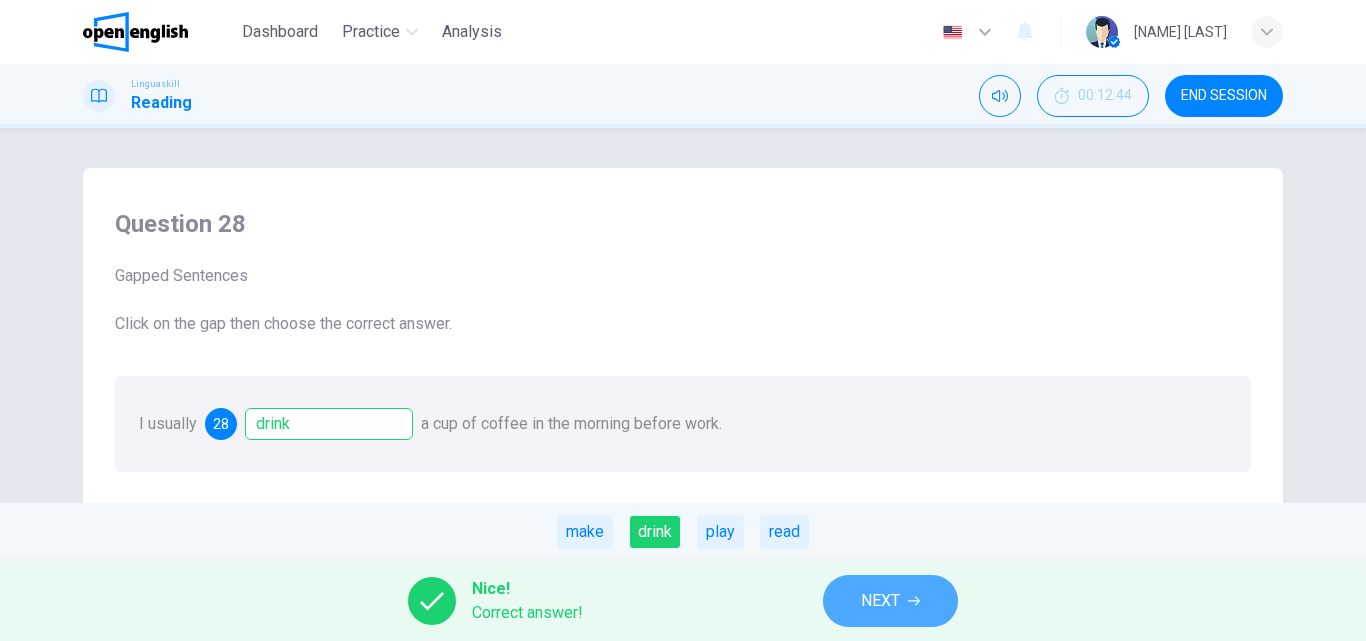 click on "NEXT" at bounding box center (890, 601) 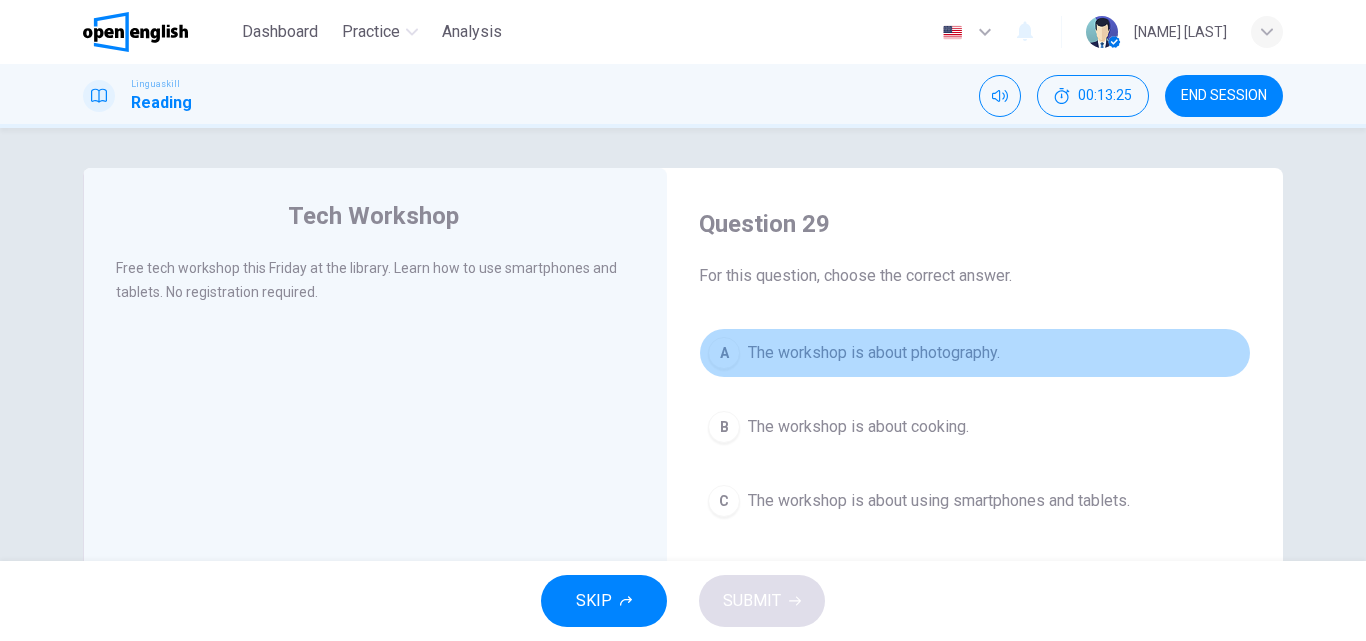 click on "The workshop is about photography." at bounding box center [874, 353] 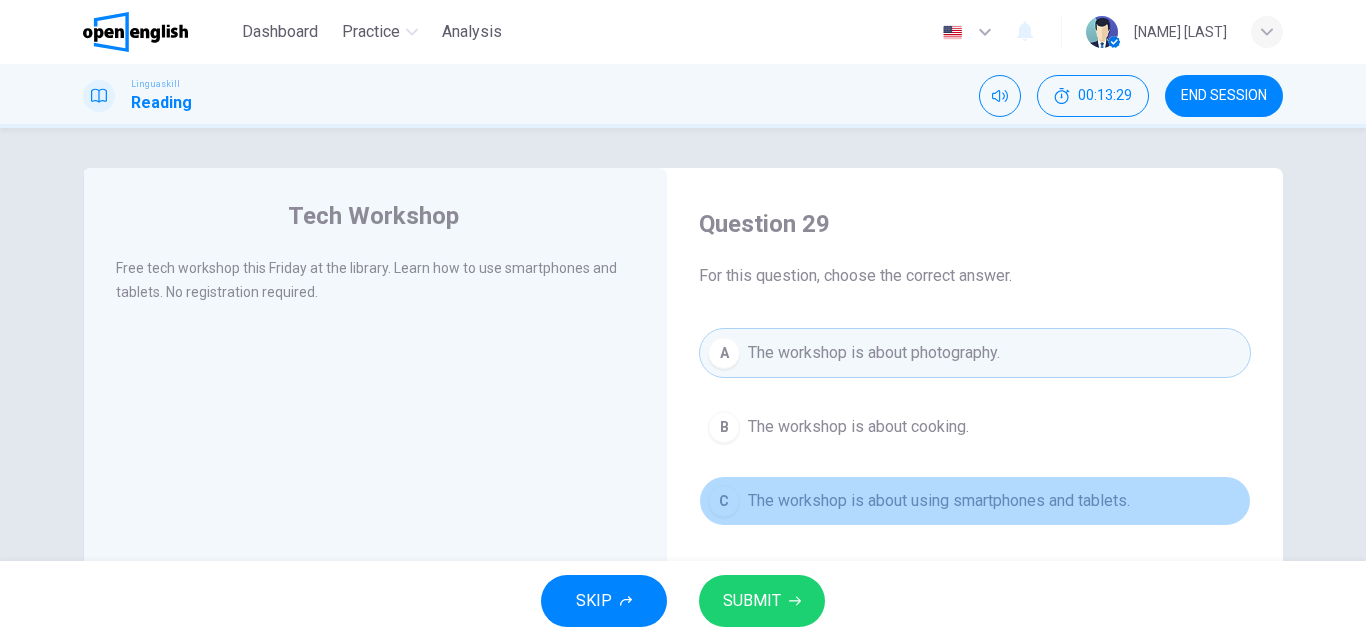 click on "C The workshop is about using smartphones and tablets." at bounding box center [975, 501] 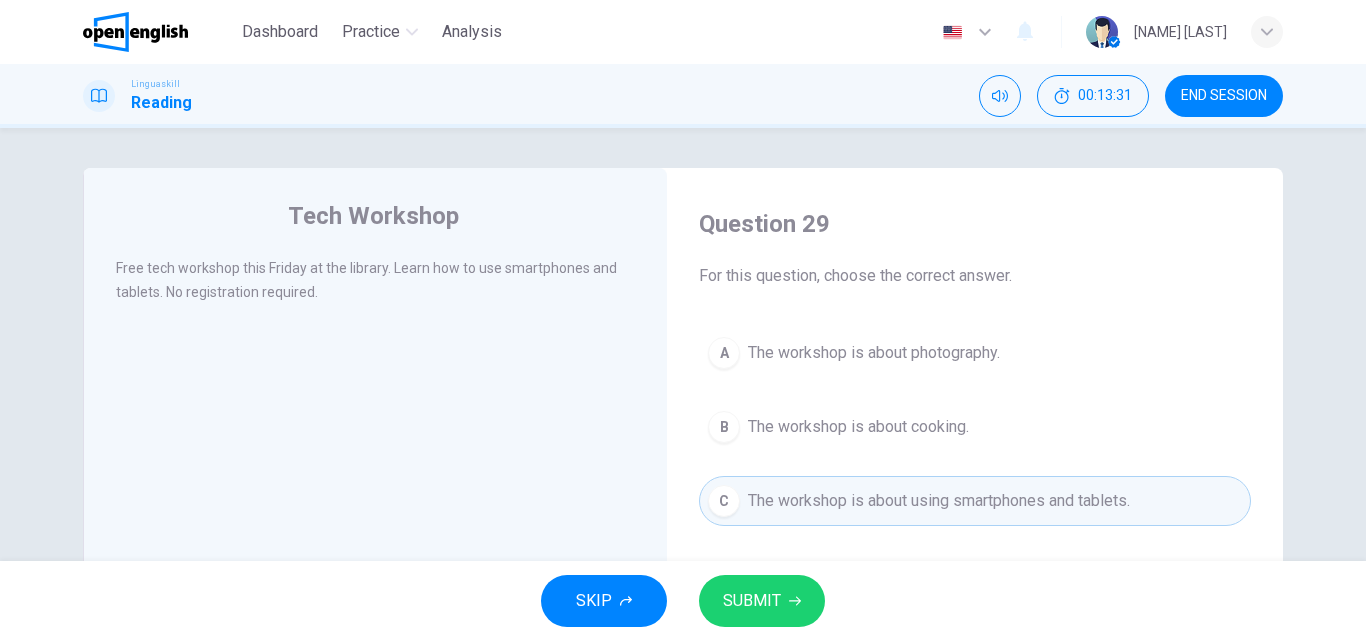 click on "SUBMIT" at bounding box center [752, 601] 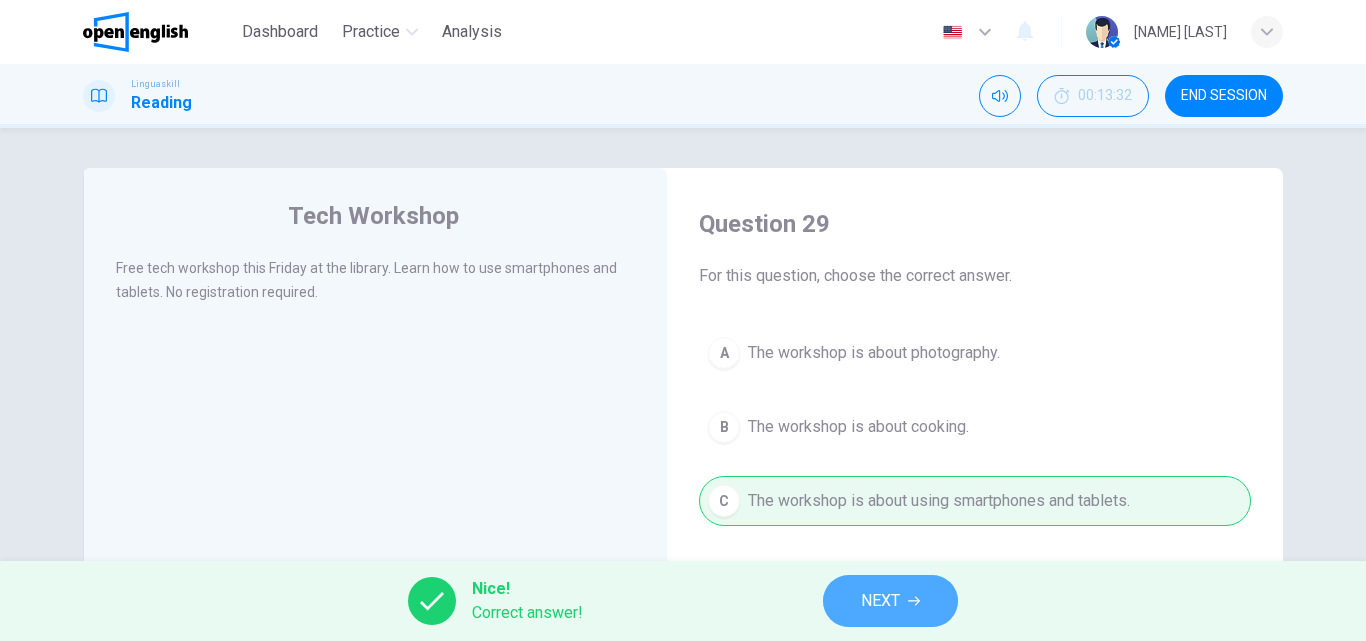 click on "NEXT" at bounding box center [890, 601] 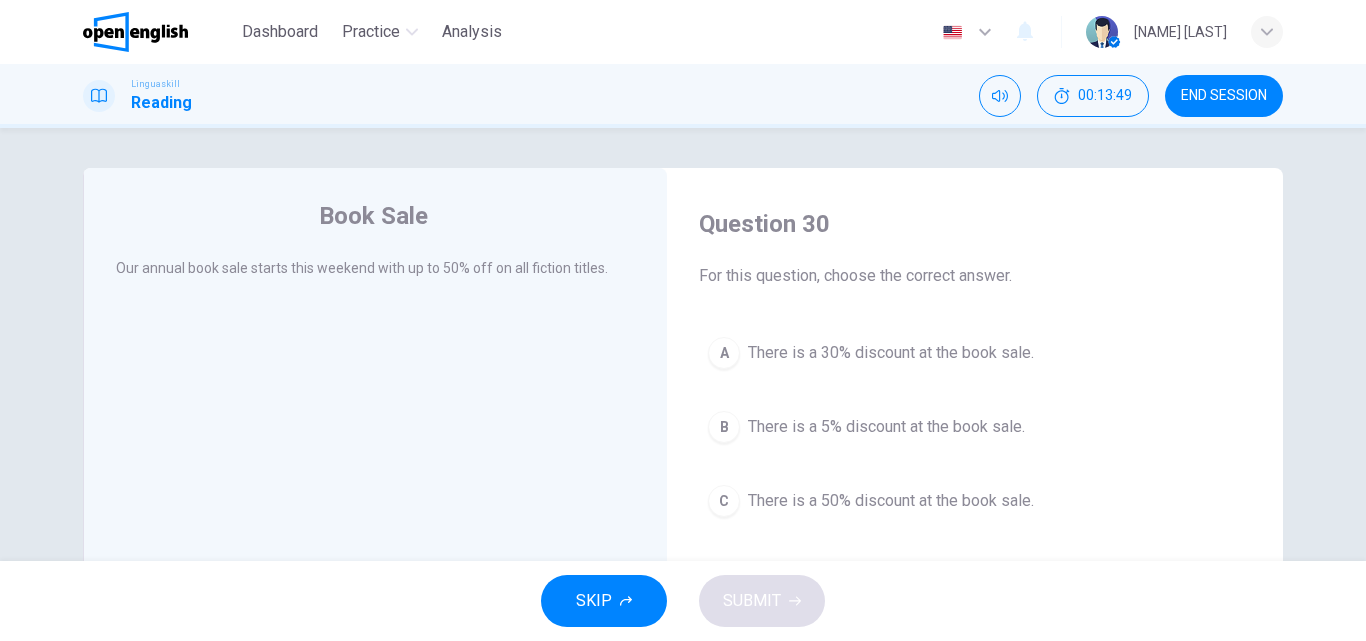 click on "C There is a 50% discount at the book sale." at bounding box center (975, 501) 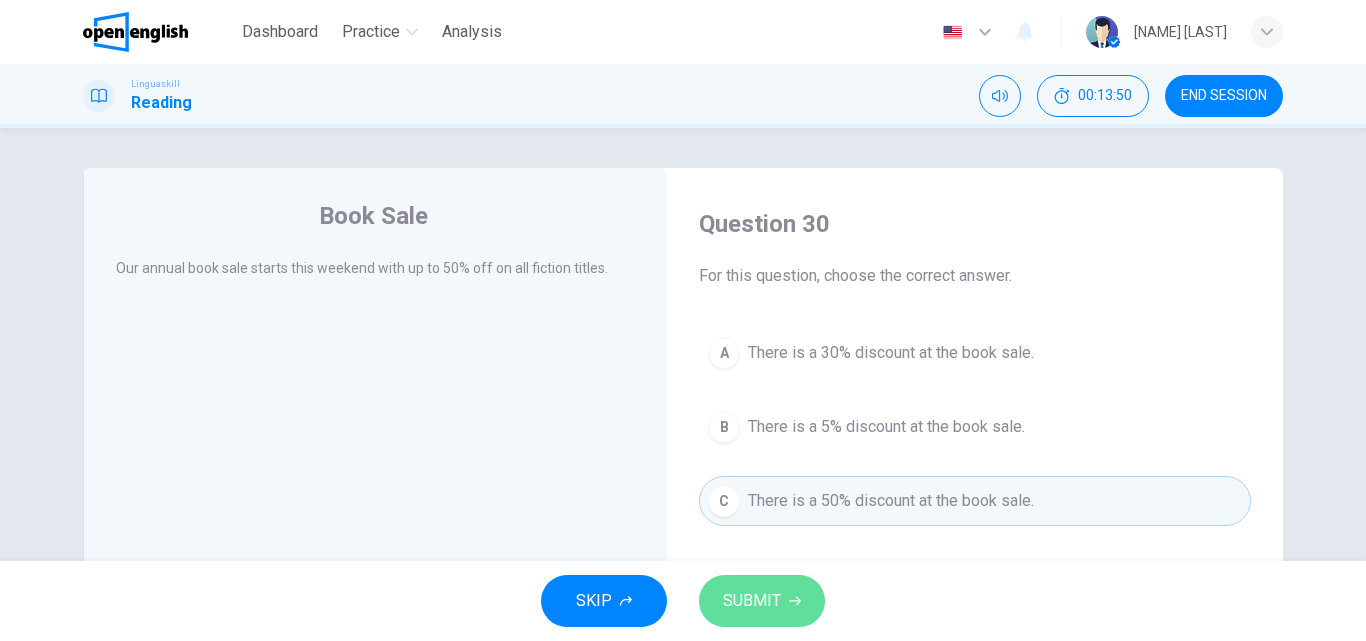 click 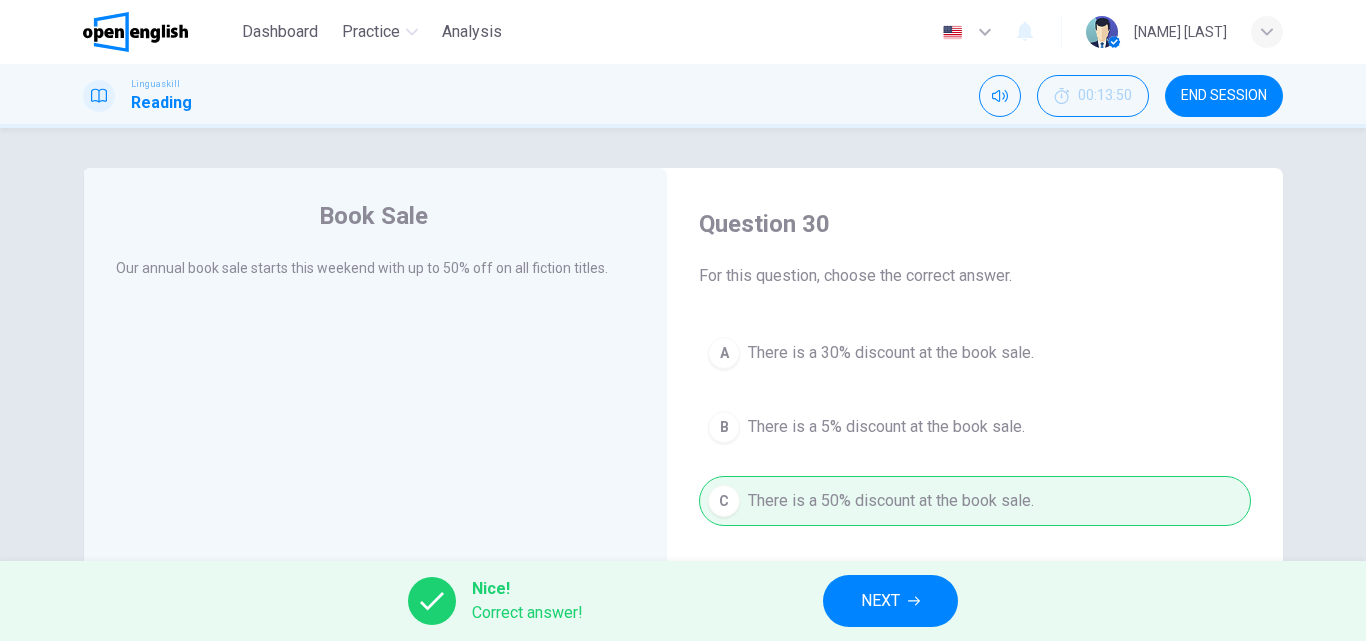 click on "Nice! Correct answer! NEXT" at bounding box center (683, 601) 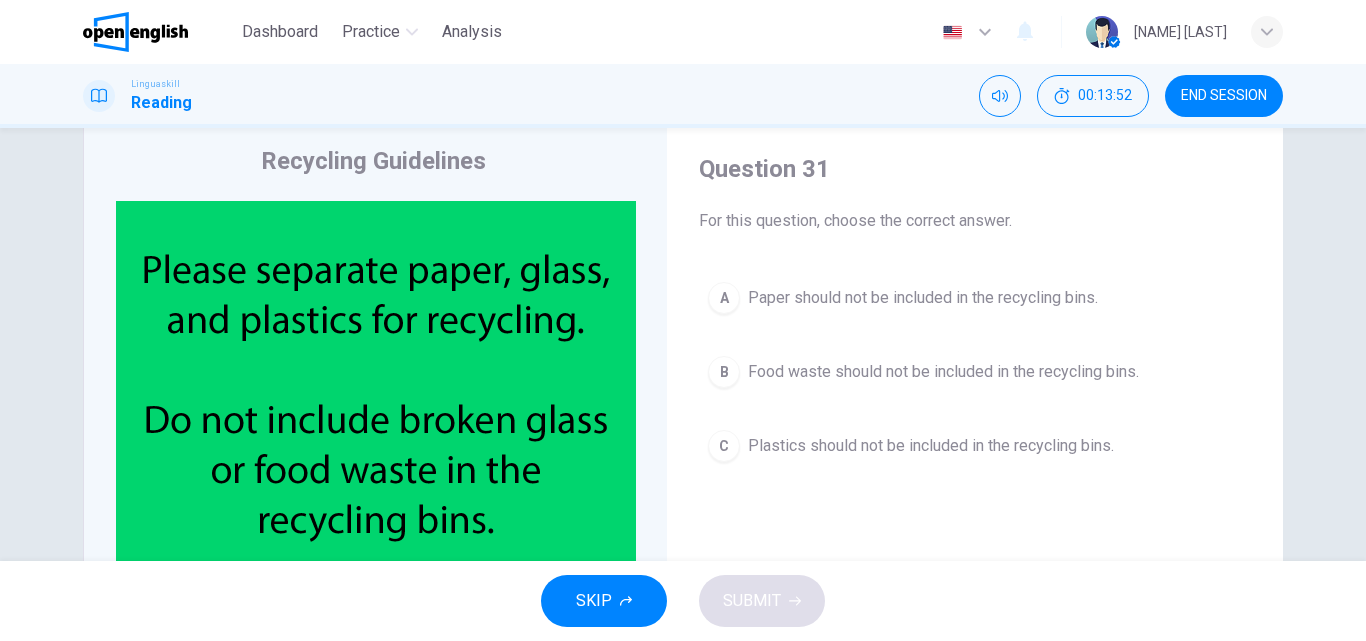 scroll, scrollTop: 59, scrollLeft: 0, axis: vertical 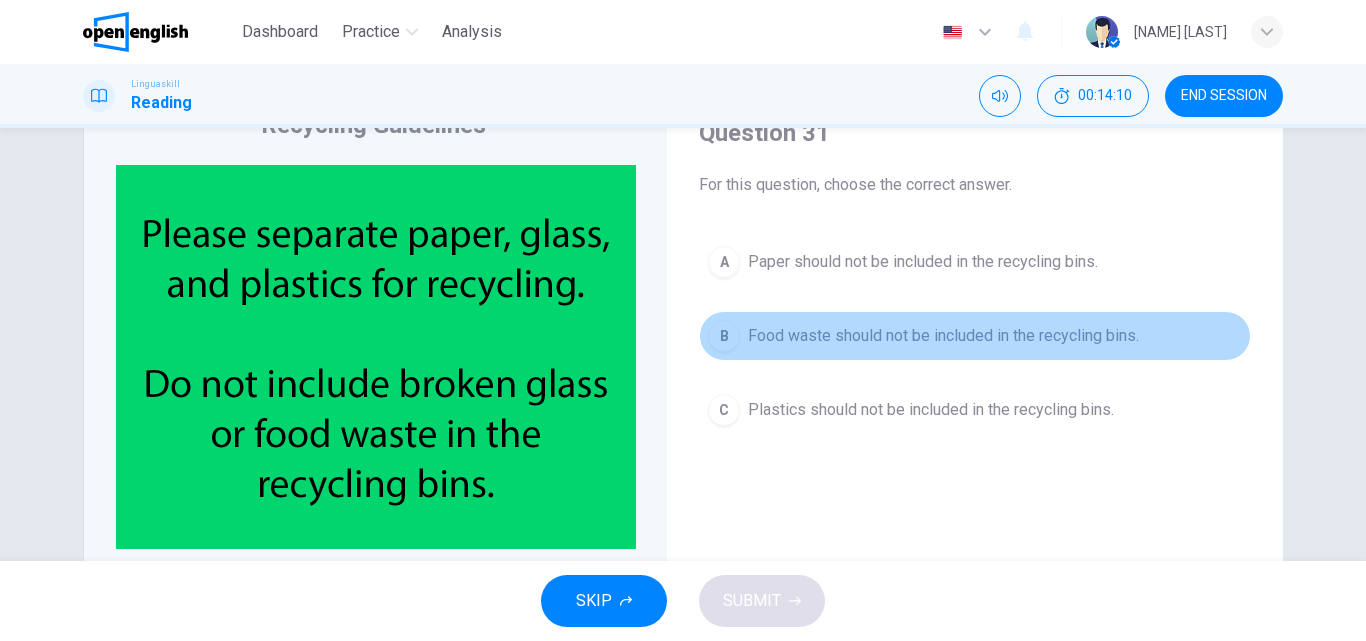 click on "Food waste should not be included in the recycling bins." at bounding box center [943, 336] 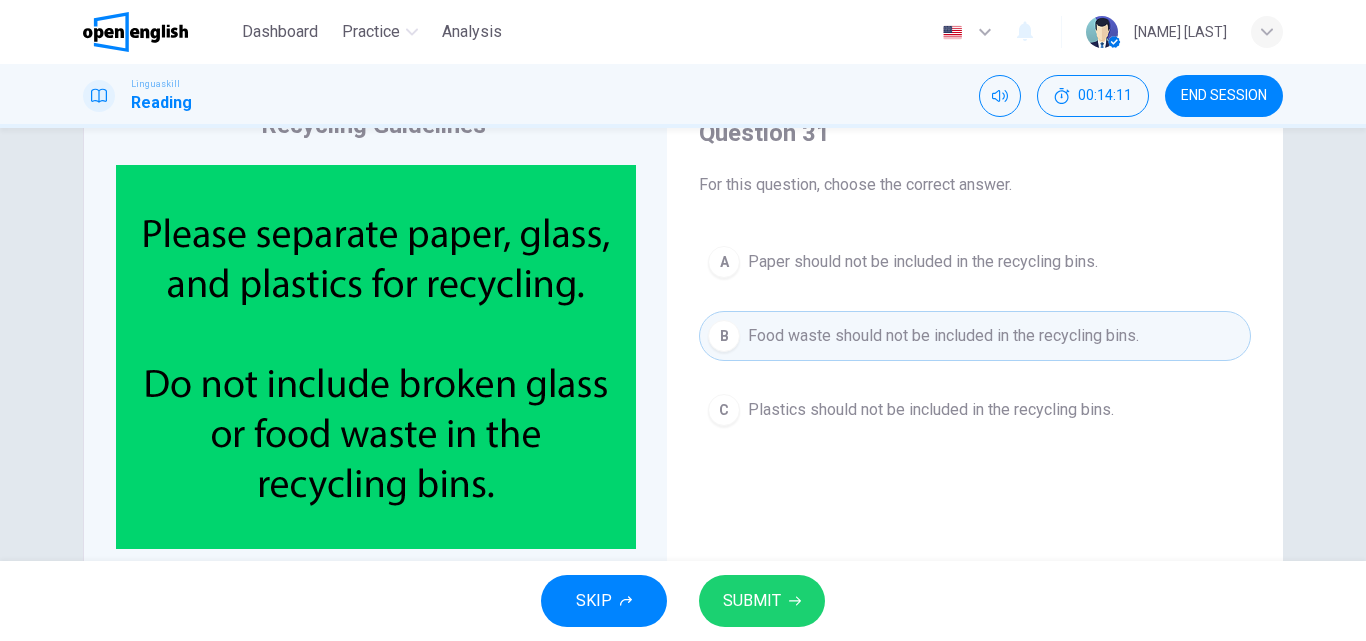click on "SUBMIT" at bounding box center [762, 601] 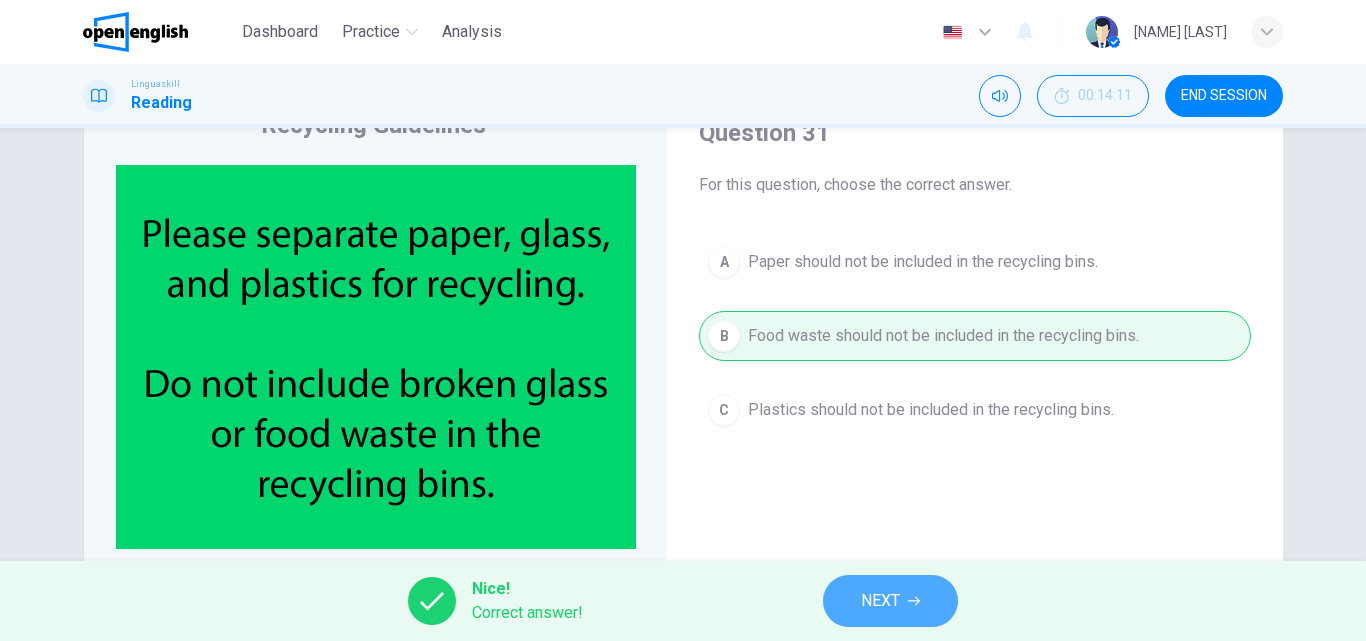 click on "NEXT" at bounding box center (880, 601) 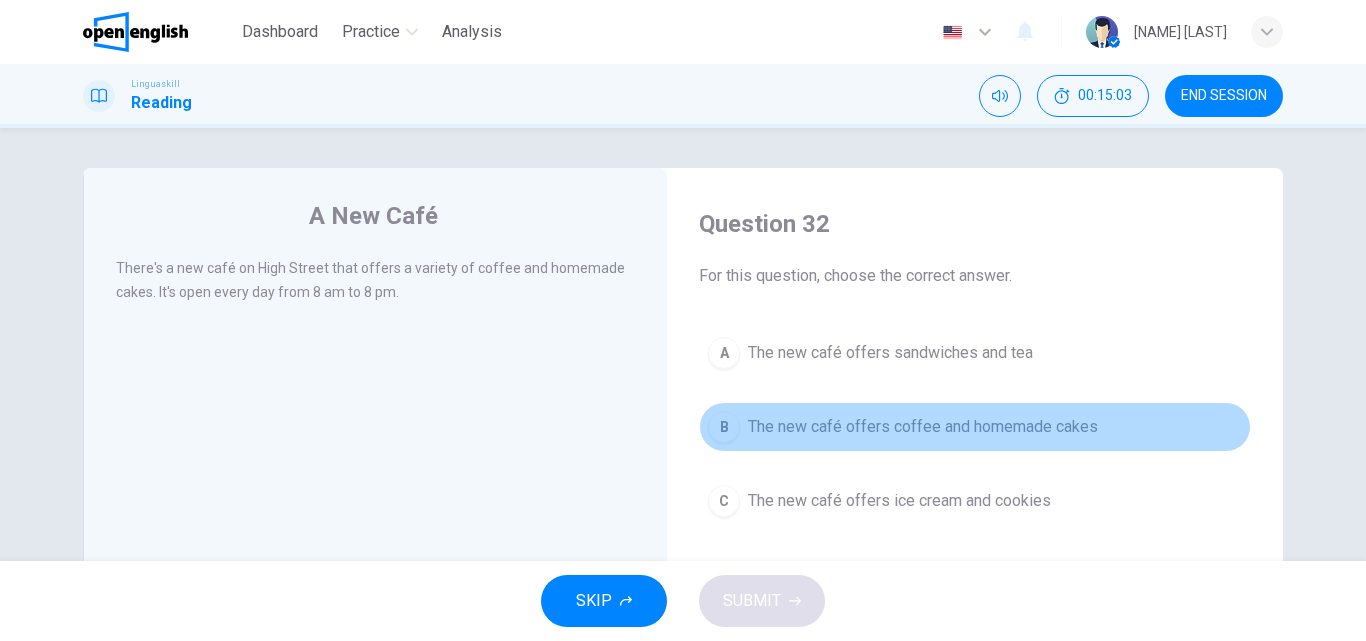 click on "B The new café offers coffee and homemade cakes" at bounding box center (975, 427) 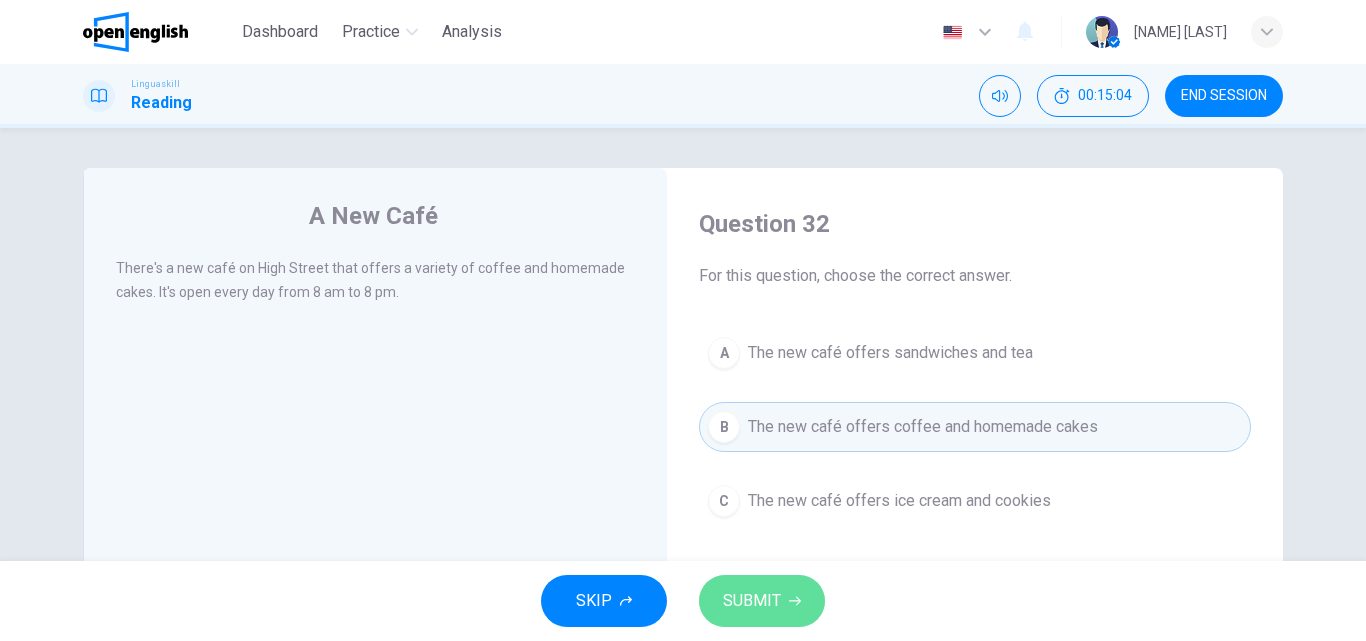 click 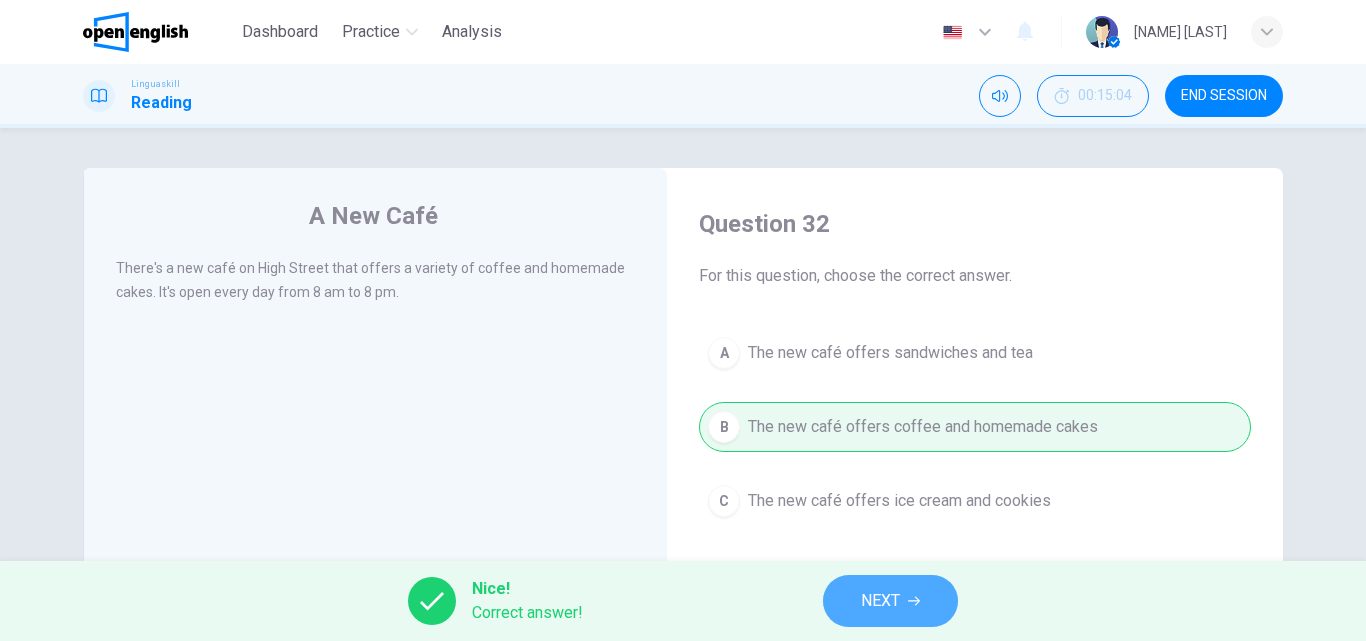 click on "NEXT" at bounding box center [890, 601] 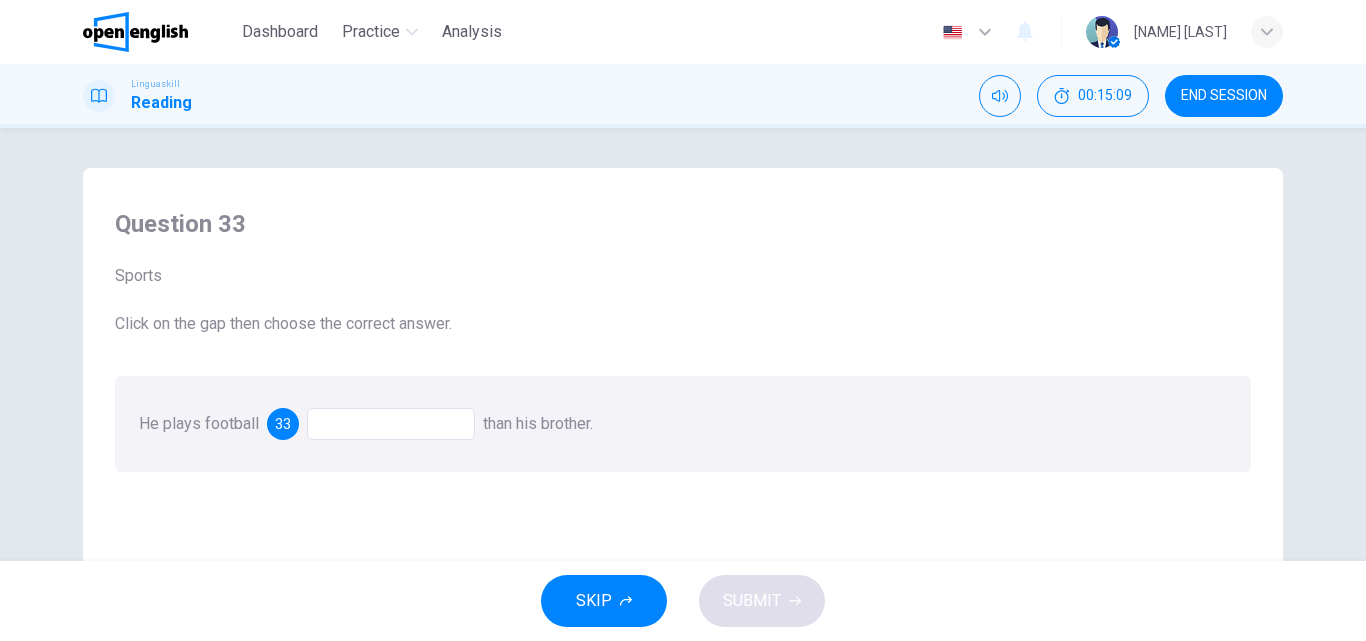 click at bounding box center [391, 424] 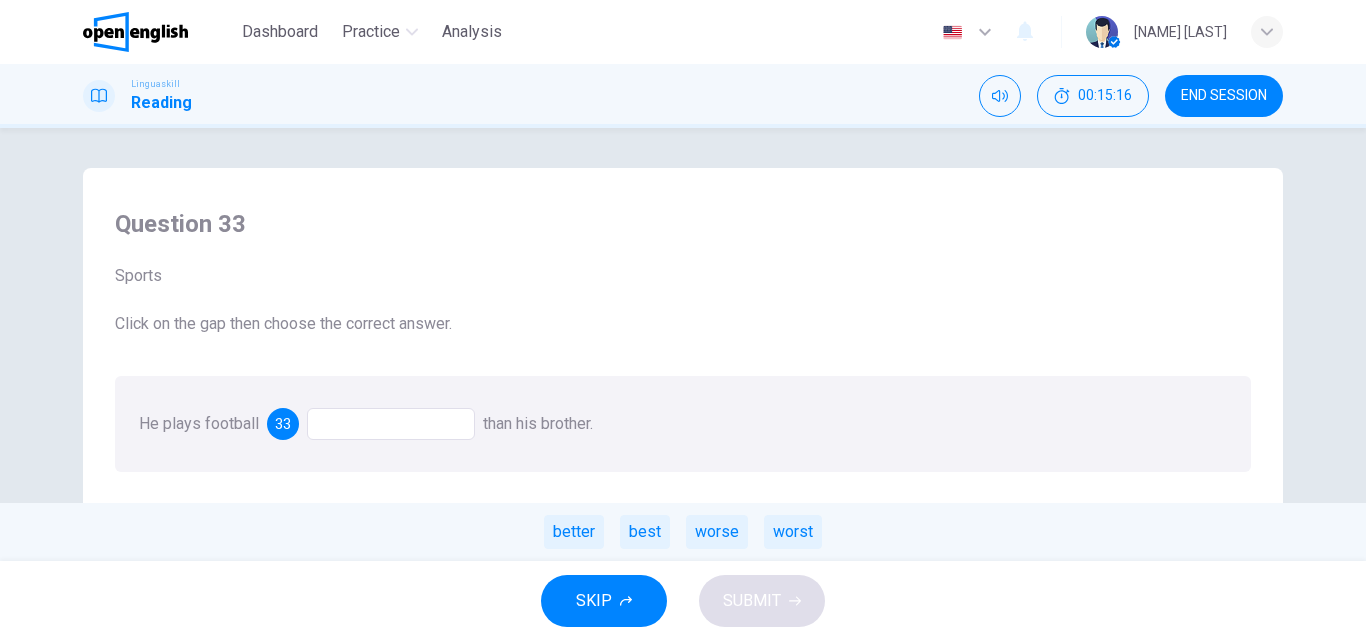 click at bounding box center [391, 424] 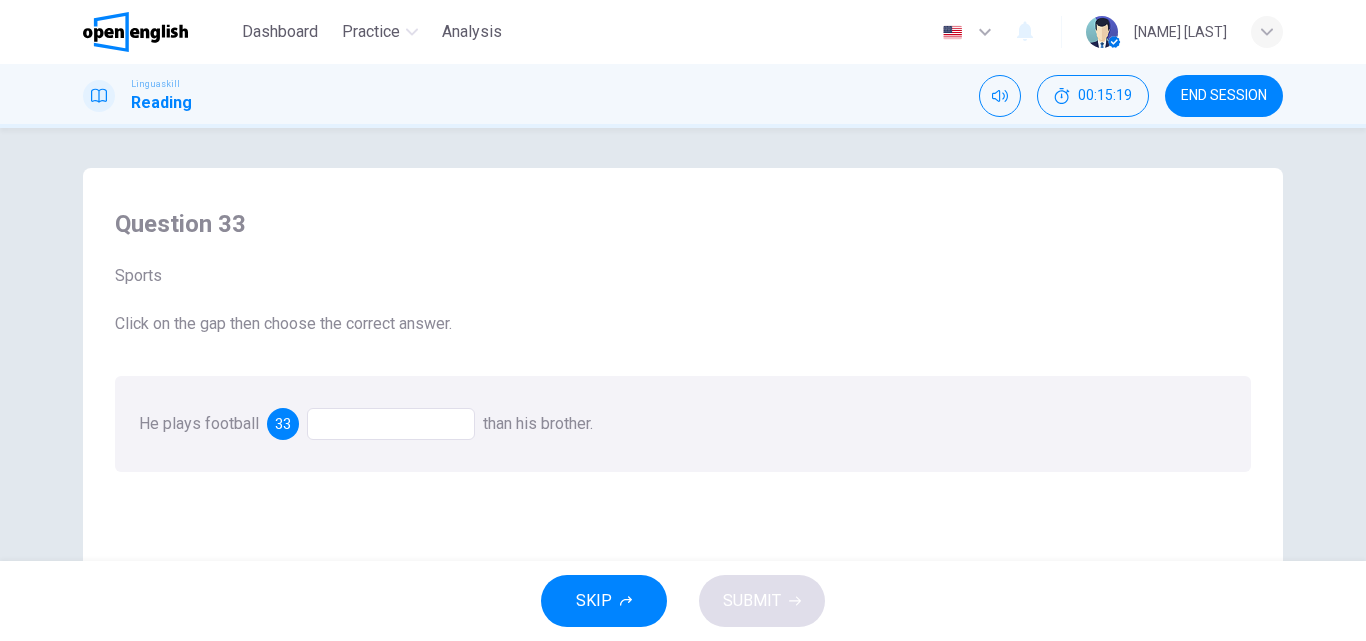 click at bounding box center [391, 424] 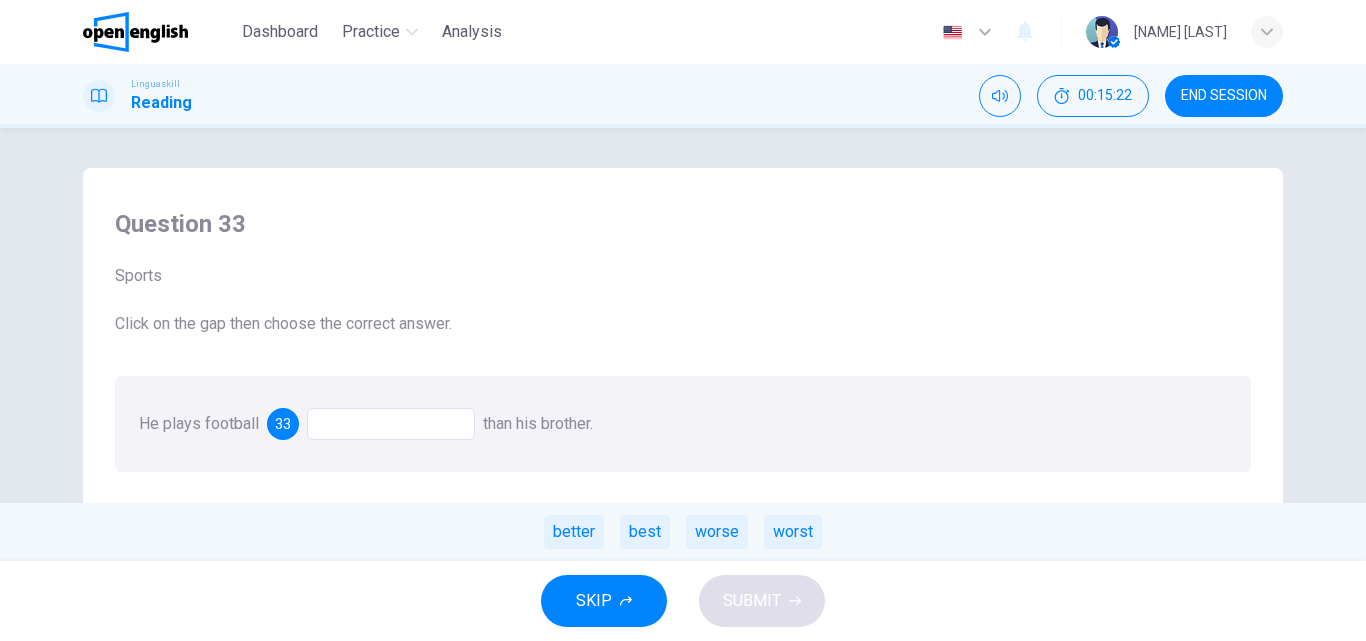 click on "better" at bounding box center (574, 532) 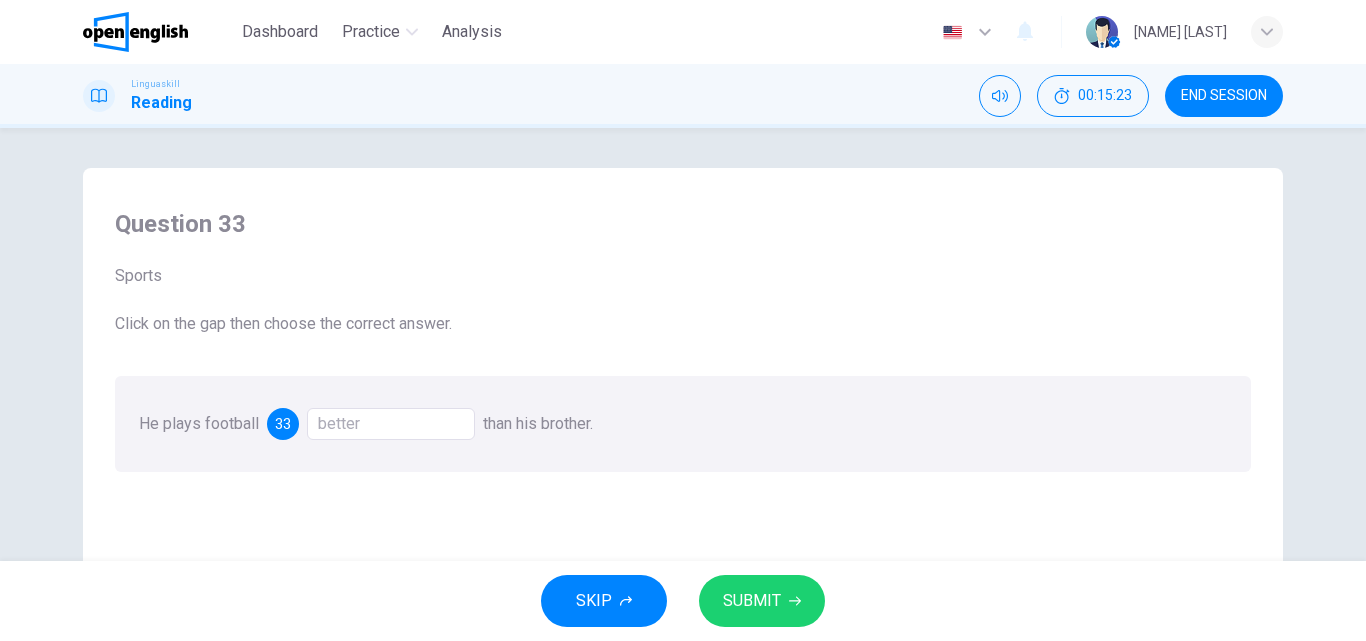 click on "SUBMIT" at bounding box center (762, 601) 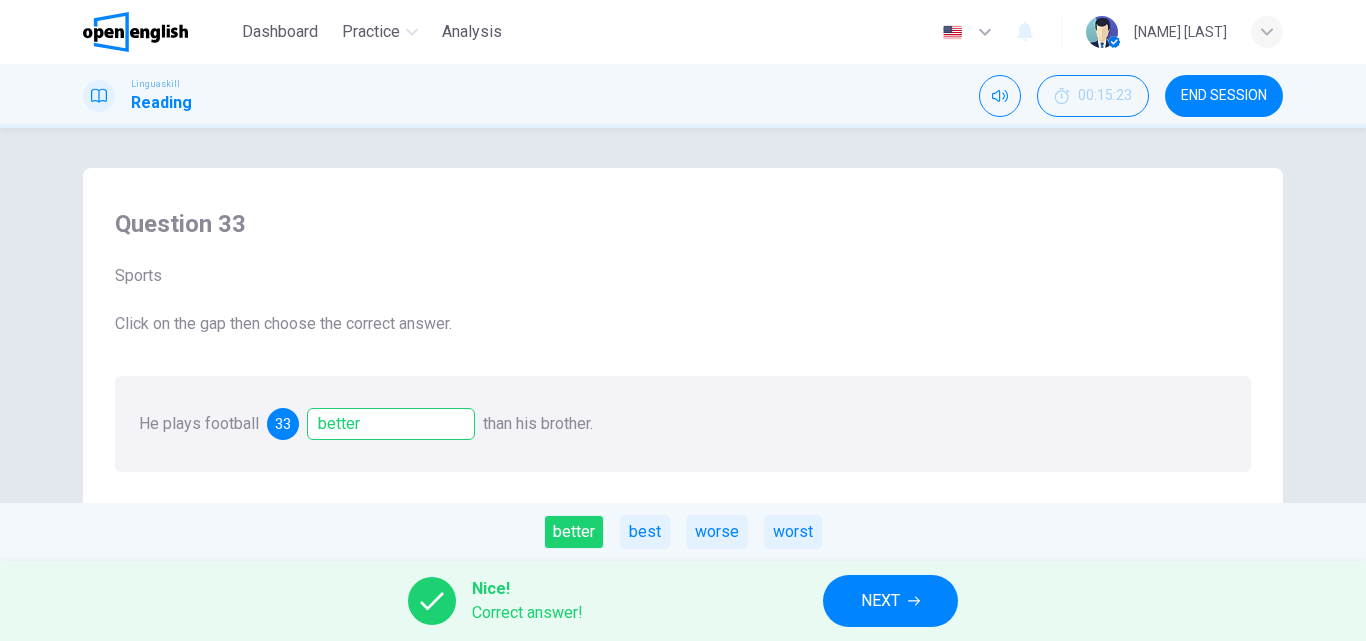 click on "NEXT" at bounding box center [890, 601] 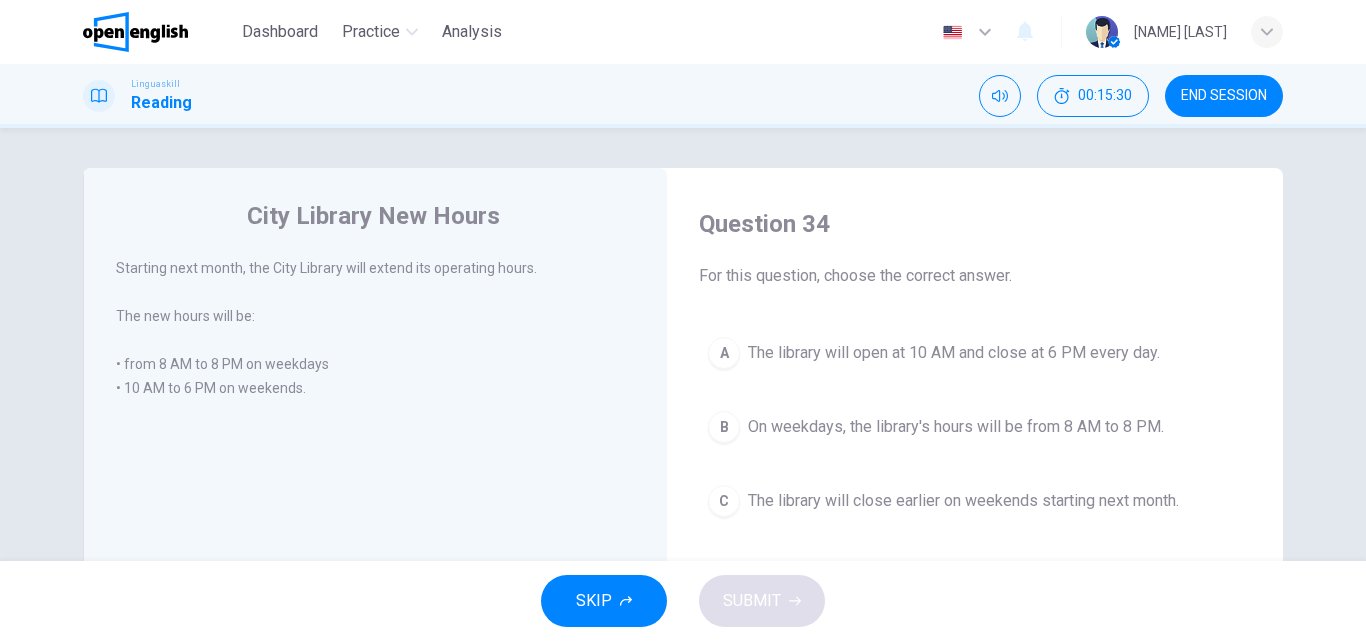 click on "On weekdays, the library's hours will be from 8 AM to 8 PM." at bounding box center [956, 427] 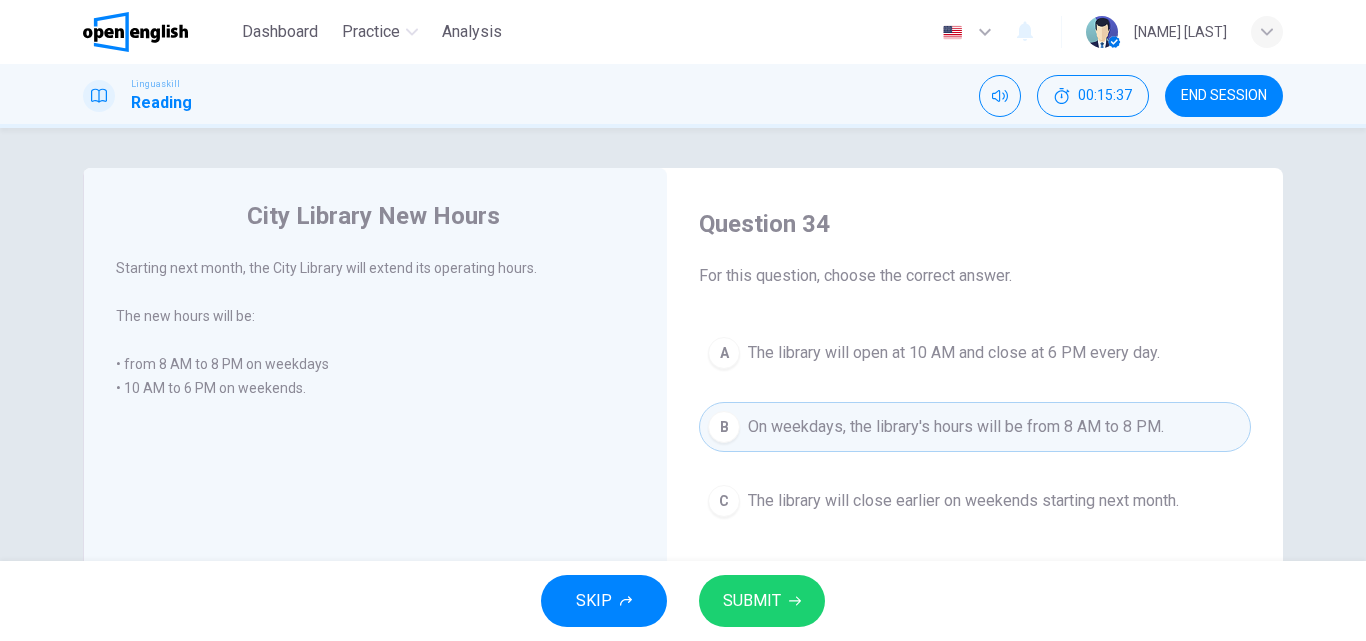 click on "SUBMIT" at bounding box center (762, 601) 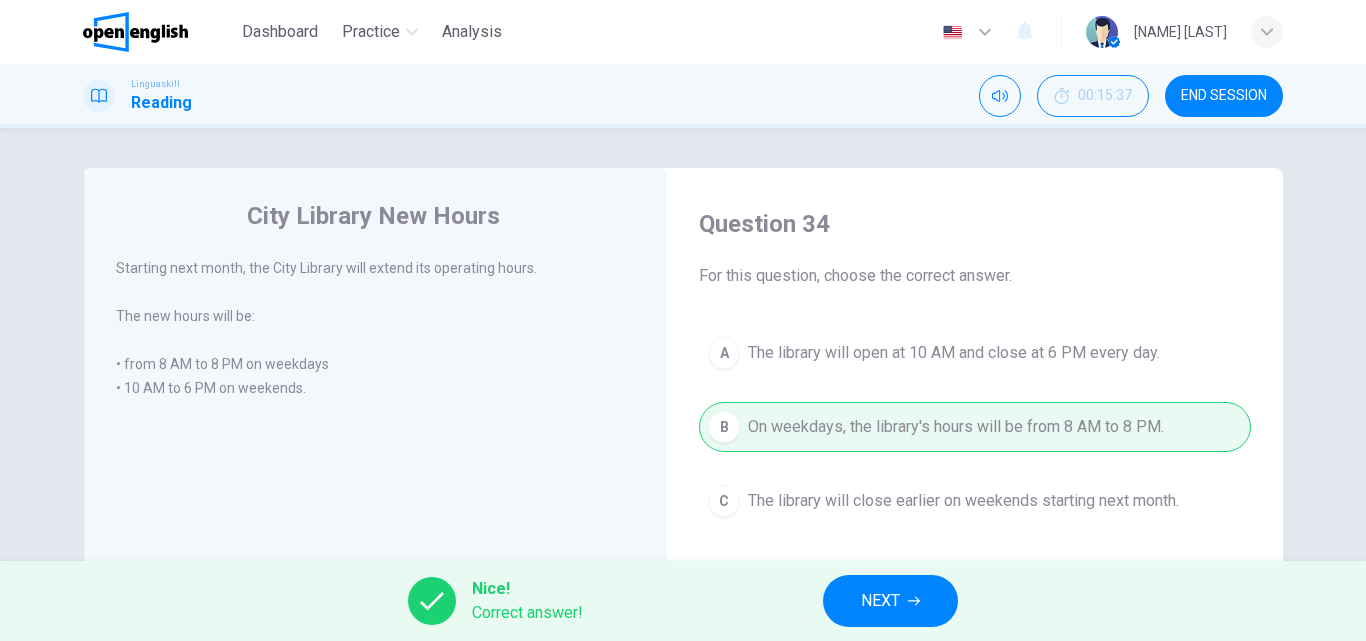 click on "NEXT" at bounding box center (890, 601) 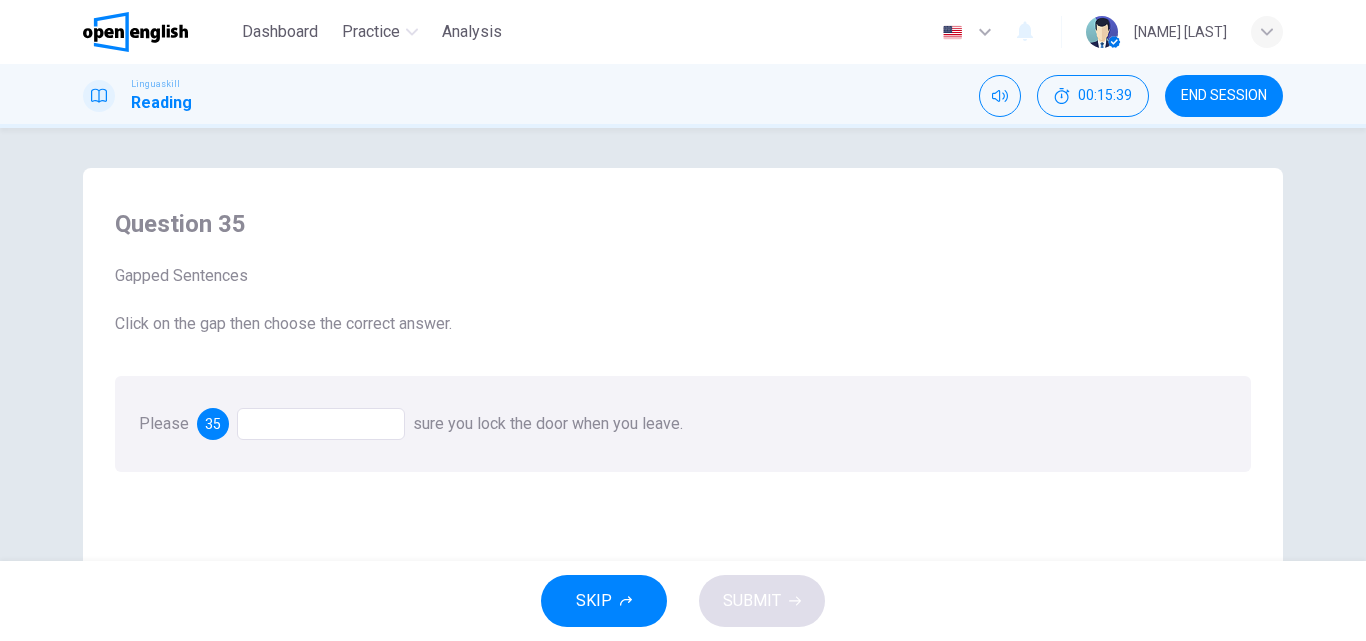 click at bounding box center (321, 424) 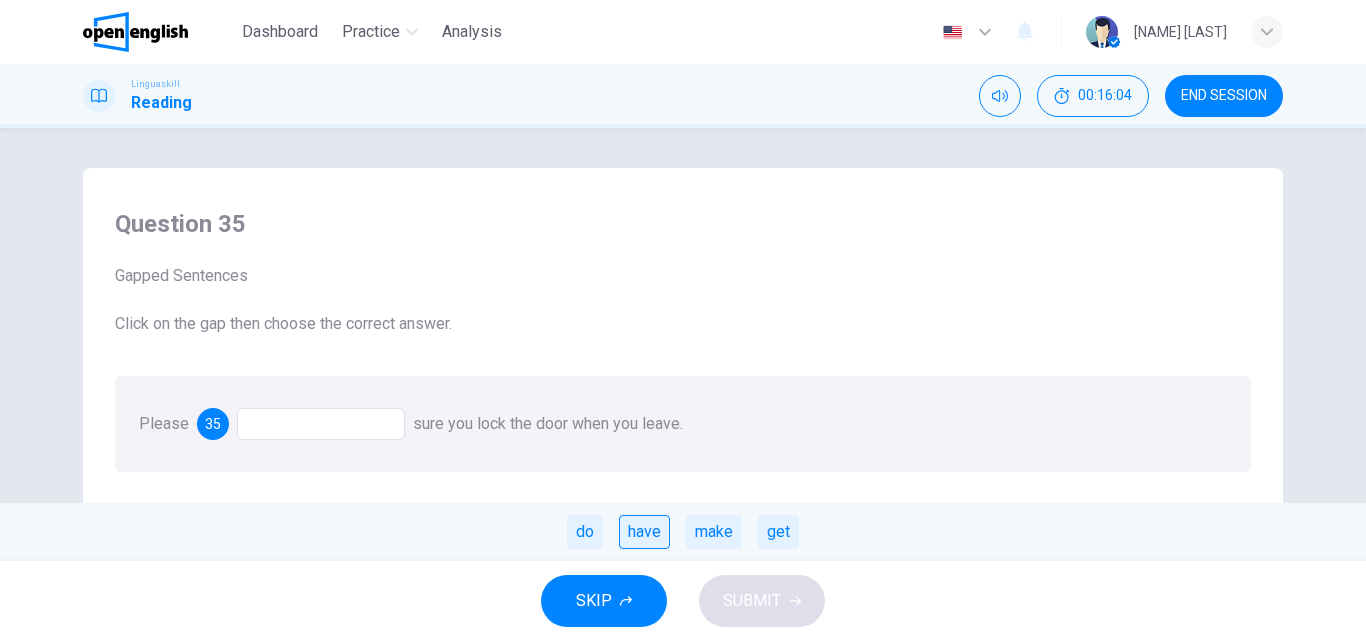 click on "have" at bounding box center [644, 532] 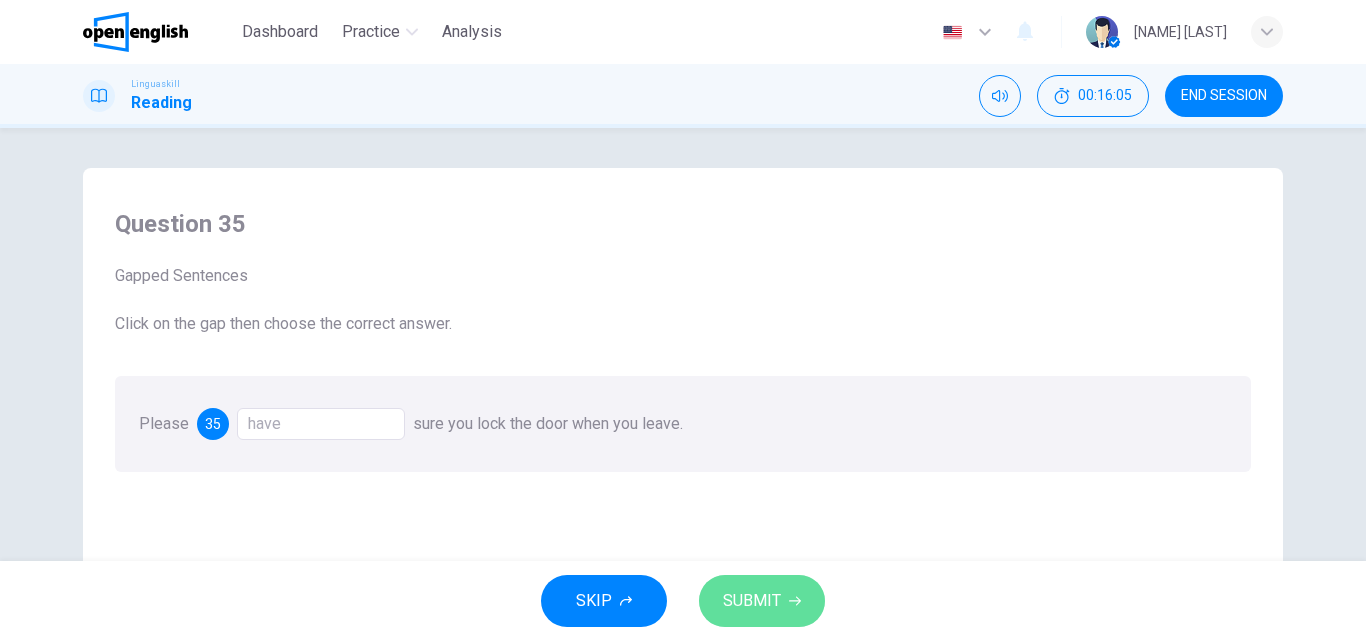 click on "SUBMIT" at bounding box center (762, 601) 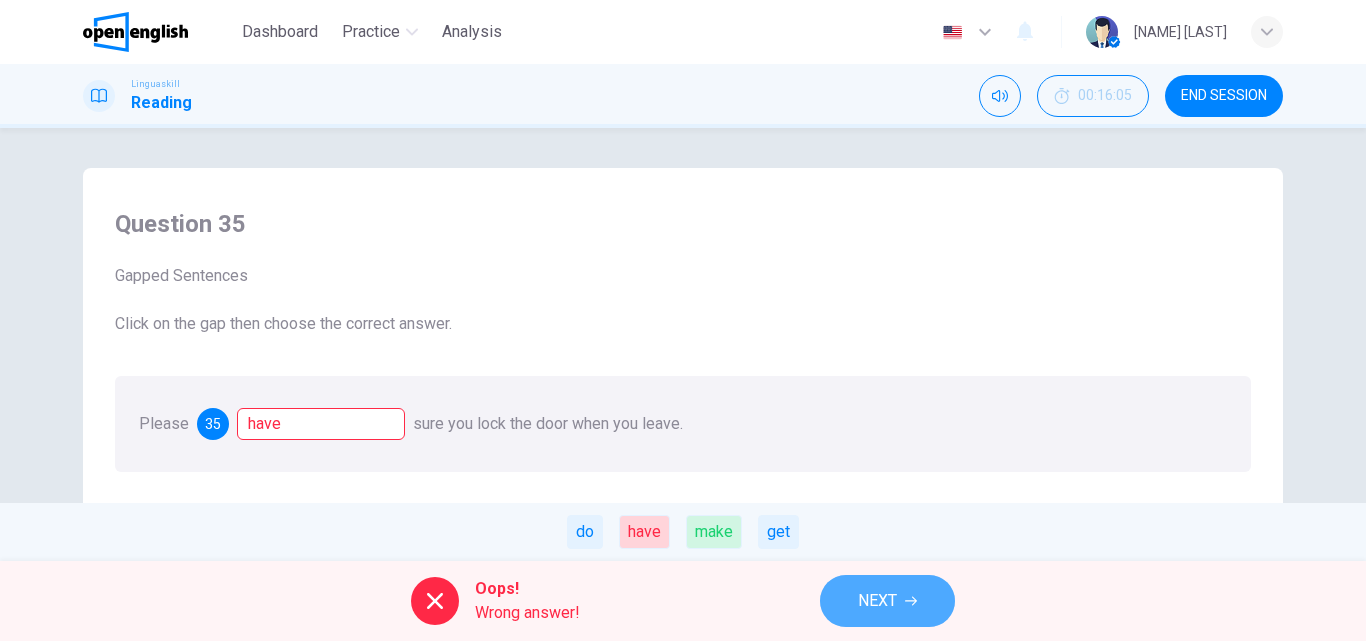 click on "NEXT" at bounding box center (887, 601) 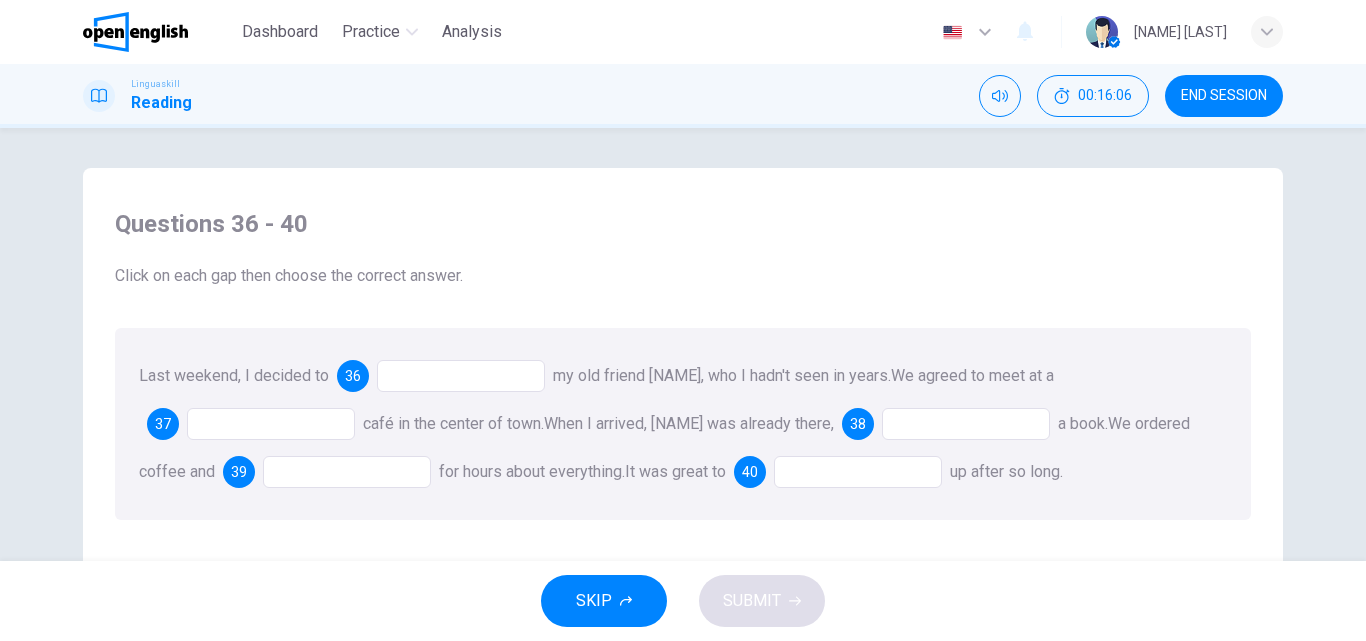 click at bounding box center [461, 376] 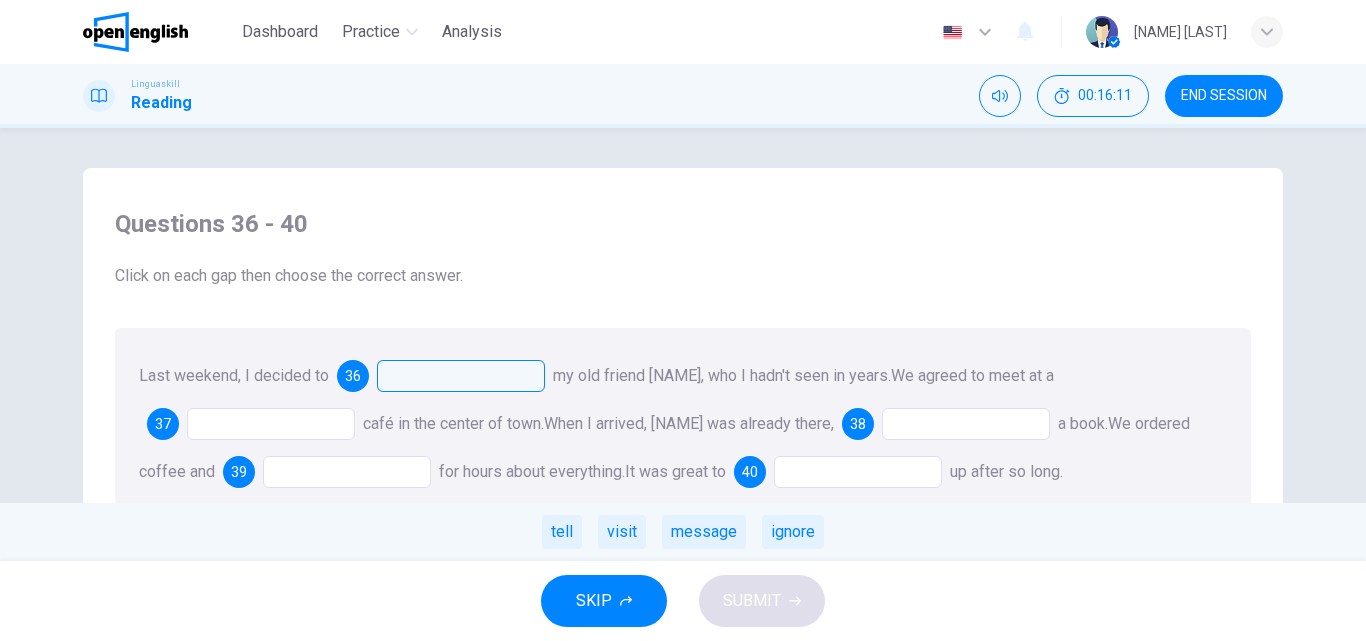 click at bounding box center (461, 376) 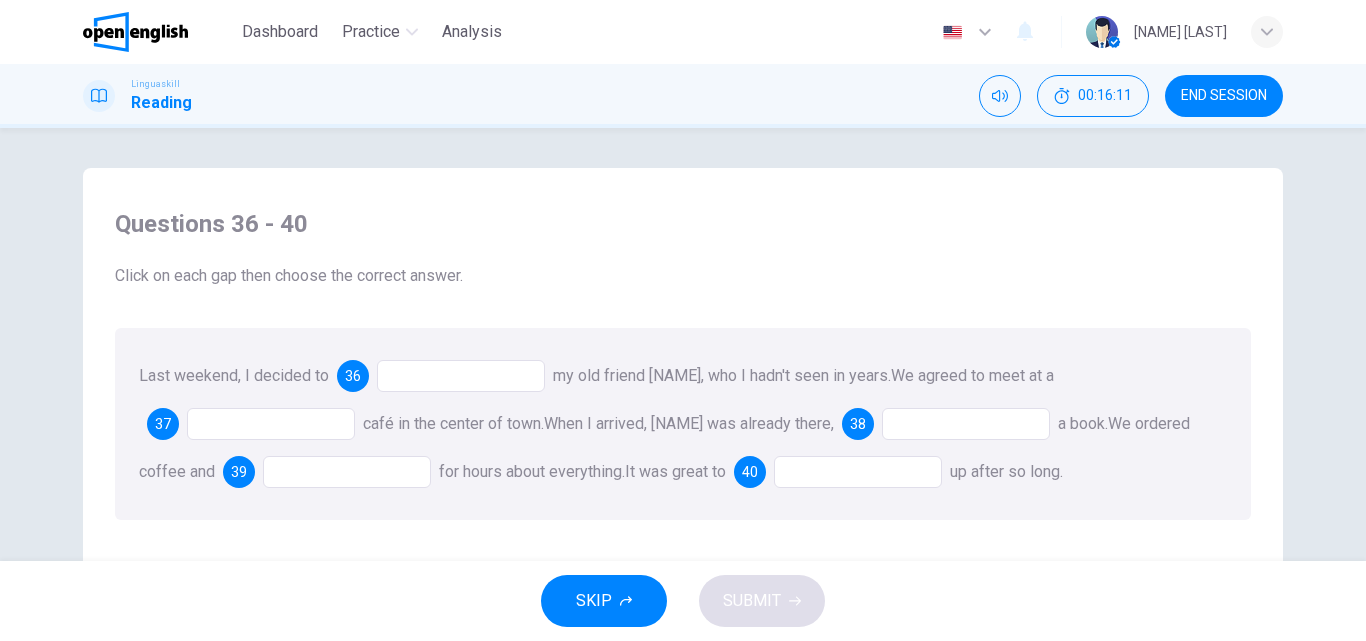 click at bounding box center (461, 376) 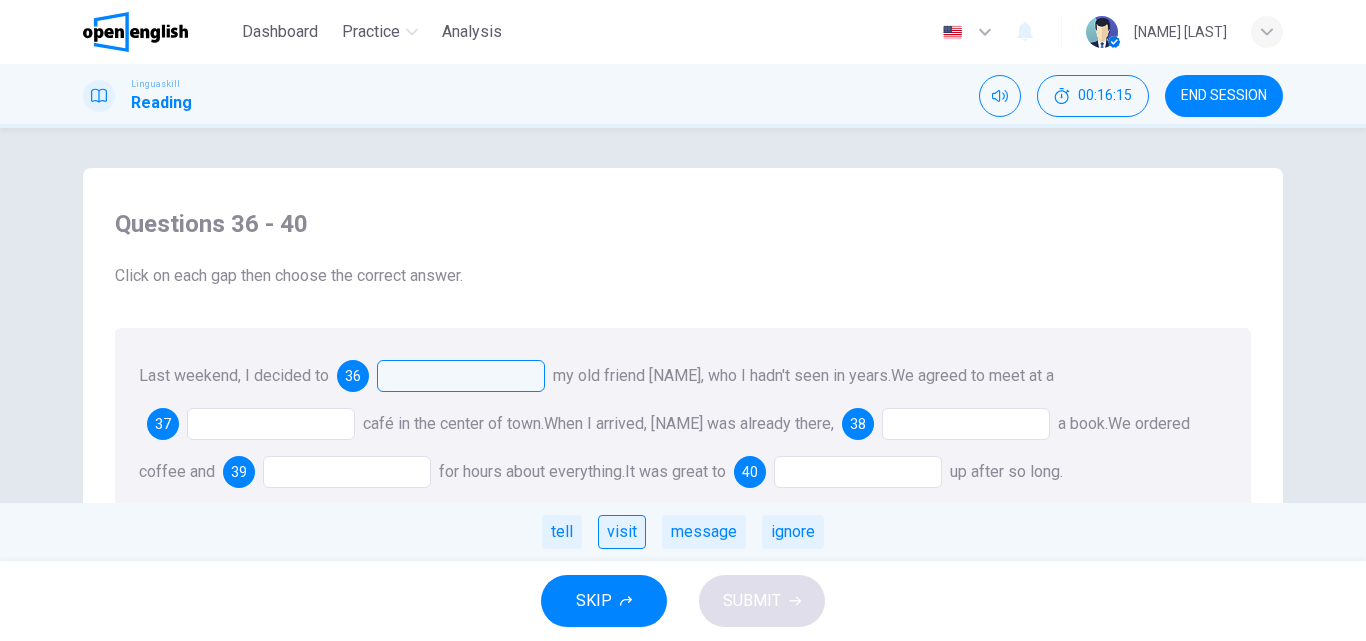 click on "visit" at bounding box center [622, 532] 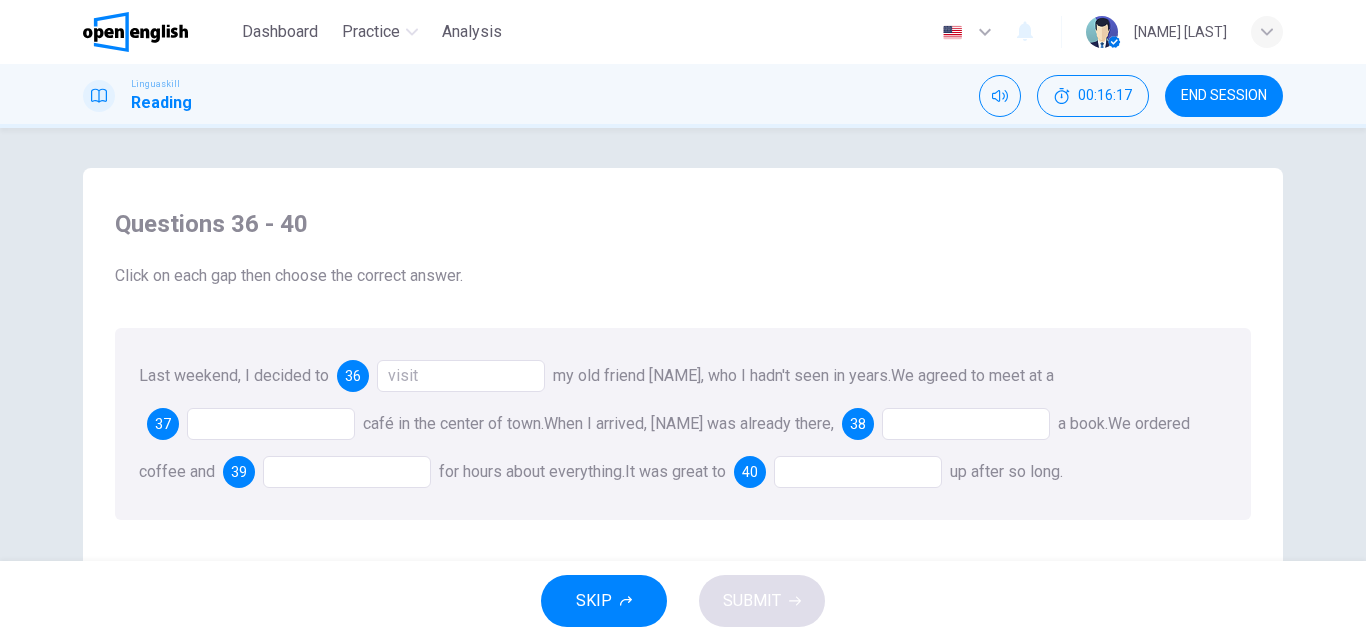 click on "Last weekend, I decided to  36 visit  my old friend [NAME], who I hadn't seen in years. We agreed to meet at a  37  café in the center of town. When I arrived, [NAME] was already there,  38  a book. We ordered coffee and  39  for hours about everything. It was great to  40  up after so long." at bounding box center (683, 424) 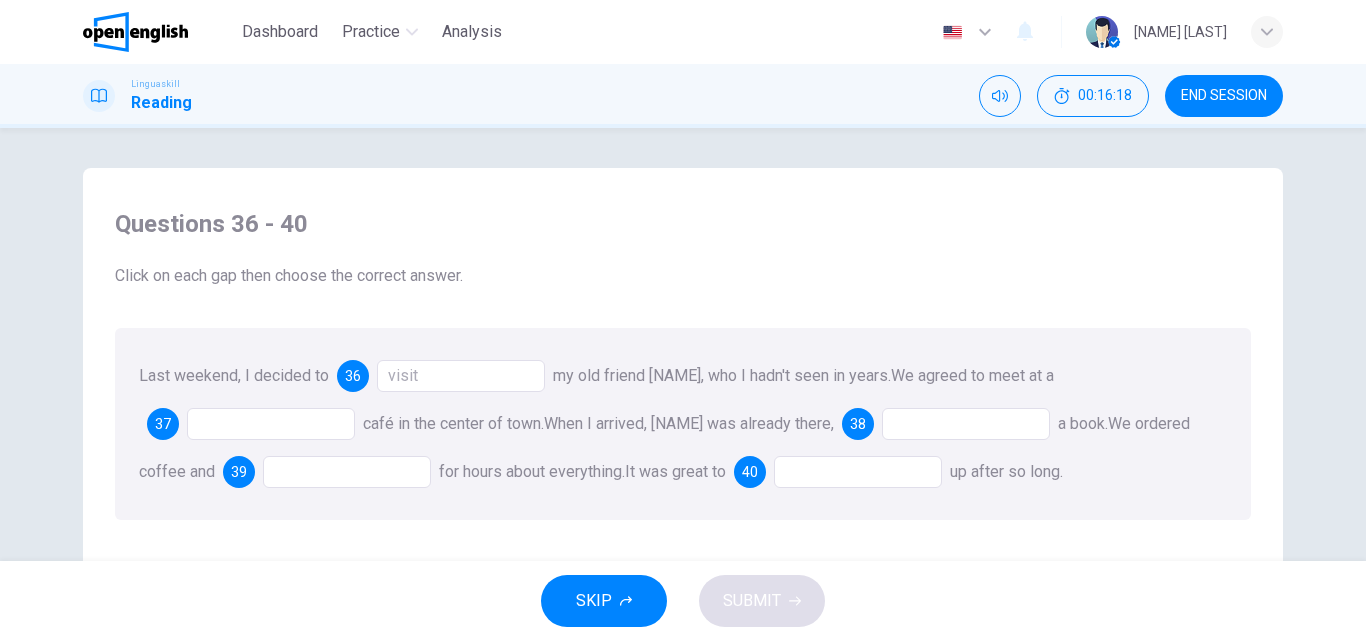 click at bounding box center (271, 424) 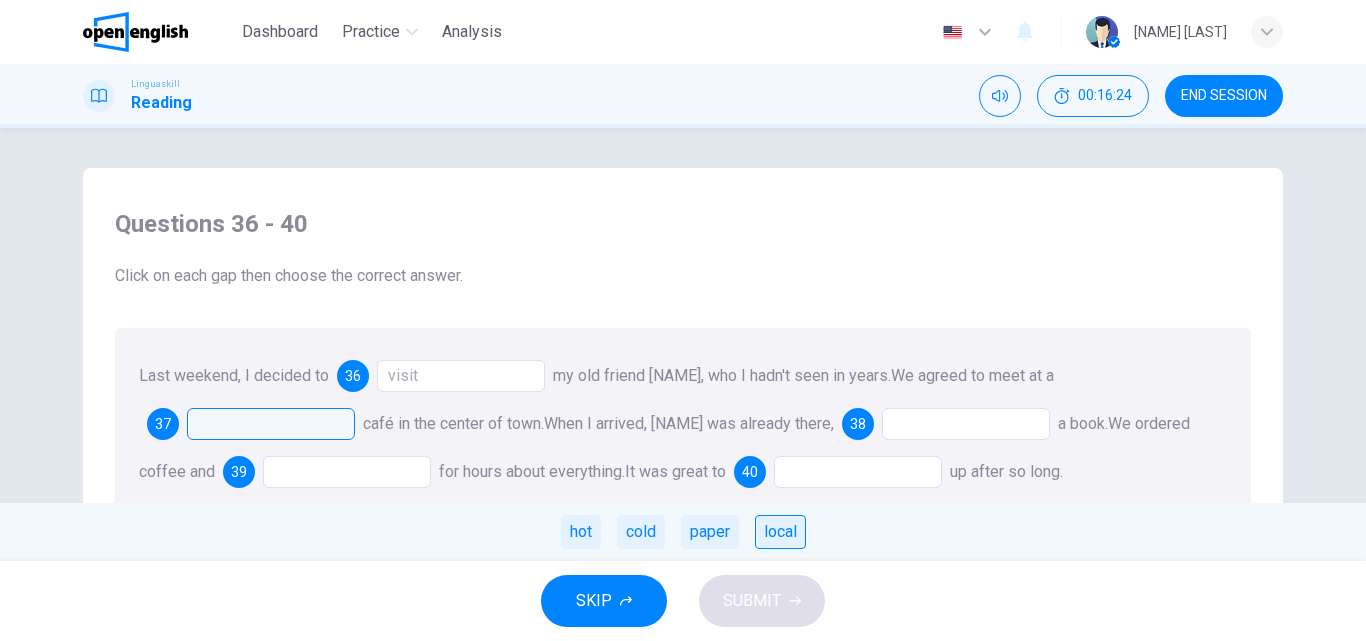 click on "local" at bounding box center (780, 532) 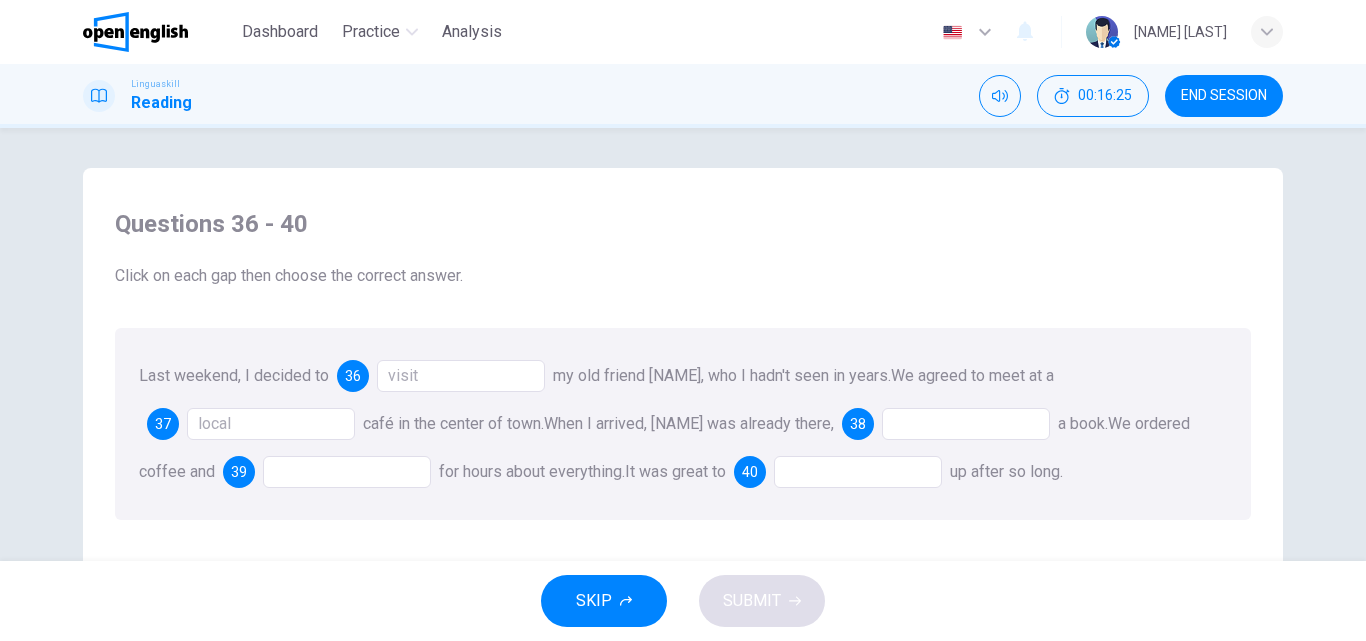click at bounding box center (966, 424) 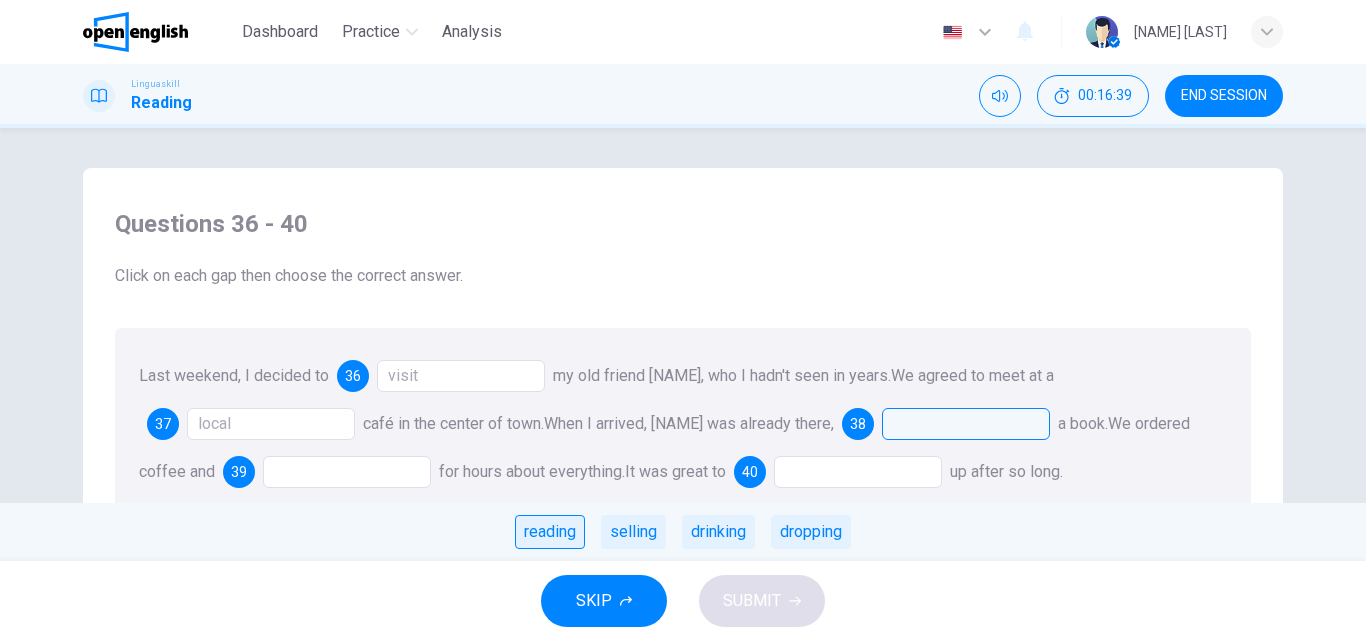 click on "reading" at bounding box center [550, 532] 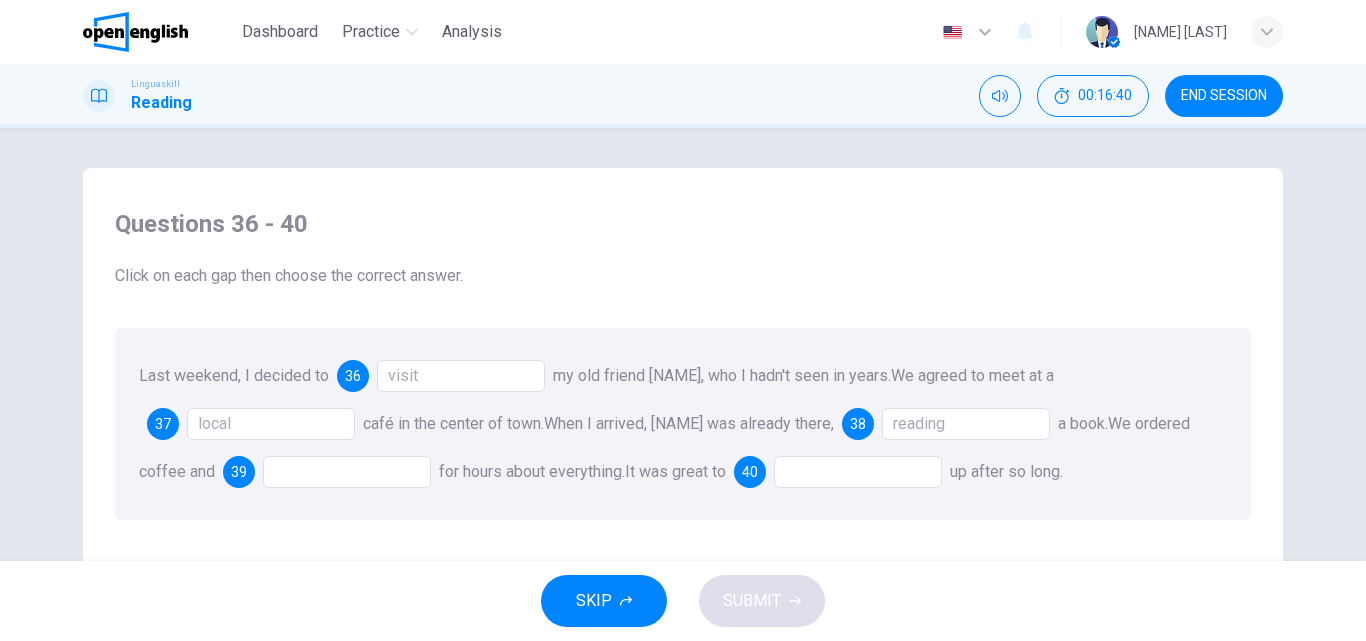 drag, startPoint x: 350, startPoint y: 422, endPoint x: 348, endPoint y: 469, distance: 47.042534 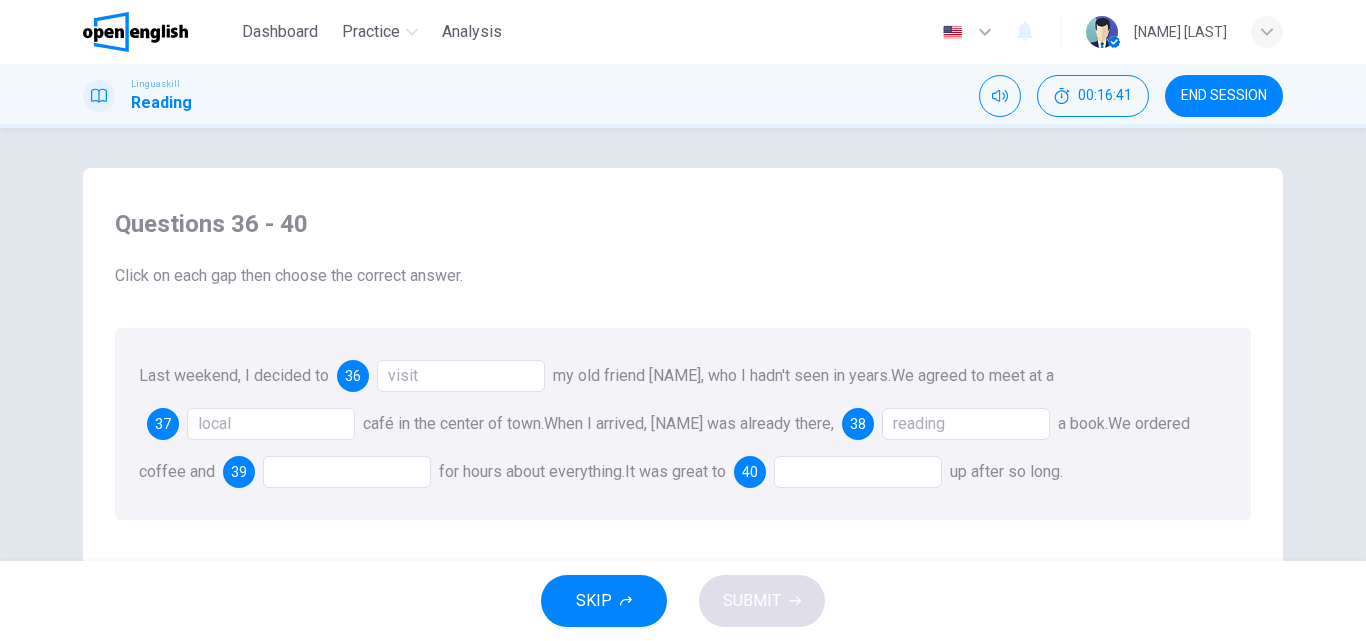 click at bounding box center (347, 472) 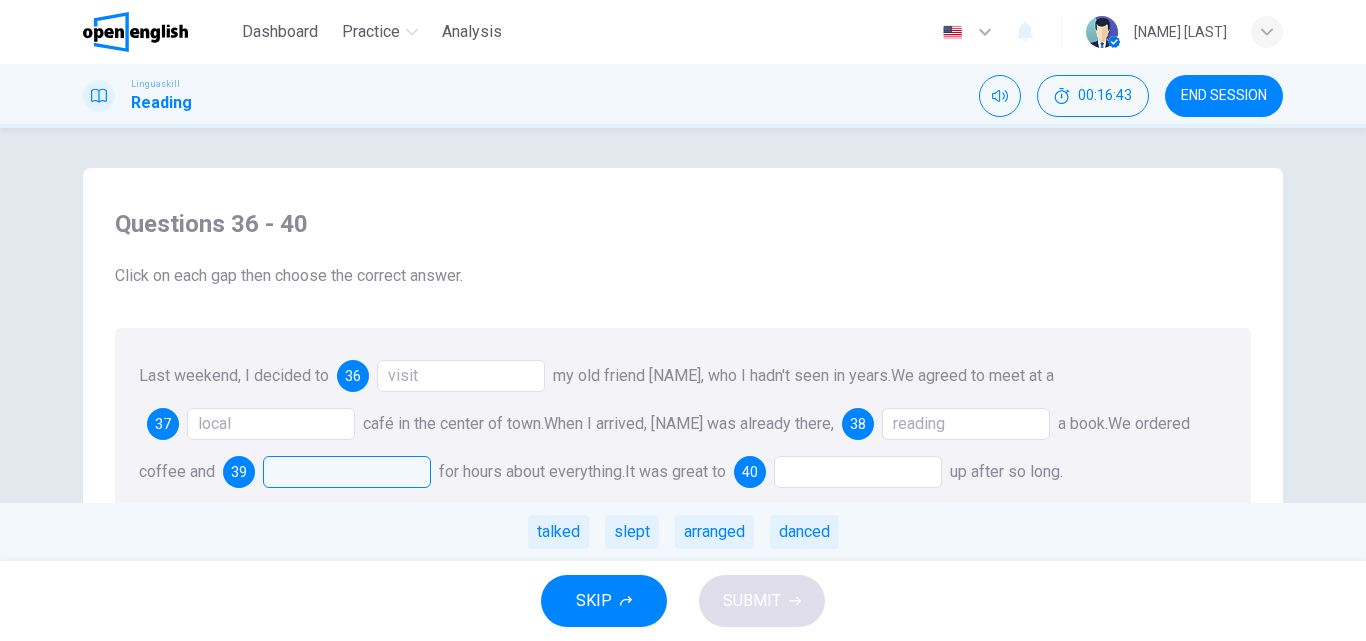 click at bounding box center [347, 472] 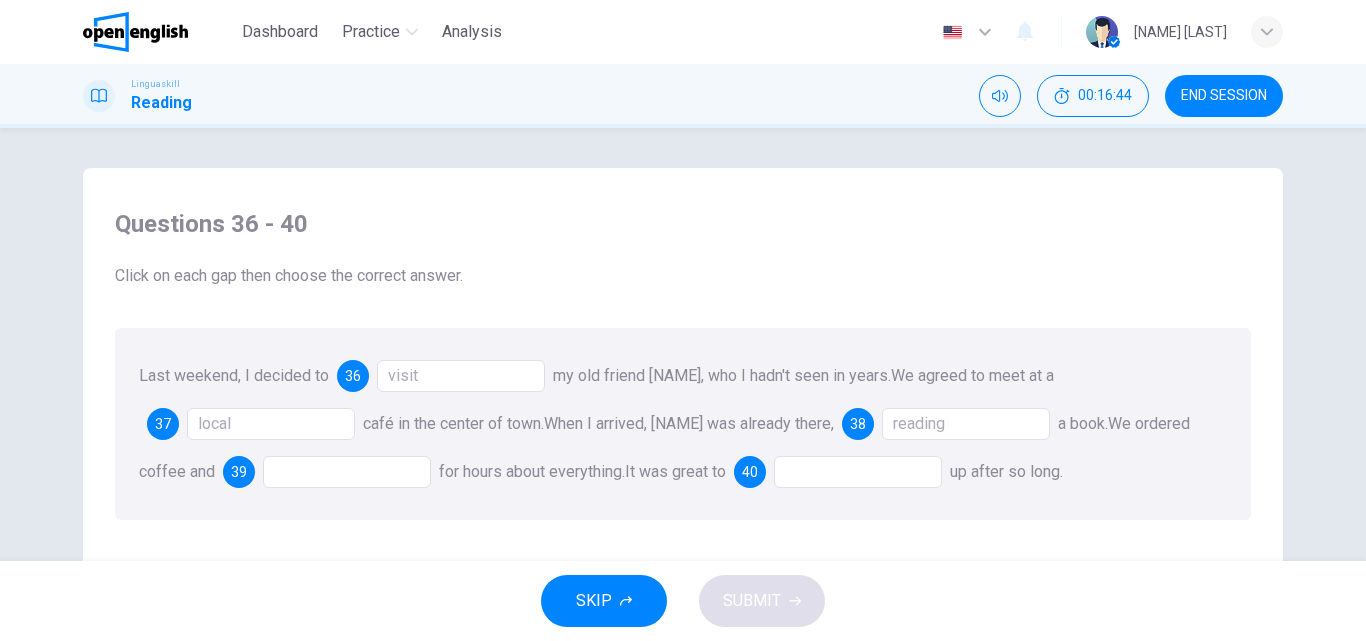 click at bounding box center (347, 472) 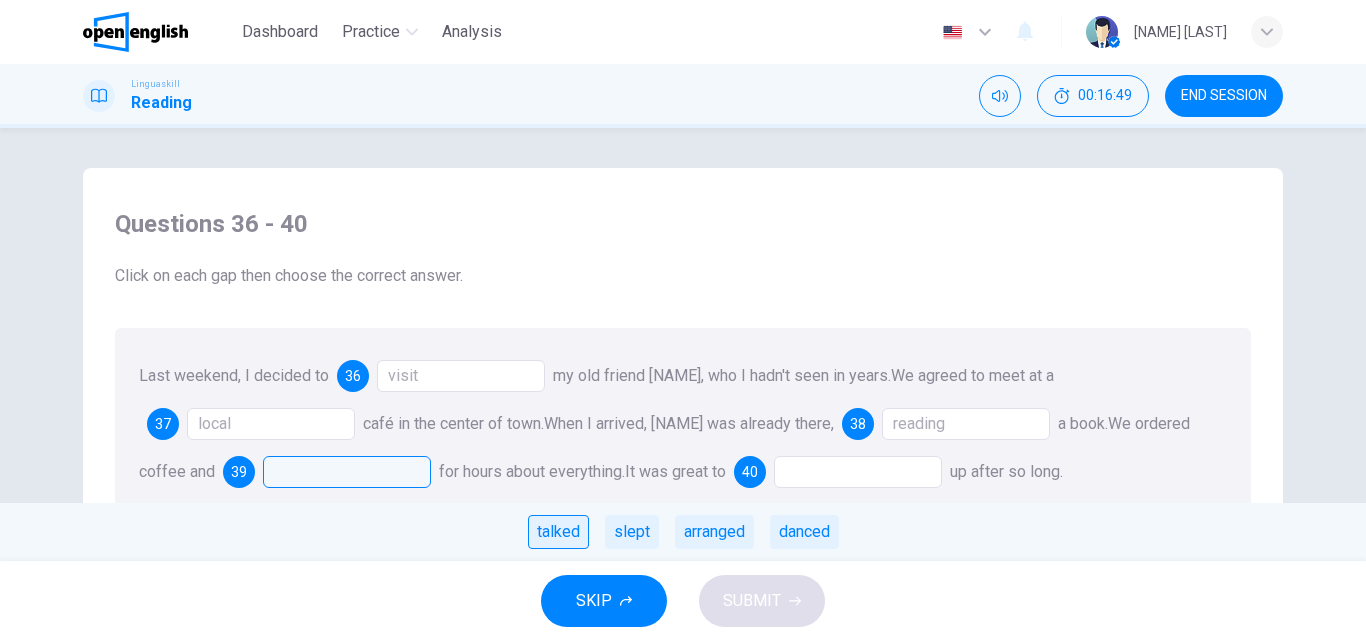 click on "talked" at bounding box center [558, 532] 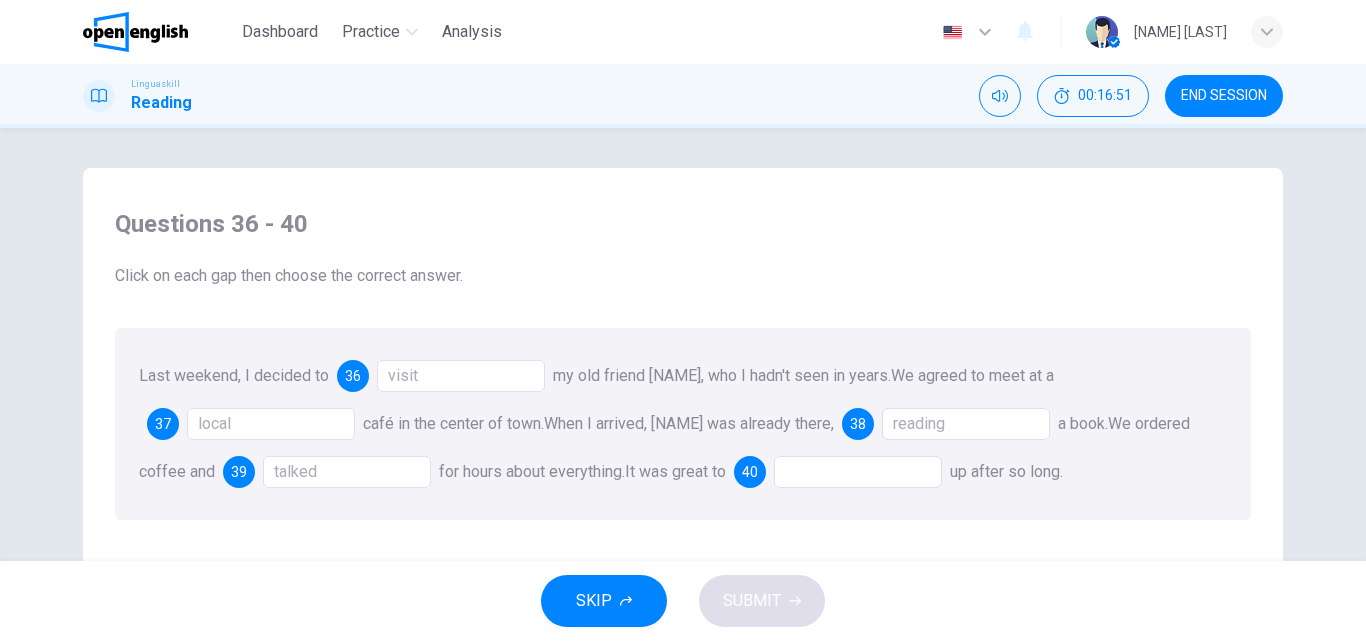 click at bounding box center (858, 472) 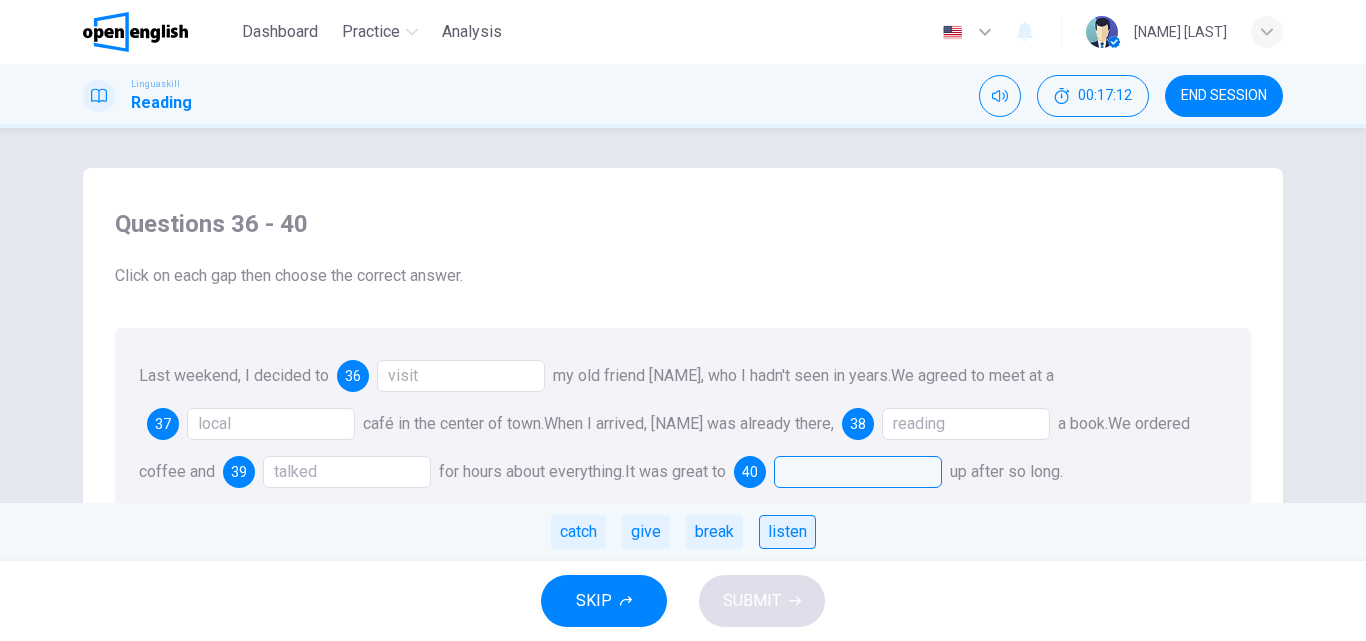 click on "listen" at bounding box center [787, 532] 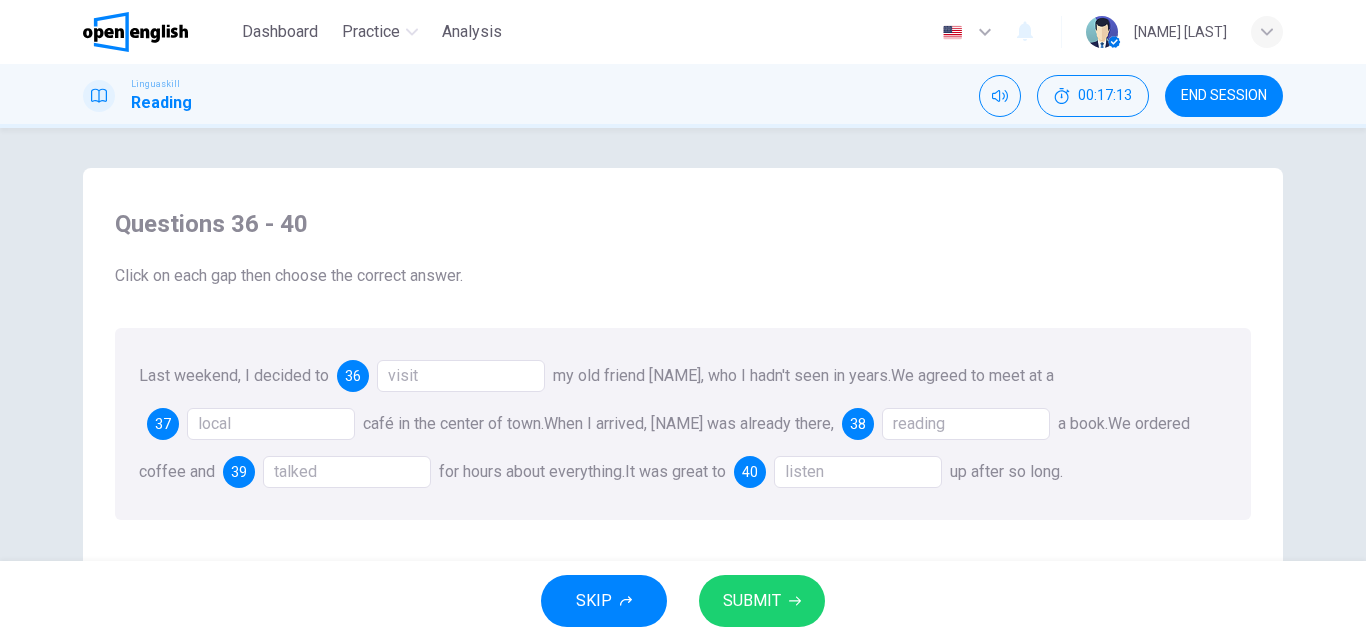 click on "SUBMIT" at bounding box center [762, 601] 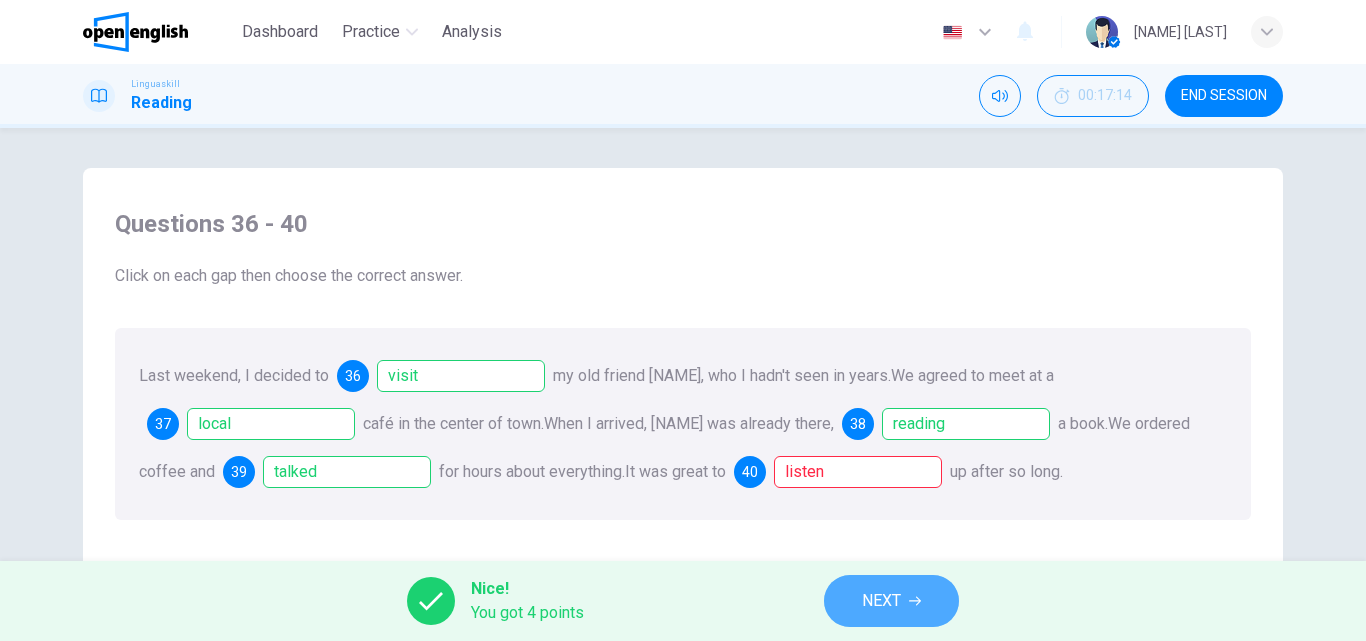 click on "NEXT" at bounding box center (891, 601) 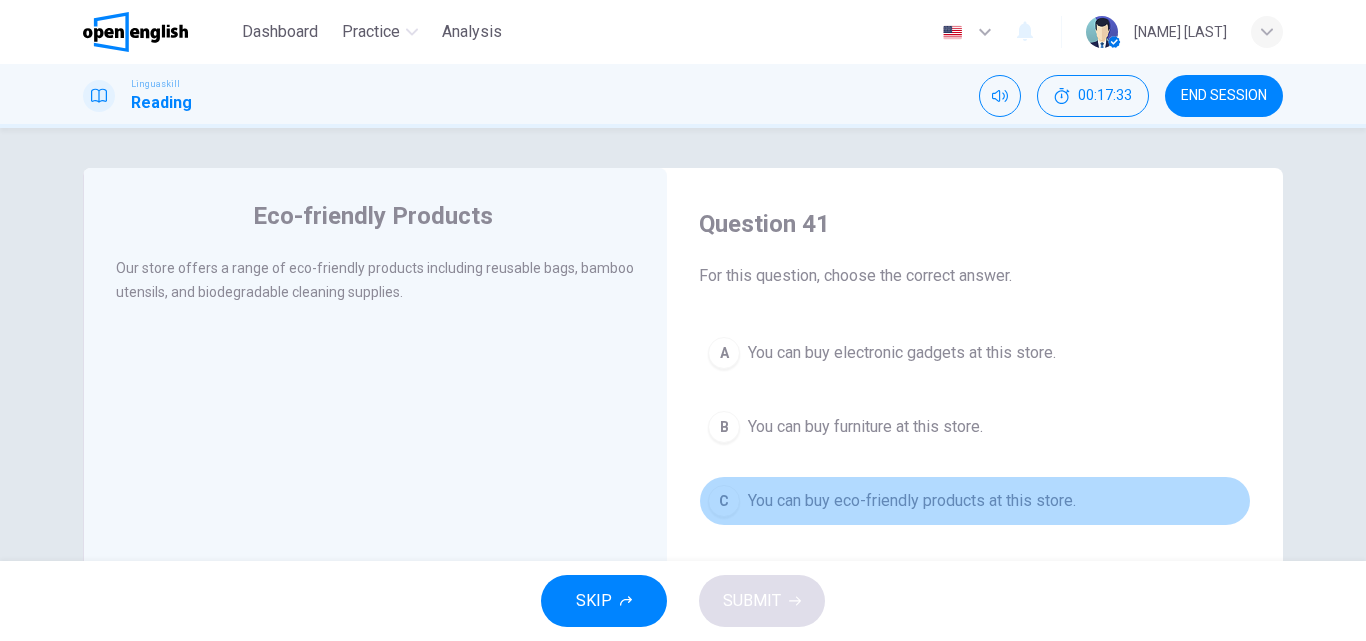 click on "C You can buy eco-friendly products at this store." at bounding box center [975, 501] 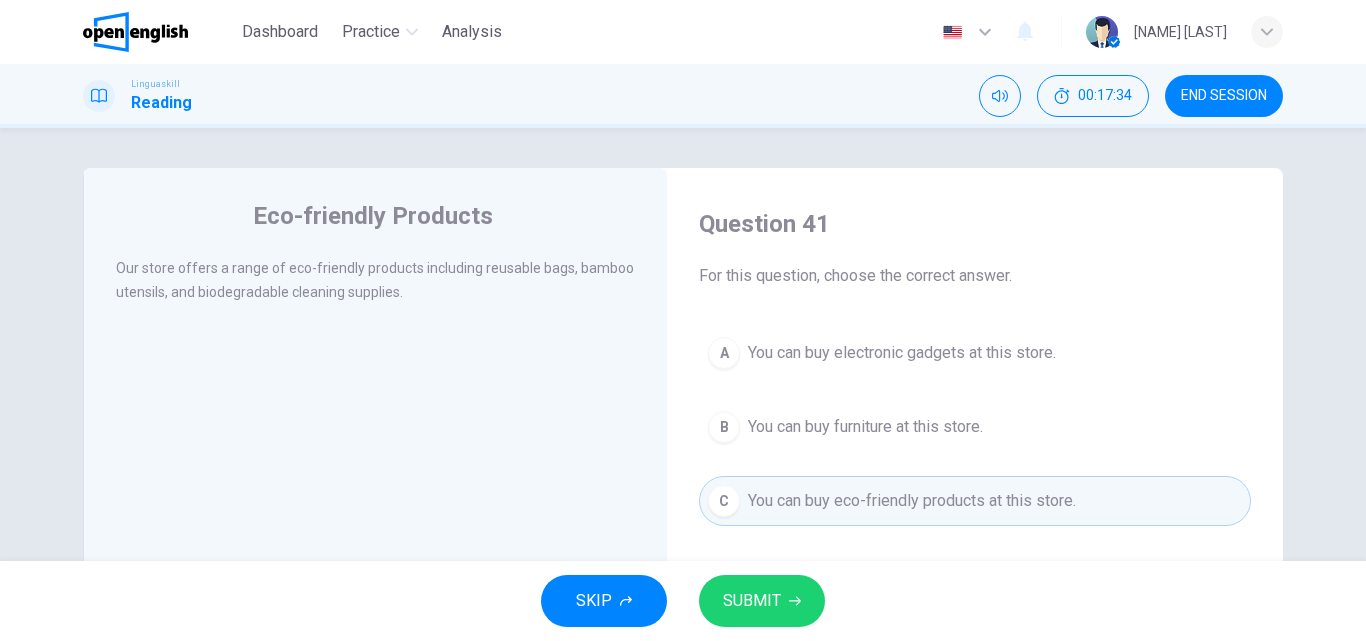 click on "SUBMIT" at bounding box center (762, 601) 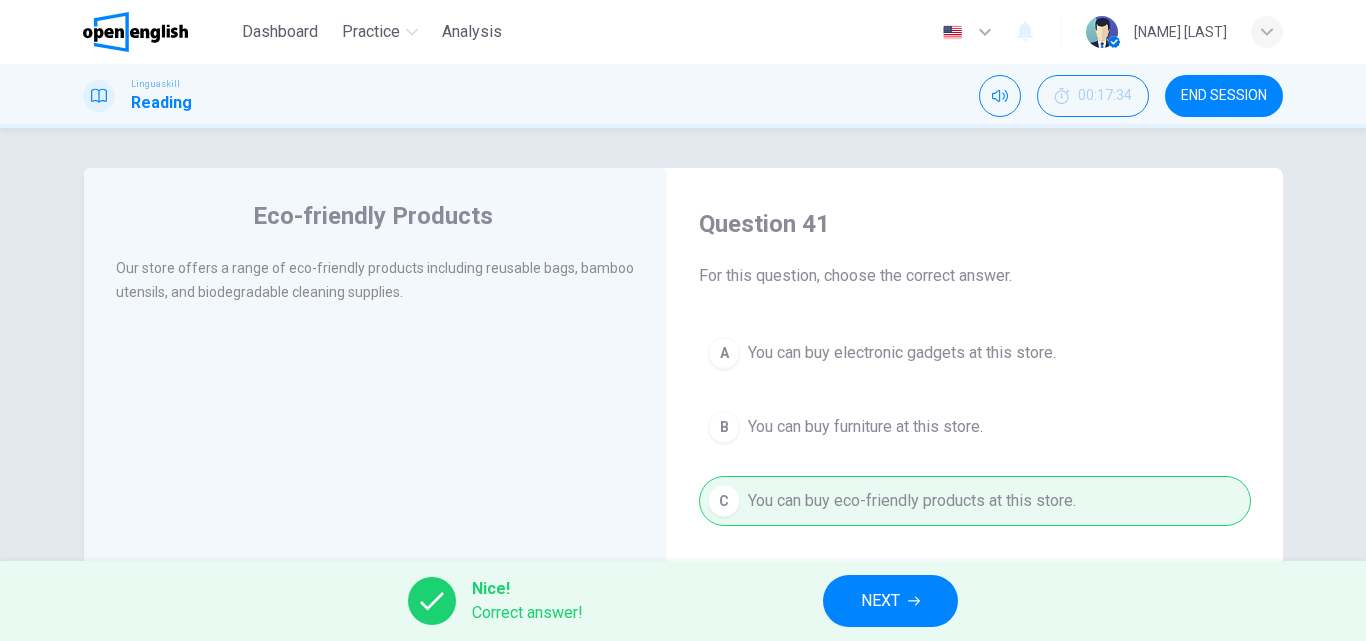 click on "NEXT" at bounding box center (890, 601) 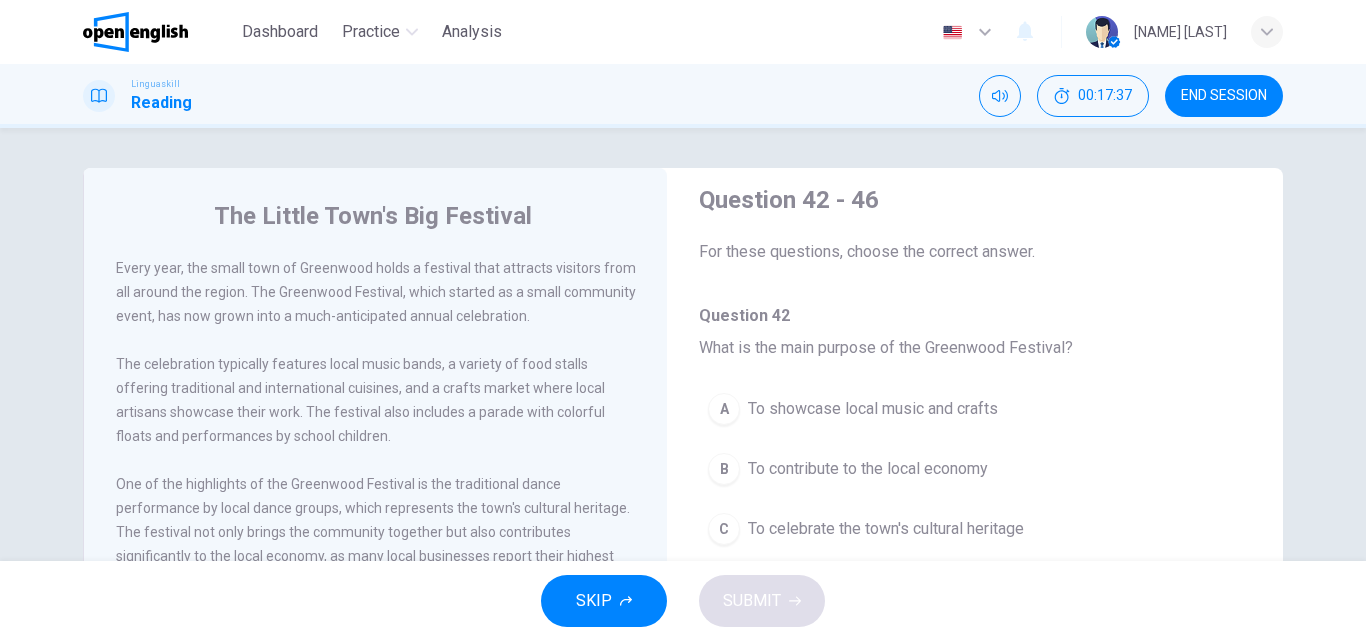 scroll, scrollTop: 14, scrollLeft: 0, axis: vertical 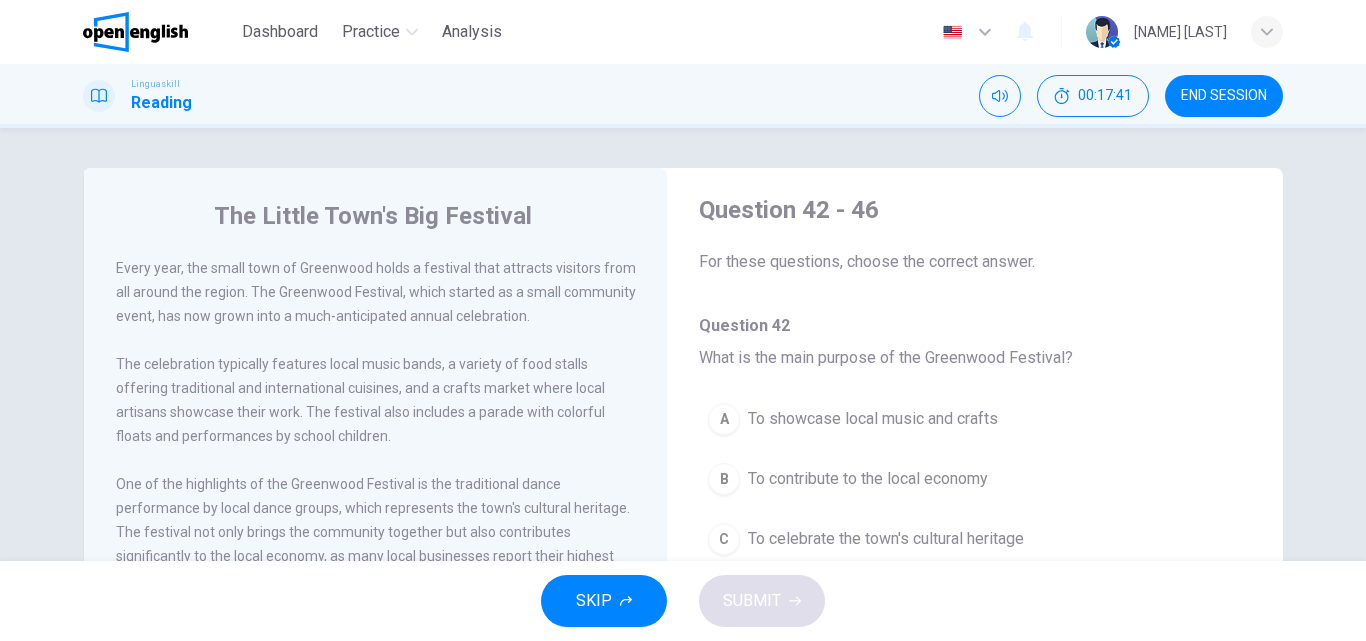 click on "C To celebrate the town's cultural heritage" at bounding box center [975, 539] 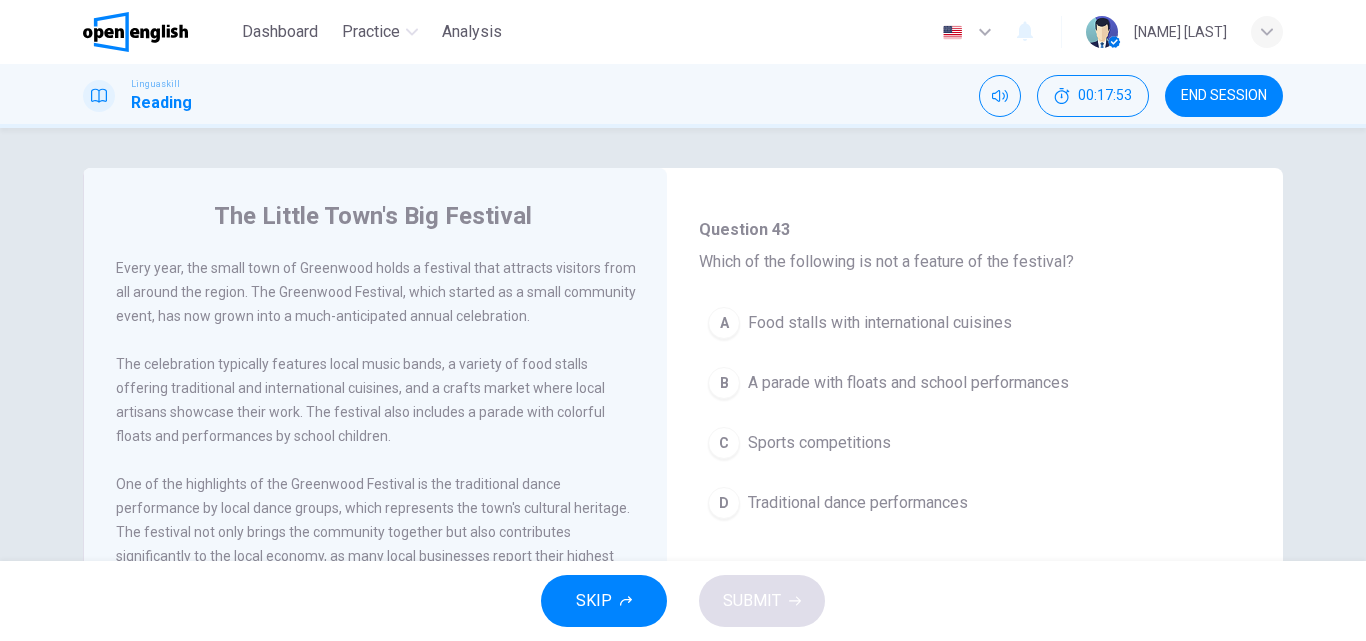 scroll, scrollTop: 478, scrollLeft: 0, axis: vertical 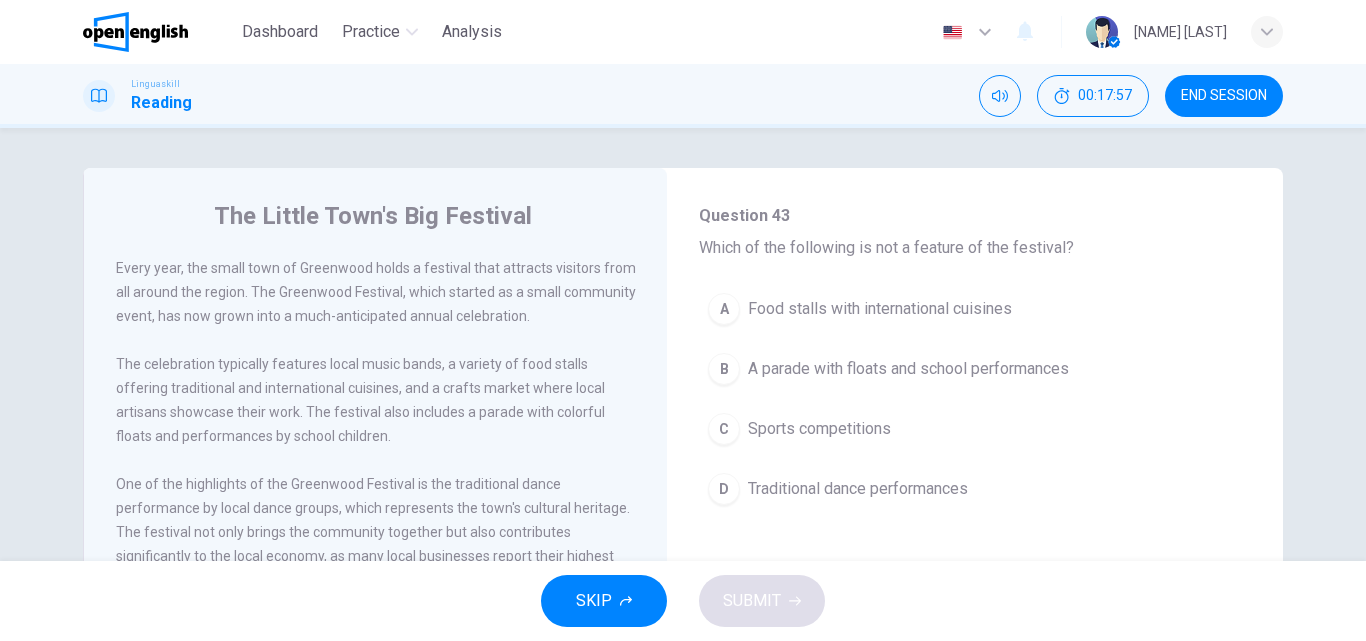 click on "Traditional dance performances" at bounding box center [858, 489] 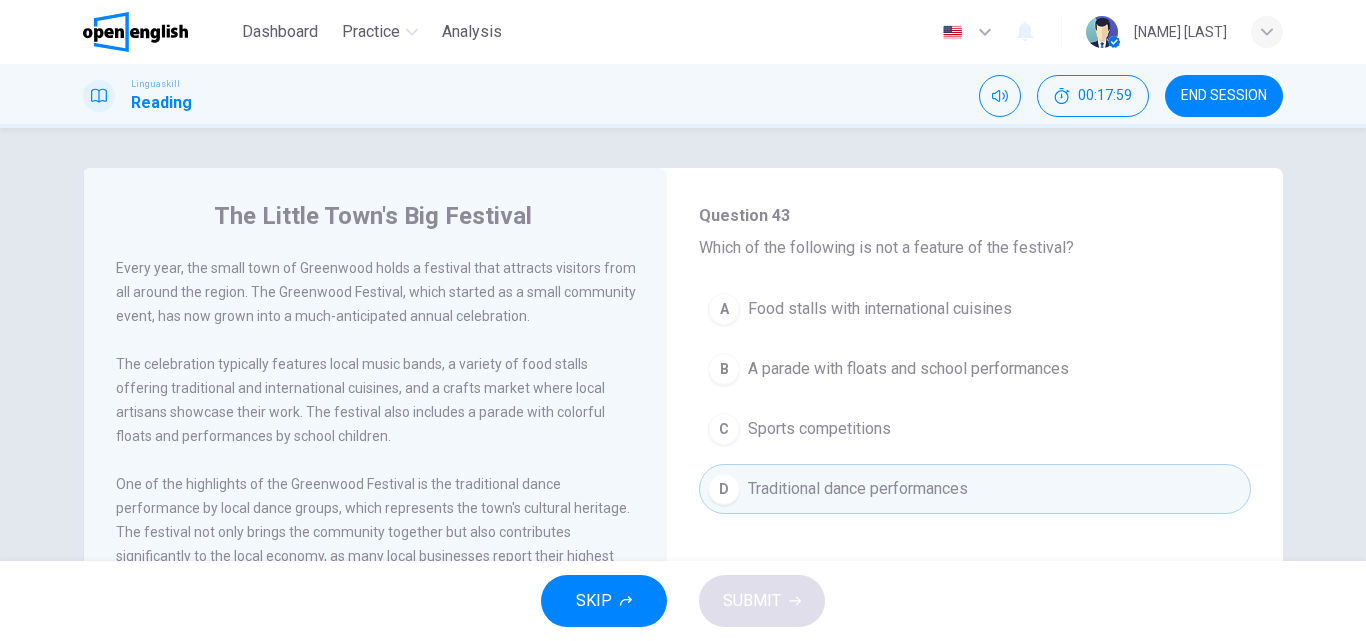 drag, startPoint x: 1264, startPoint y: 435, endPoint x: 1260, endPoint y: 473, distance: 38.209946 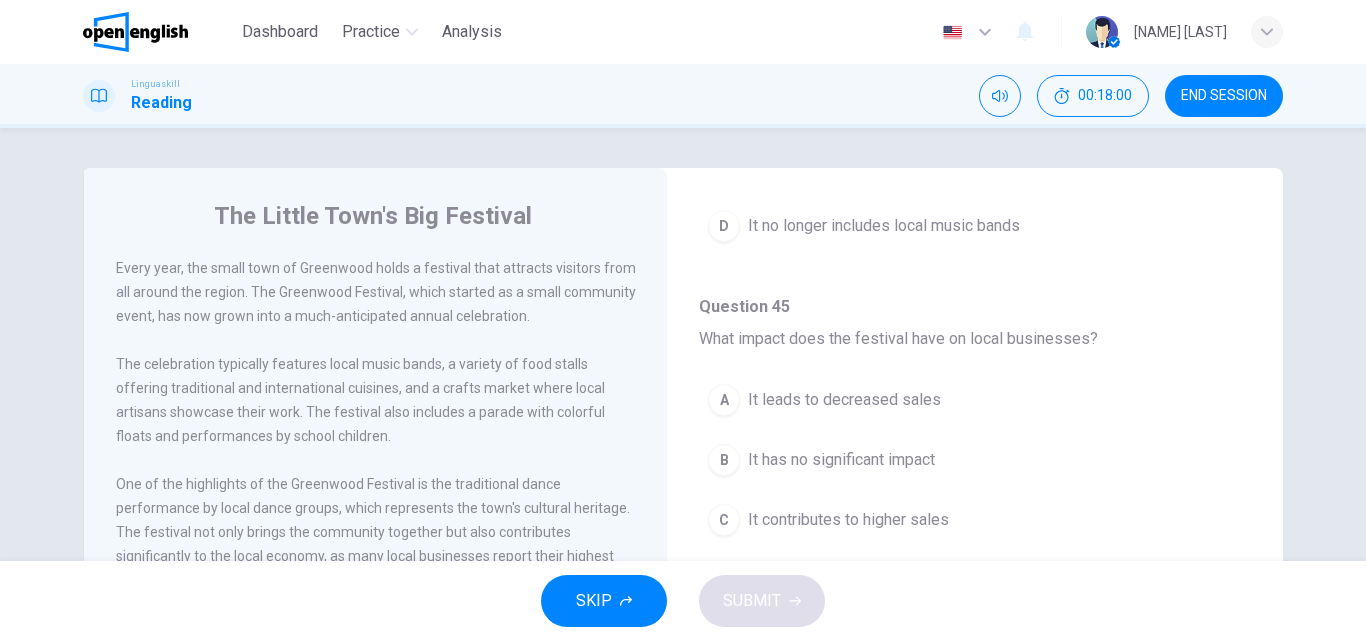 scroll, scrollTop: 1012, scrollLeft: 0, axis: vertical 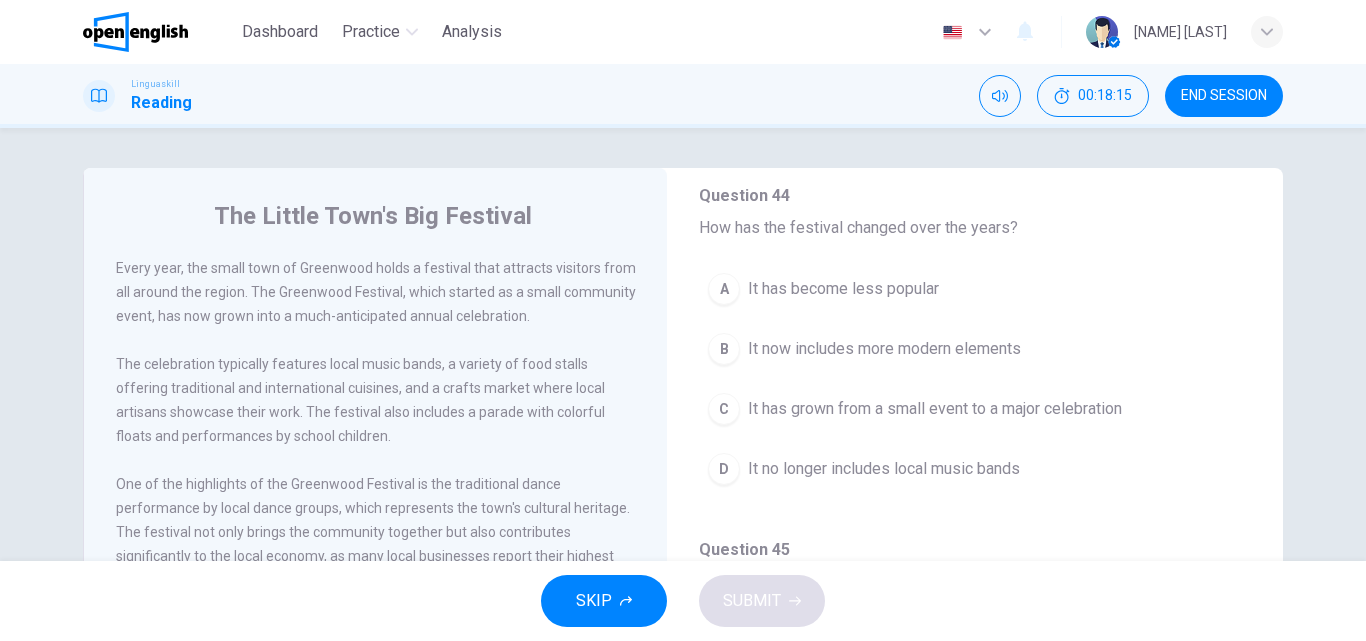 click on "A It has become less popular" at bounding box center (975, 289) 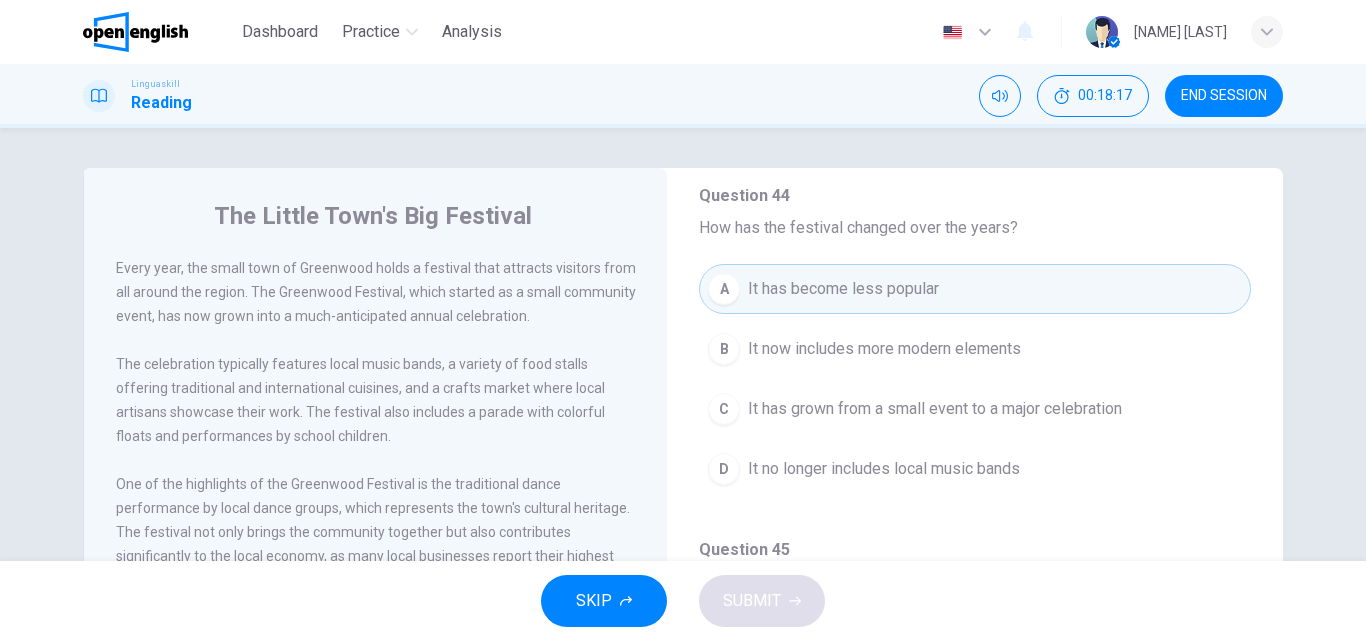 scroll, scrollTop: 1036, scrollLeft: 0, axis: vertical 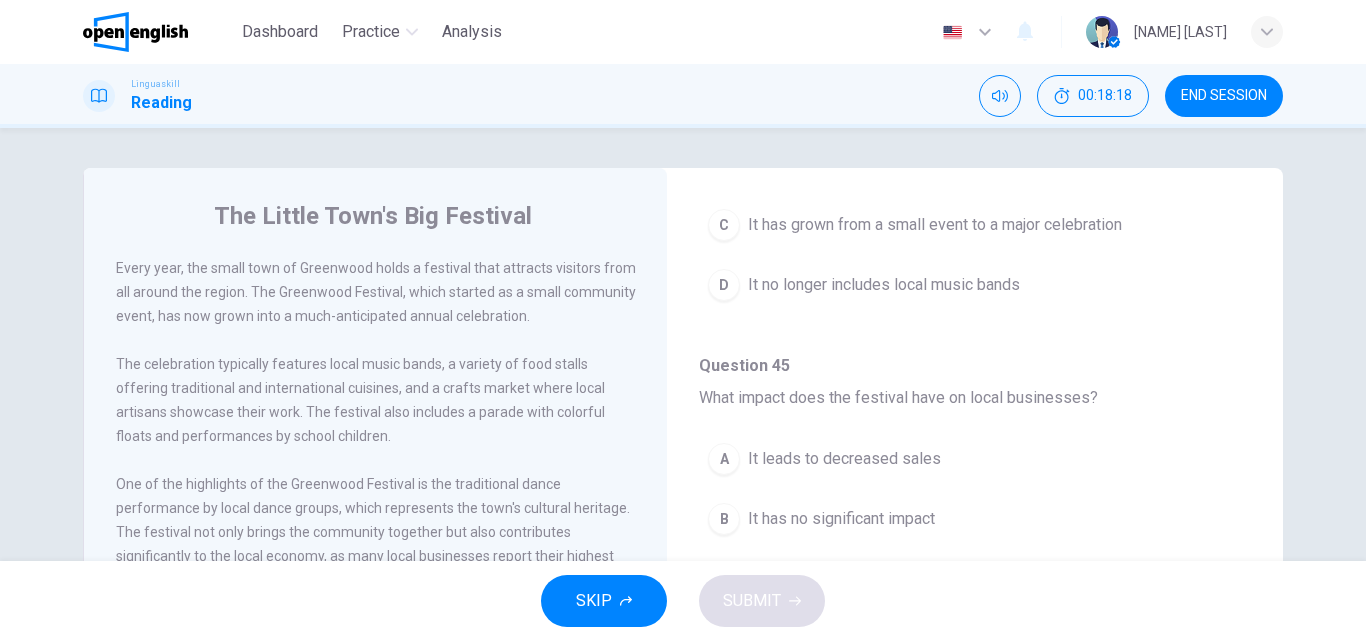 click on "B It has no significant impact" at bounding box center [975, 519] 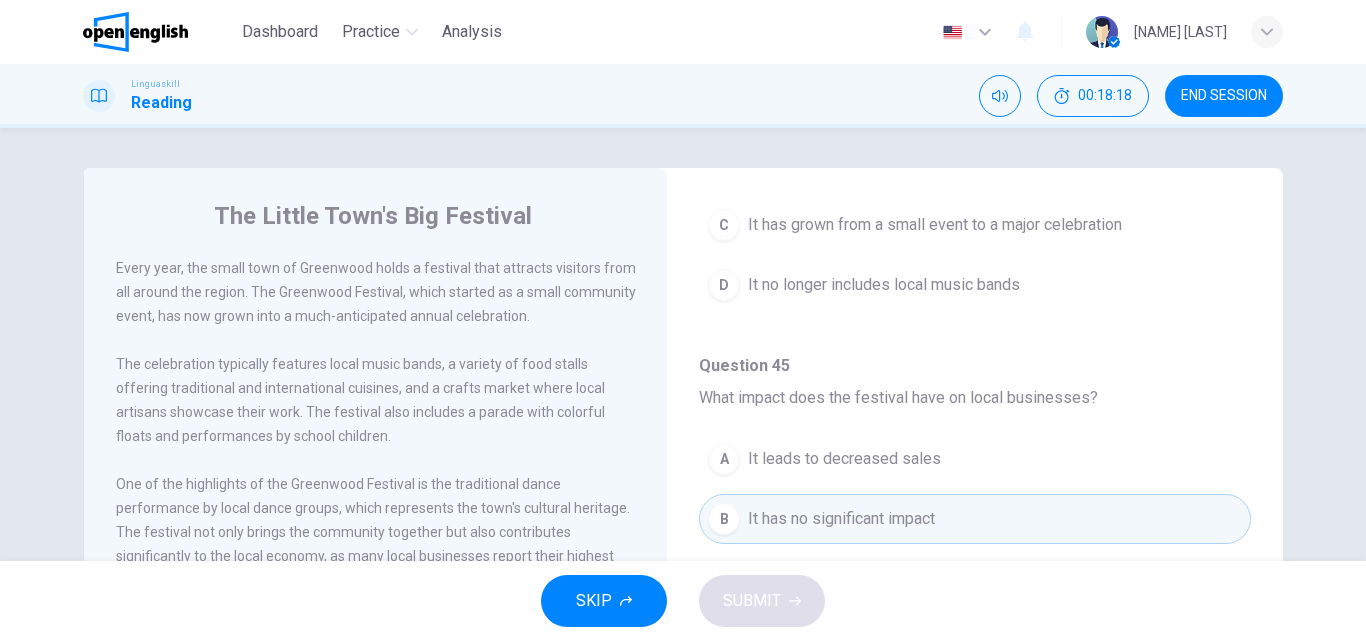 click on "The Little Town's Big Festival Every year, the small town of Greenwood holds a festival that attracts visitors from all around the region. The Greenwood Festival, which started as a small community event, has now grown into a much-anticipated annual celebration.  The celebration typically features local music bands, a variety of food stalls offering traditional and international cuisines, and a crafts market where local artisans showcase their work. The festival also includes a parade with colorful floats and performances by school children. One of the highlights of the Greenwood Festival is the traditional dance performance by local dance groups, which represents the town's cultural heritage. The festival not only brings the community together but also contributes significantly to the local economy, as many local businesses report their highest sales during this period. Question 42 - 46 For these questions, choose the correct answer. Question   42 What is the main purpose of the Greenwood Festival? A B C D" at bounding box center (683, 515) 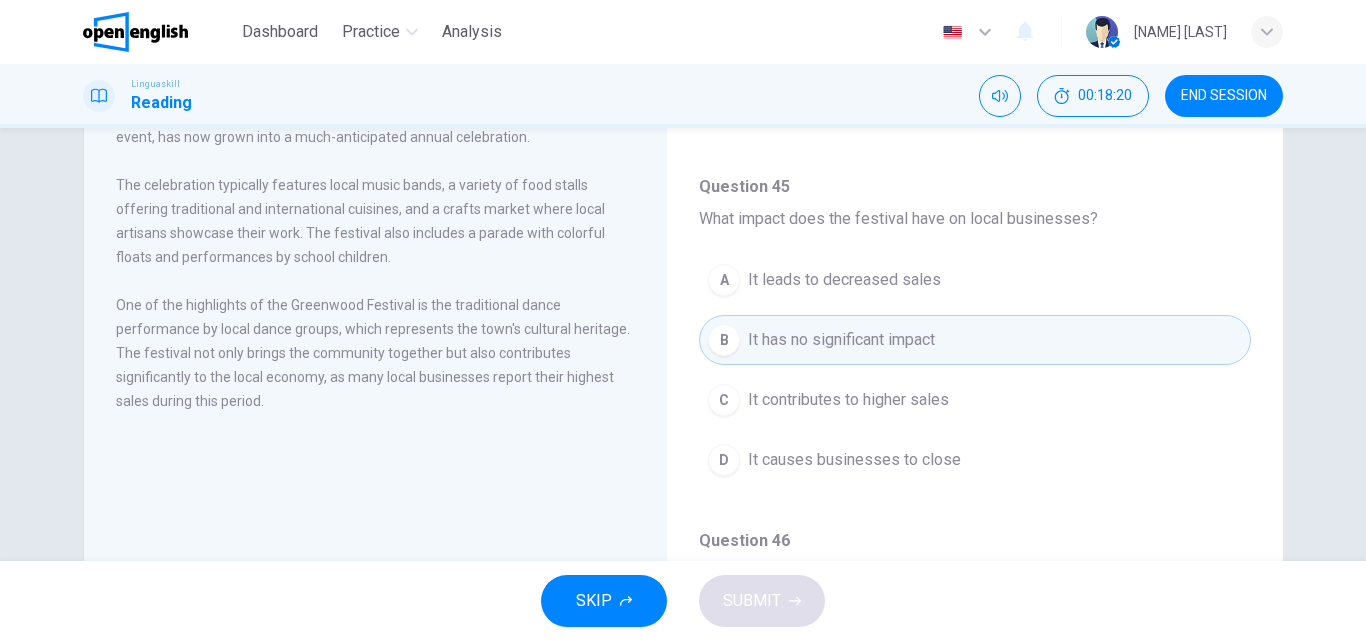 scroll, scrollTop: 172, scrollLeft: 0, axis: vertical 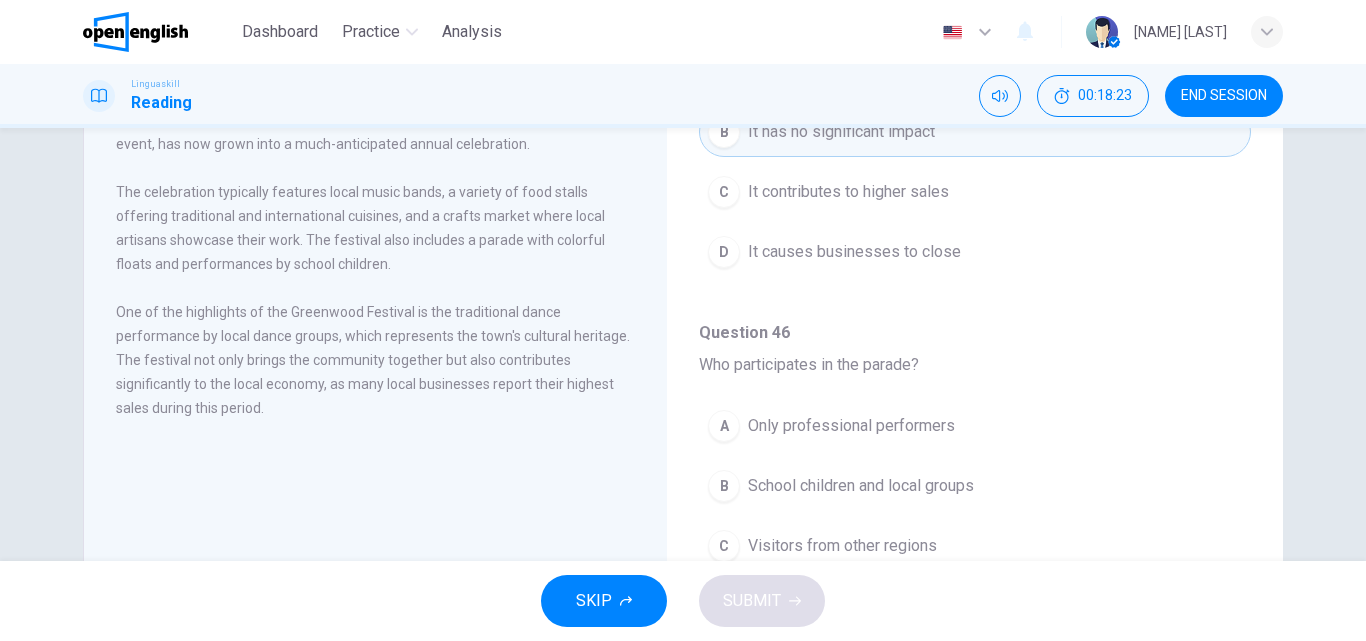 click on "A Only professional performers" at bounding box center (975, 426) 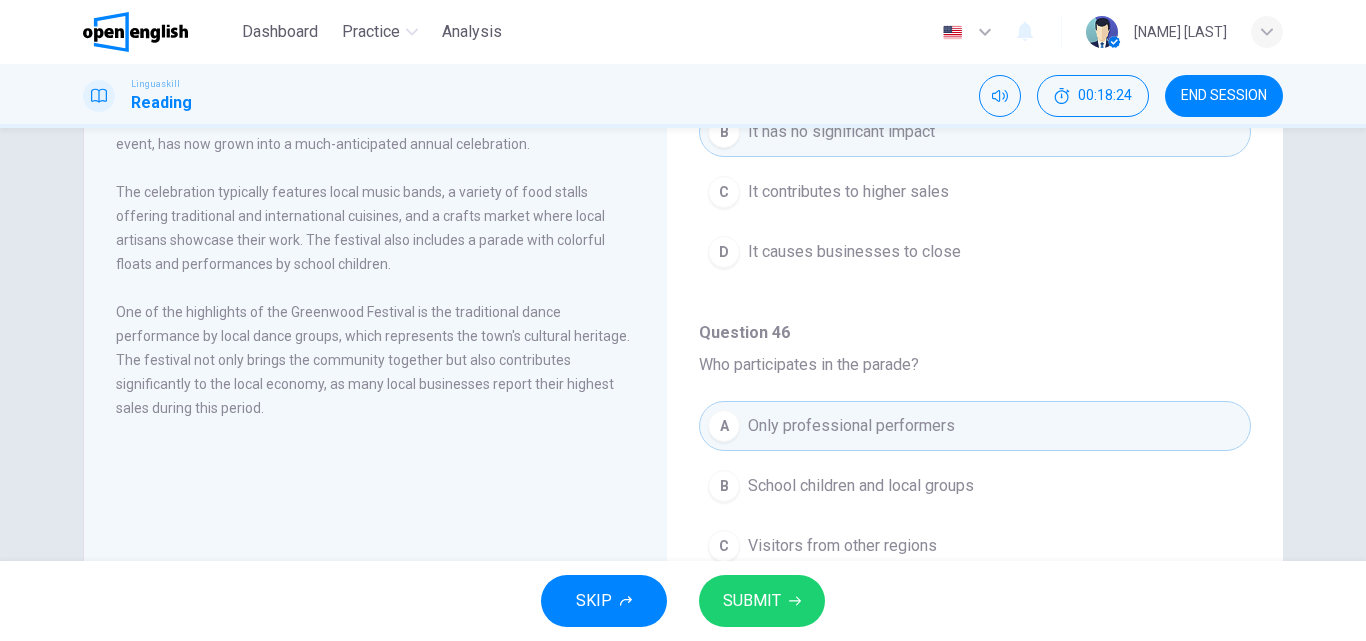 click on "SUBMIT" at bounding box center (762, 601) 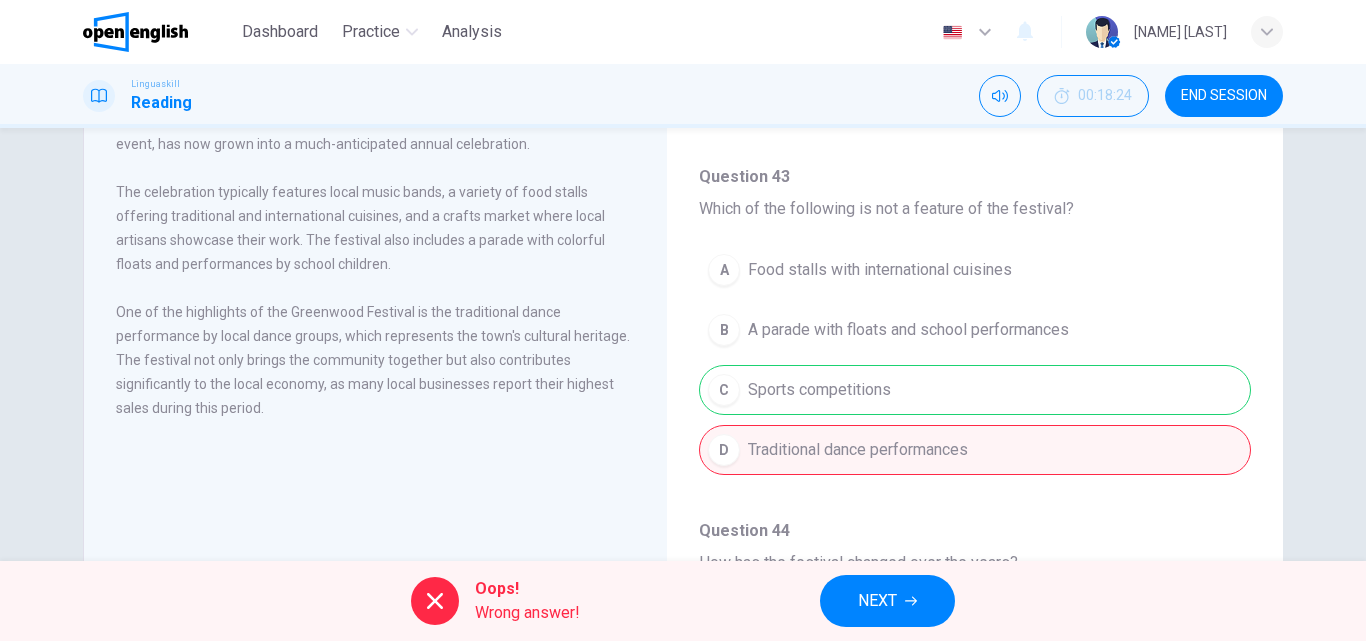 scroll, scrollTop: 351, scrollLeft: 0, axis: vertical 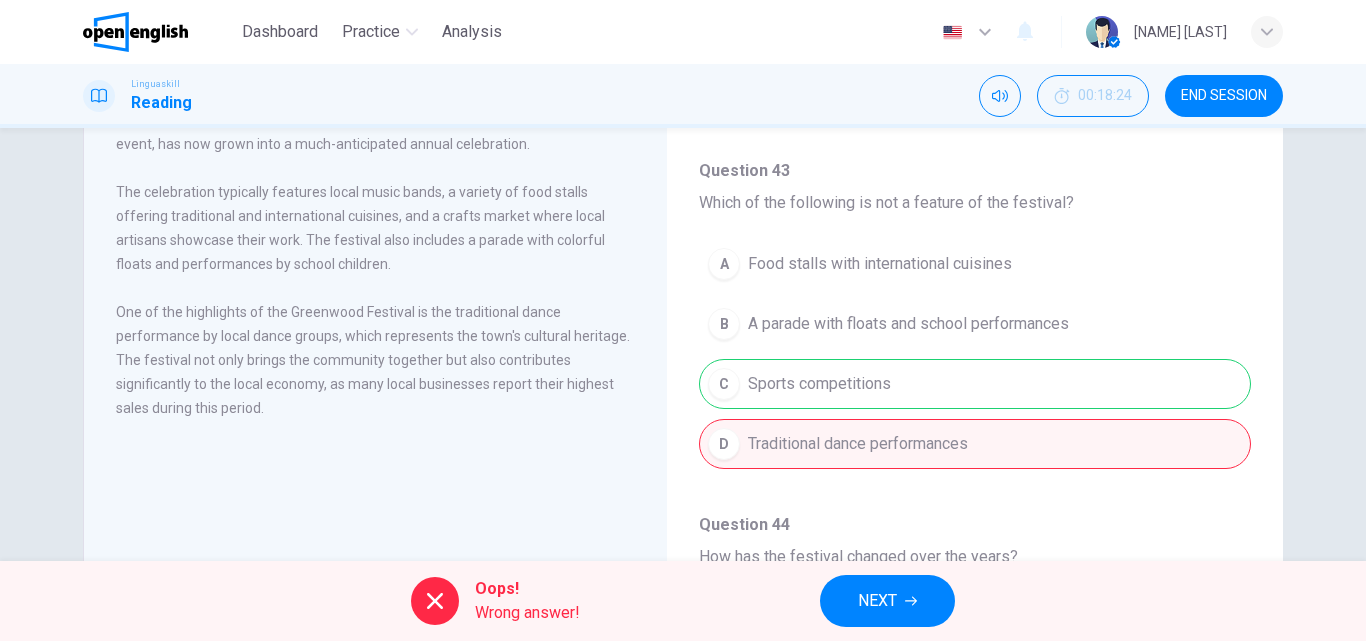 click on "NEXT" at bounding box center [887, 601] 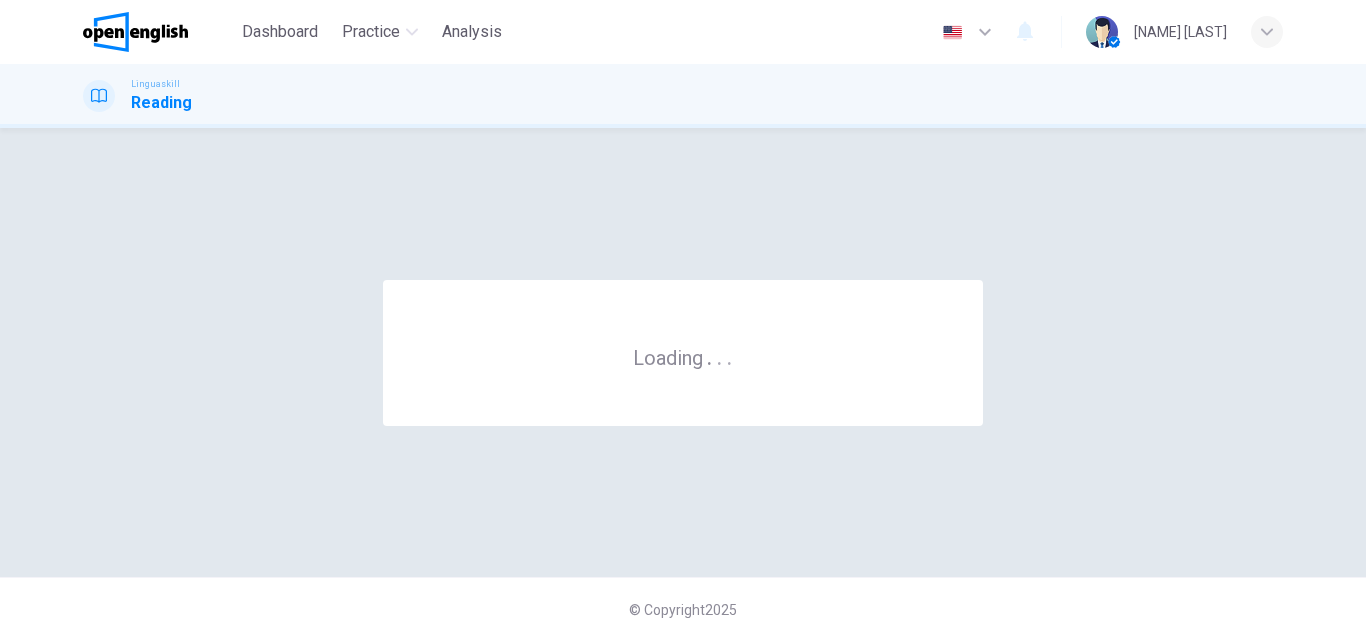 scroll, scrollTop: 0, scrollLeft: 0, axis: both 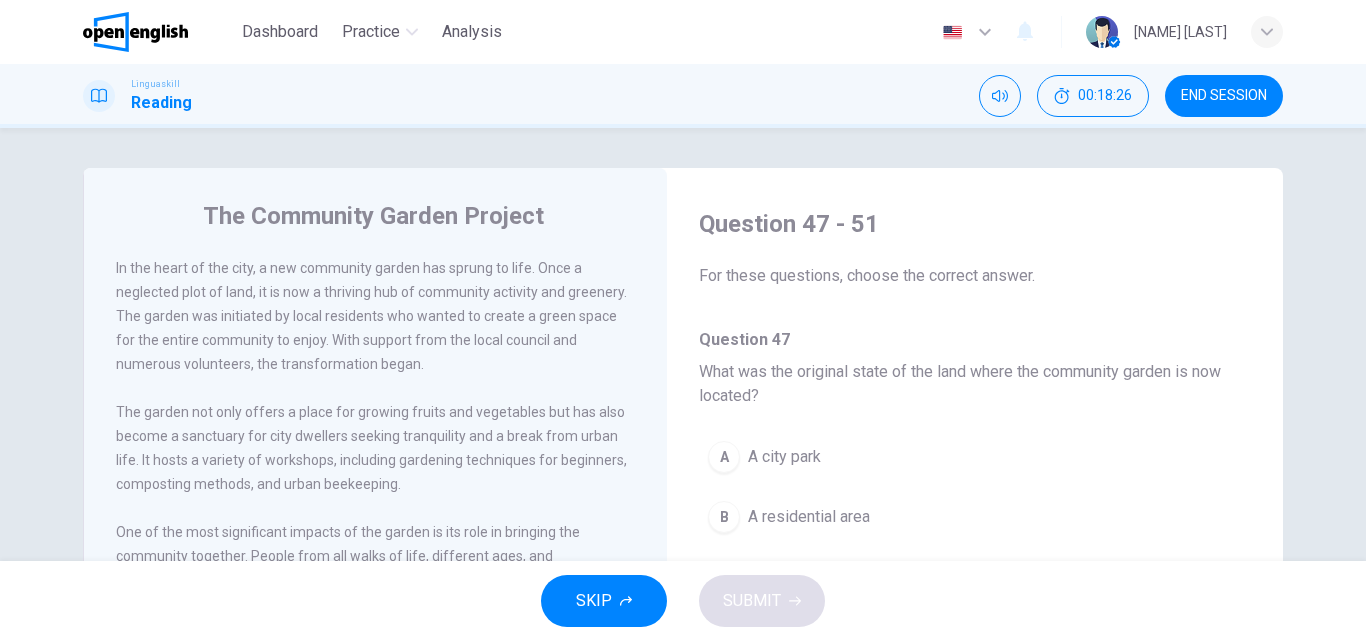 drag, startPoint x: 1260, startPoint y: 357, endPoint x: 1257, endPoint y: 376, distance: 19.235384 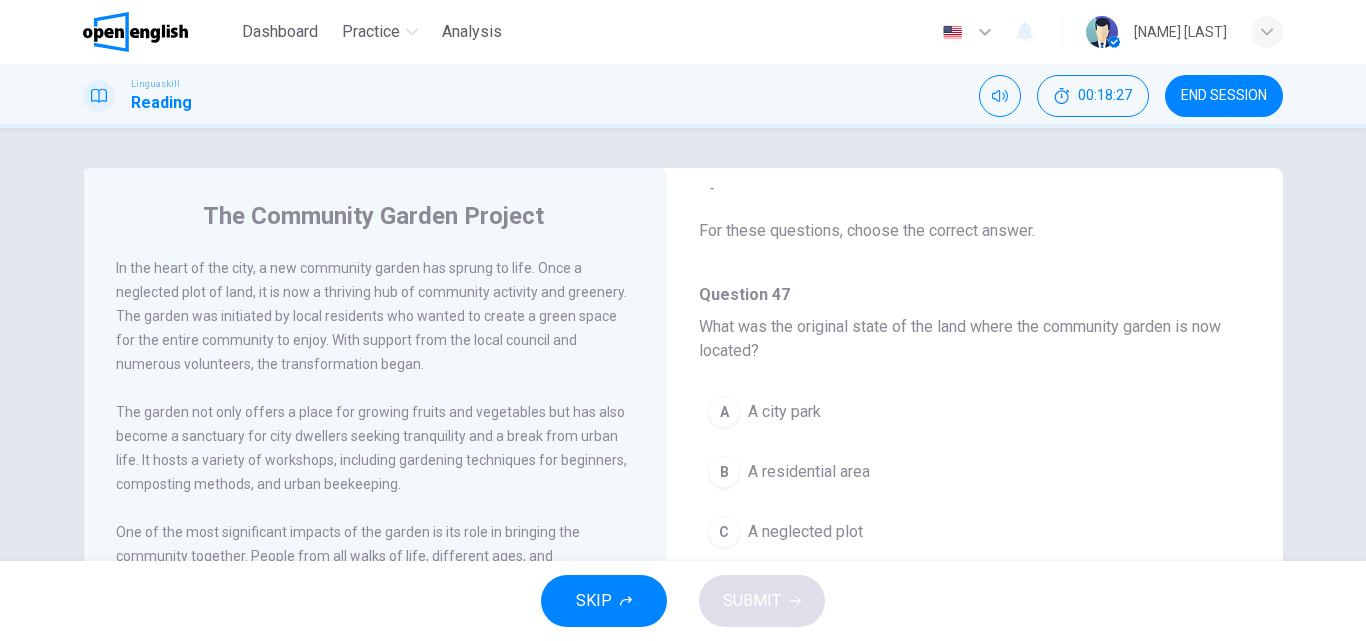 scroll, scrollTop: 46, scrollLeft: 0, axis: vertical 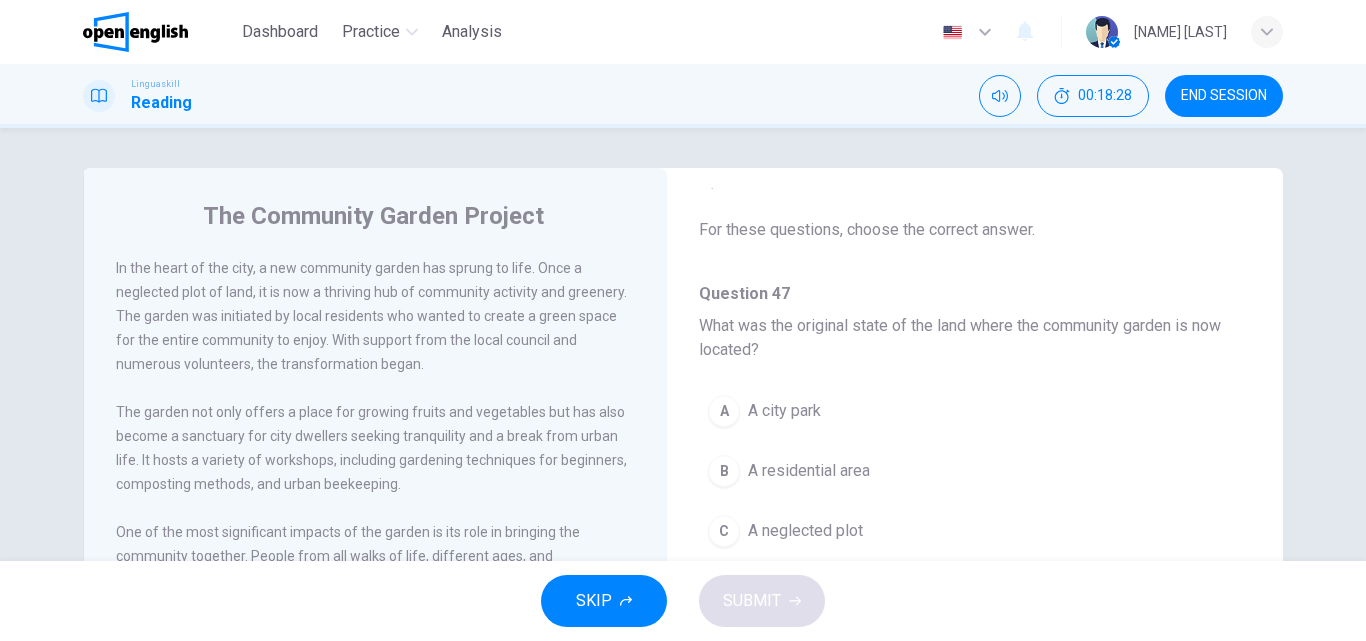 click on "A city park" at bounding box center (784, 411) 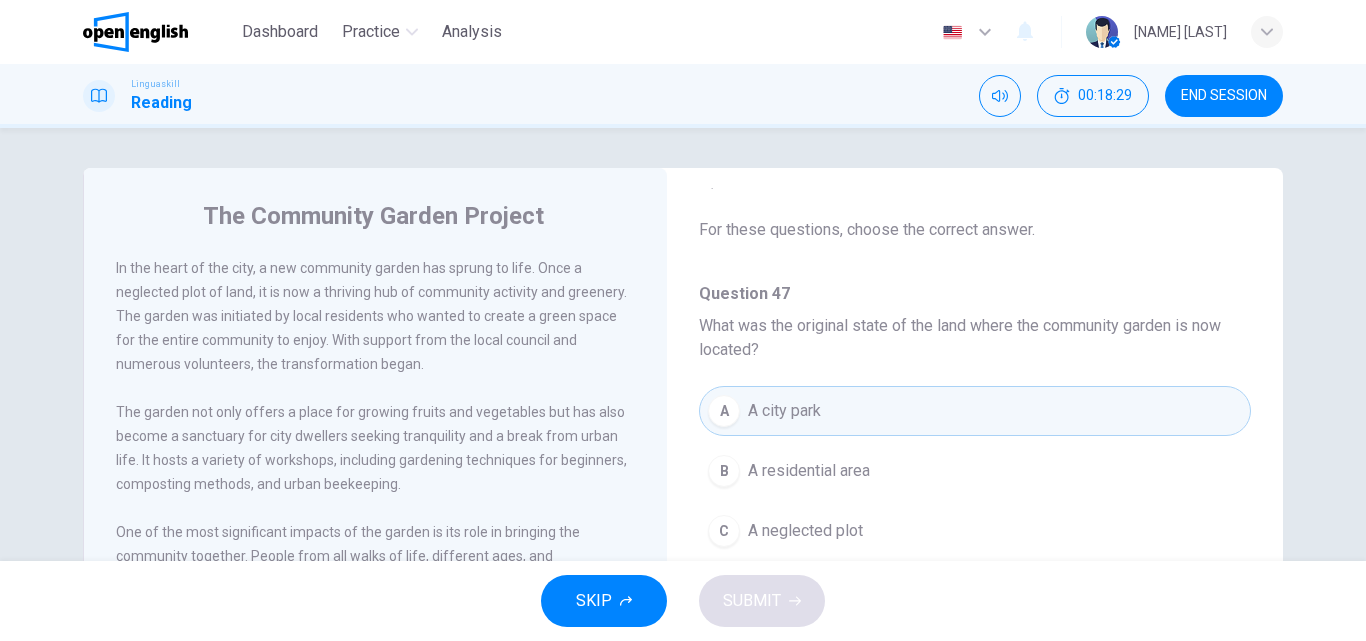 click on "Question 47 - 51 For these questions, choose the correct answer. Question   47 What was the original state of the land where the community garden is now located? A A city park B A residential area C A neglected plot D A commercial district Question   48 What activities does the community garden host? A Sports events B Art exhibitions C Gardening workshops D  Musical concerts Question   49 How does the community garden contribute to children's education? A By providing scholarships B By offering hands-on environmental learning C By organizing field trips D By conducting science fairs Question   50 Which of the following is not mentioned as a sustainability practice in the garden? A A. Solar energy use B Rainwater harvesting C Wildlife conservation D Composting Question   51 What impact has the garden had on the wider city? A Increased property values B Inspired similar projects C Reduced city traffic D Enhanced tourism" at bounding box center [975, 1119] 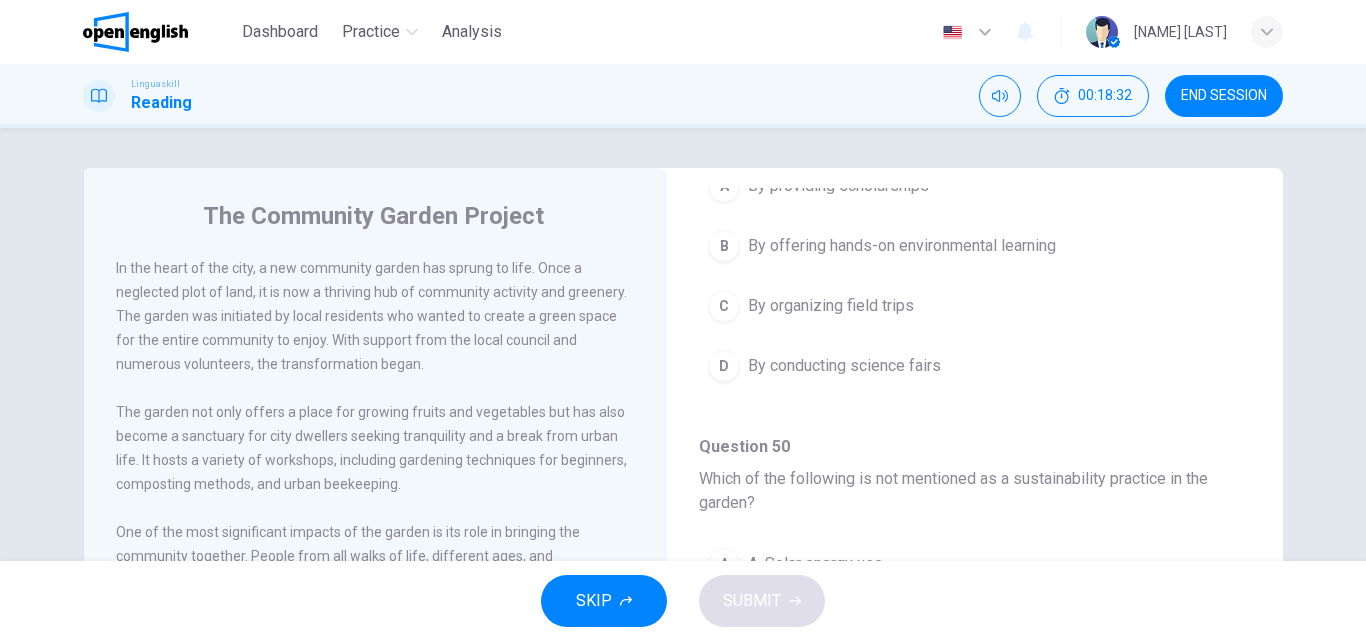 scroll, scrollTop: 970, scrollLeft: 0, axis: vertical 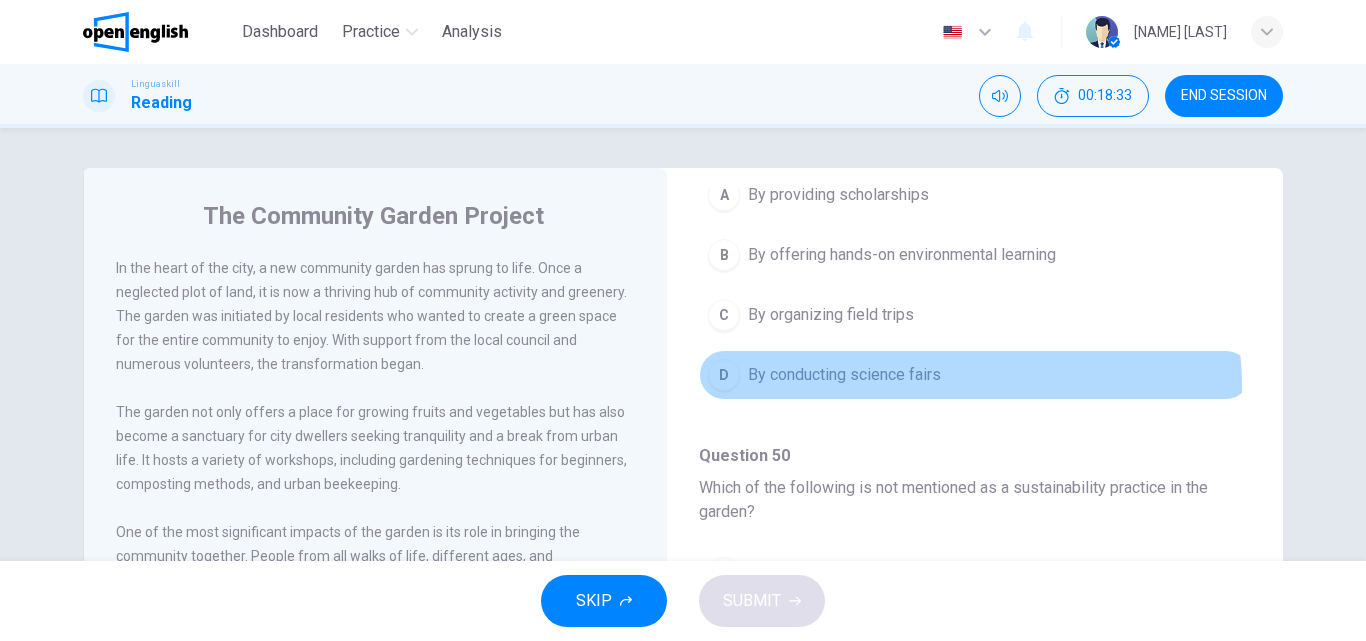 click on "D By conducting science fairs" at bounding box center [975, 375] 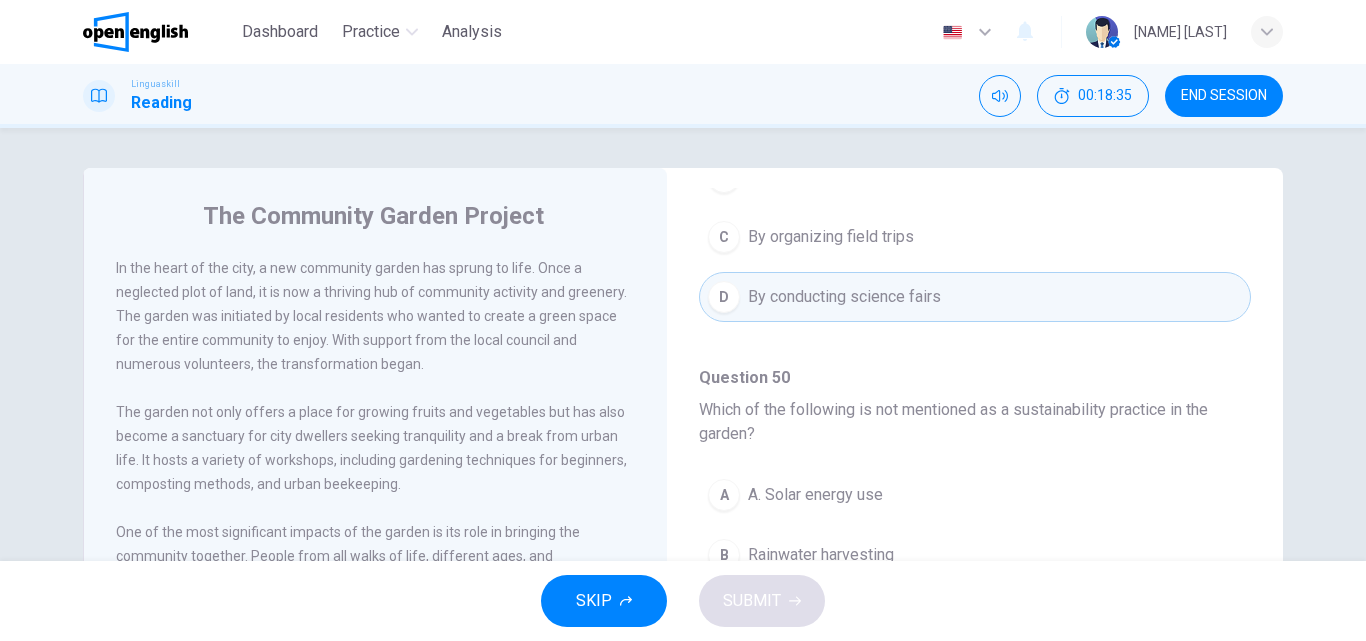 scroll, scrollTop: 1205, scrollLeft: 0, axis: vertical 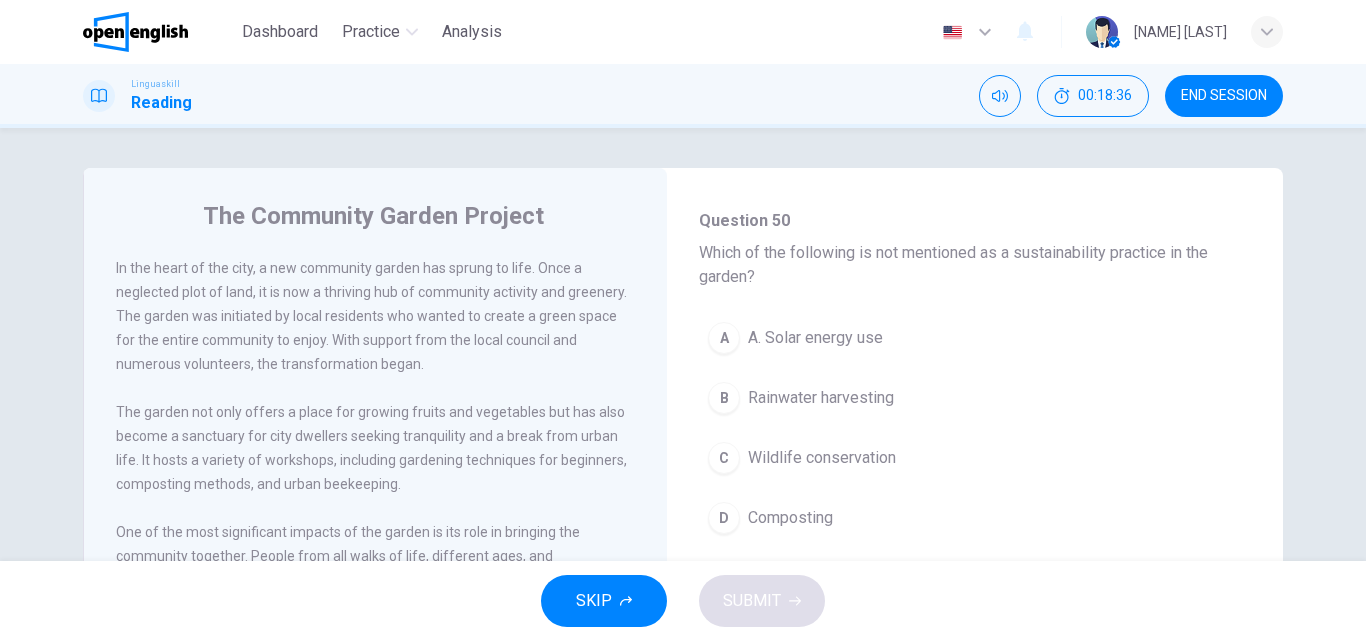 click on "C Wildlife conservation" at bounding box center [975, 458] 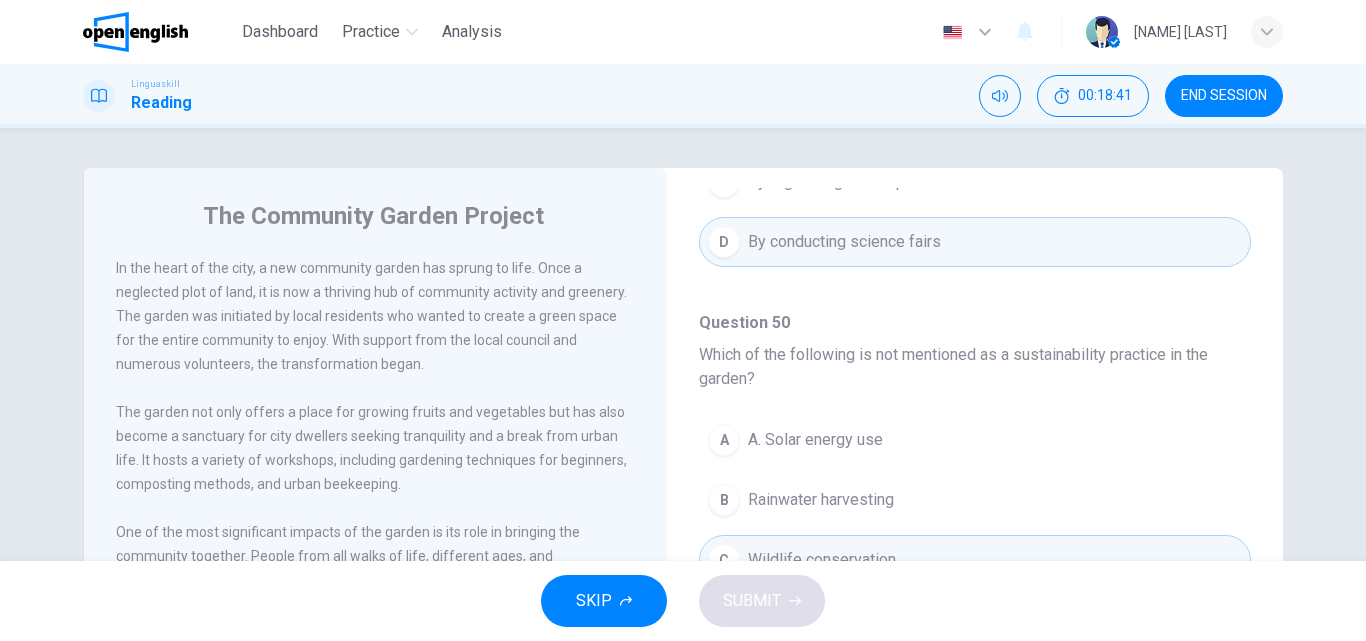 scroll, scrollTop: 1094, scrollLeft: 0, axis: vertical 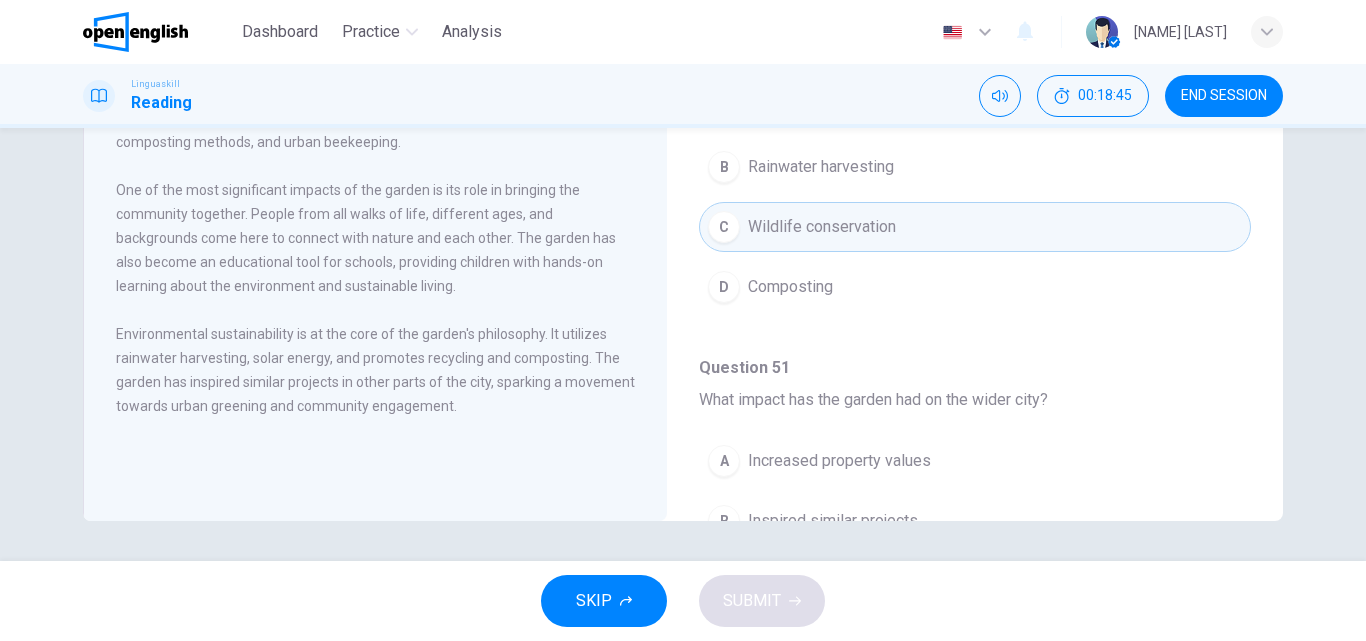 click on "A Increased property values" at bounding box center [975, 461] 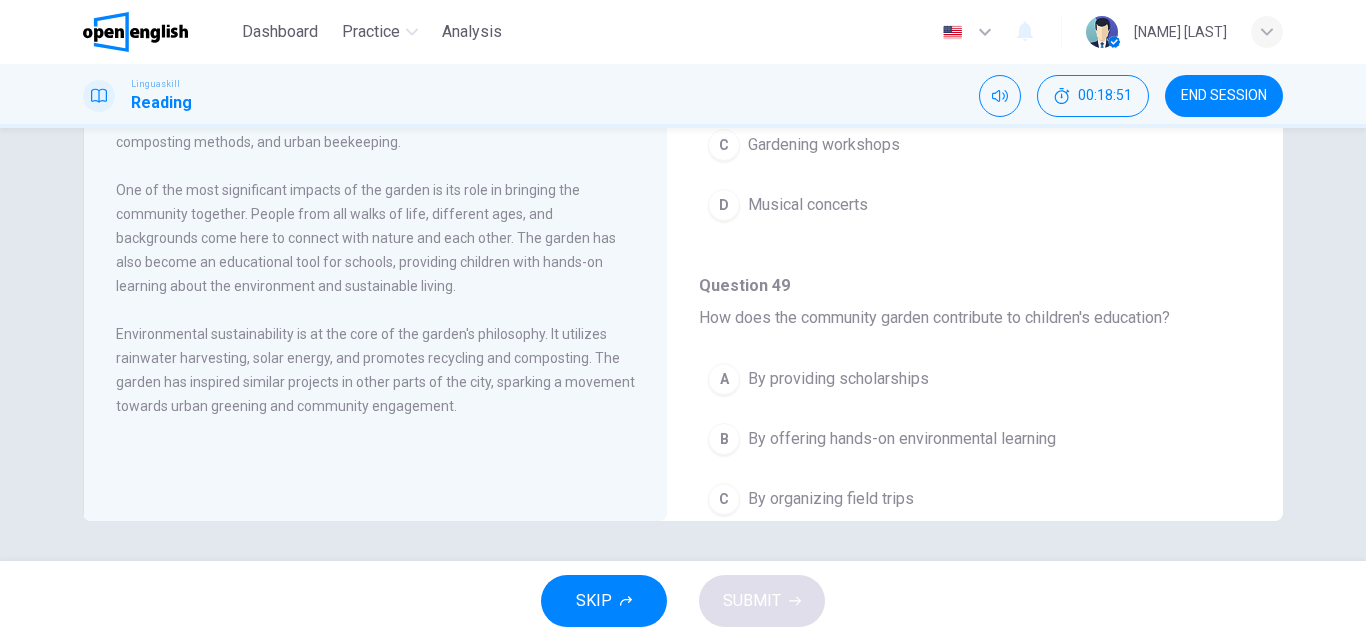 scroll, scrollTop: 450, scrollLeft: 0, axis: vertical 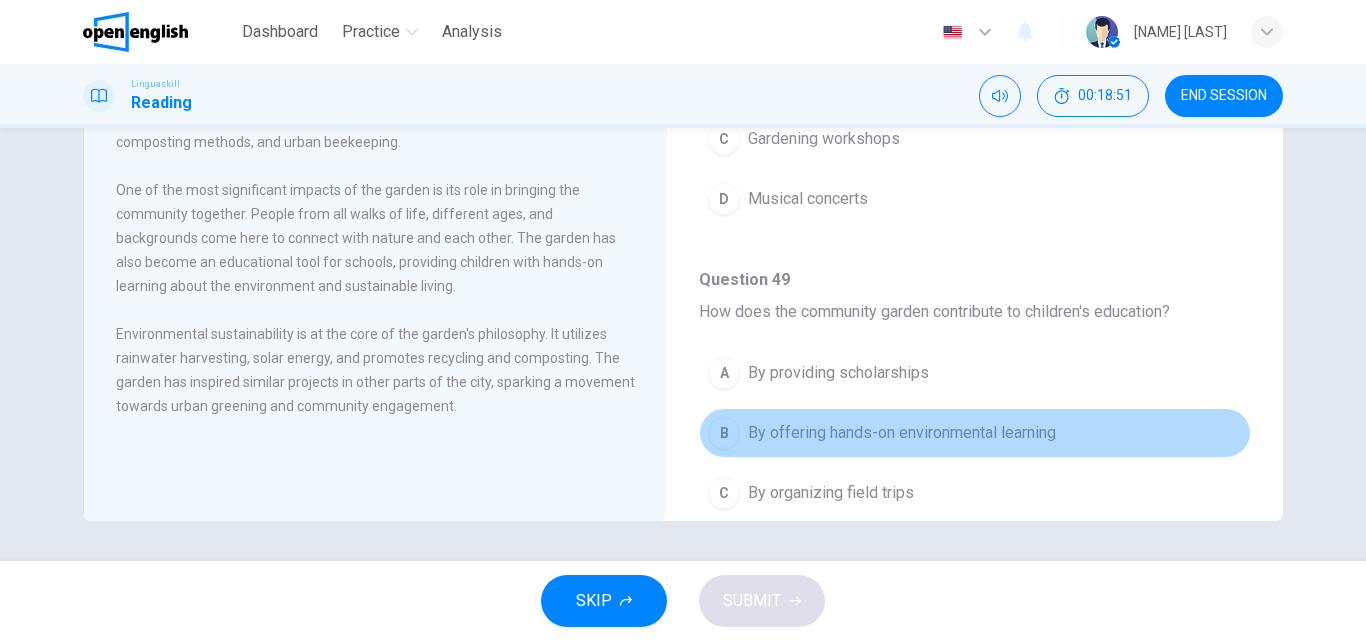 click on "B By offering hands-on environmental learning" at bounding box center (975, 433) 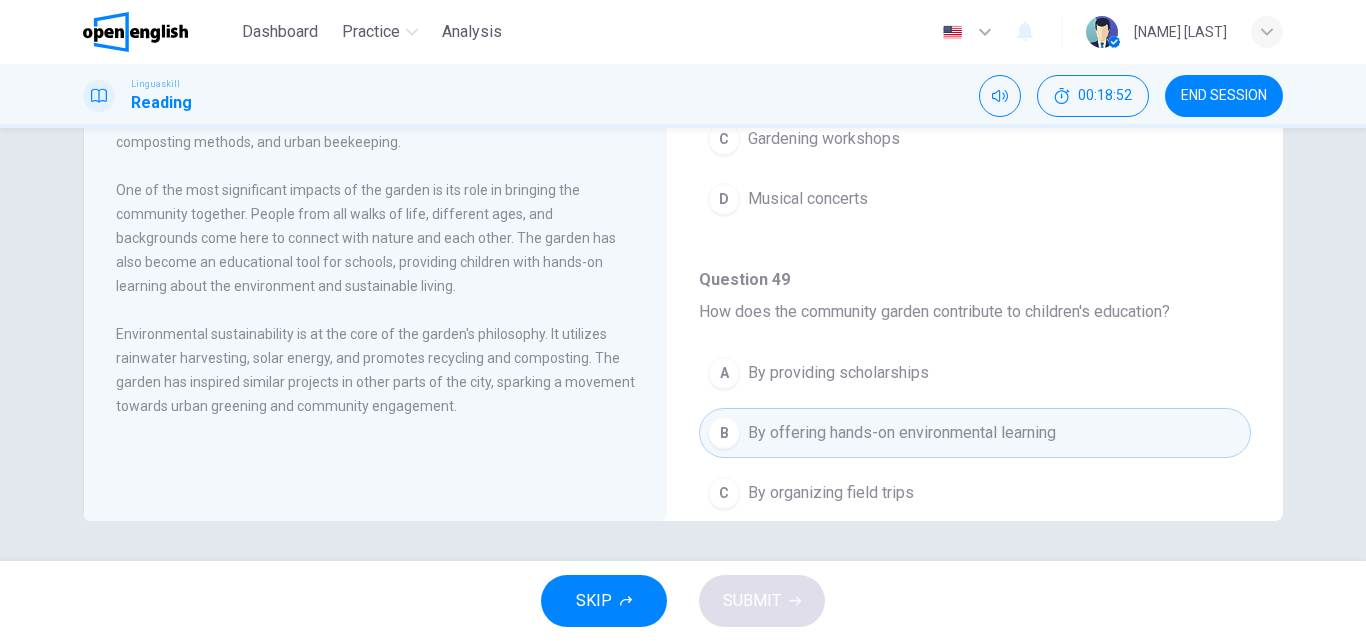 scroll, scrollTop: 321, scrollLeft: 0, axis: vertical 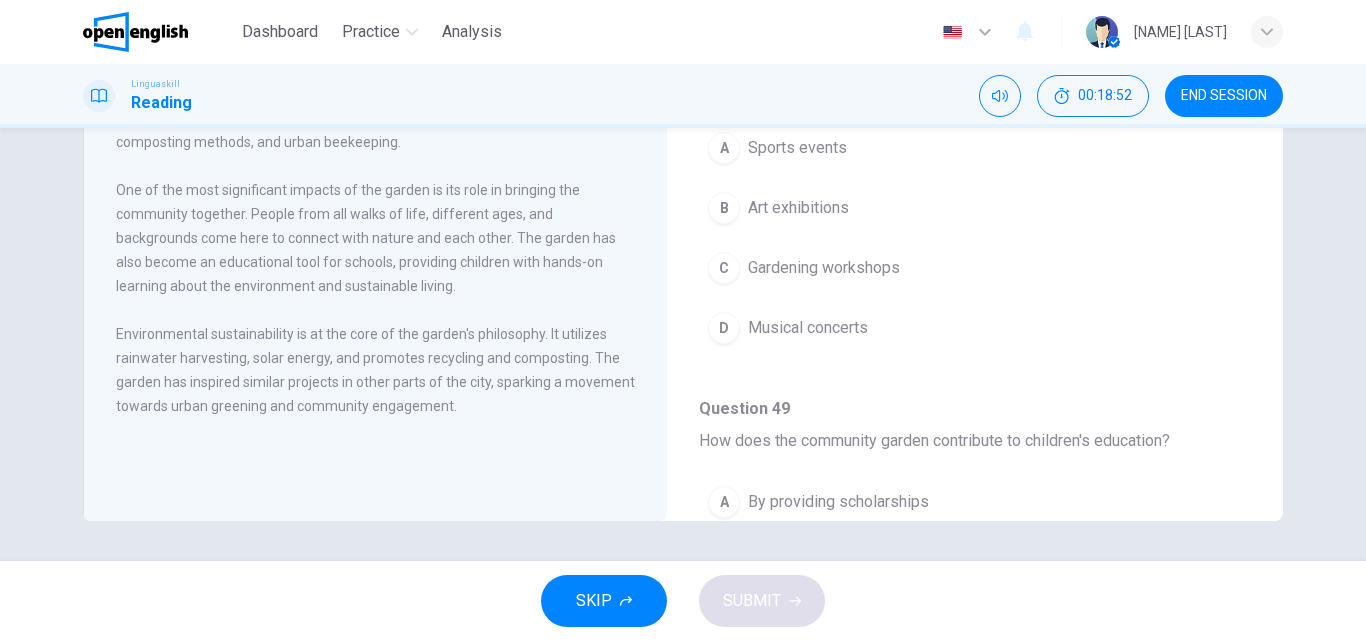 click on "C Gardening workshops" at bounding box center [975, 268] 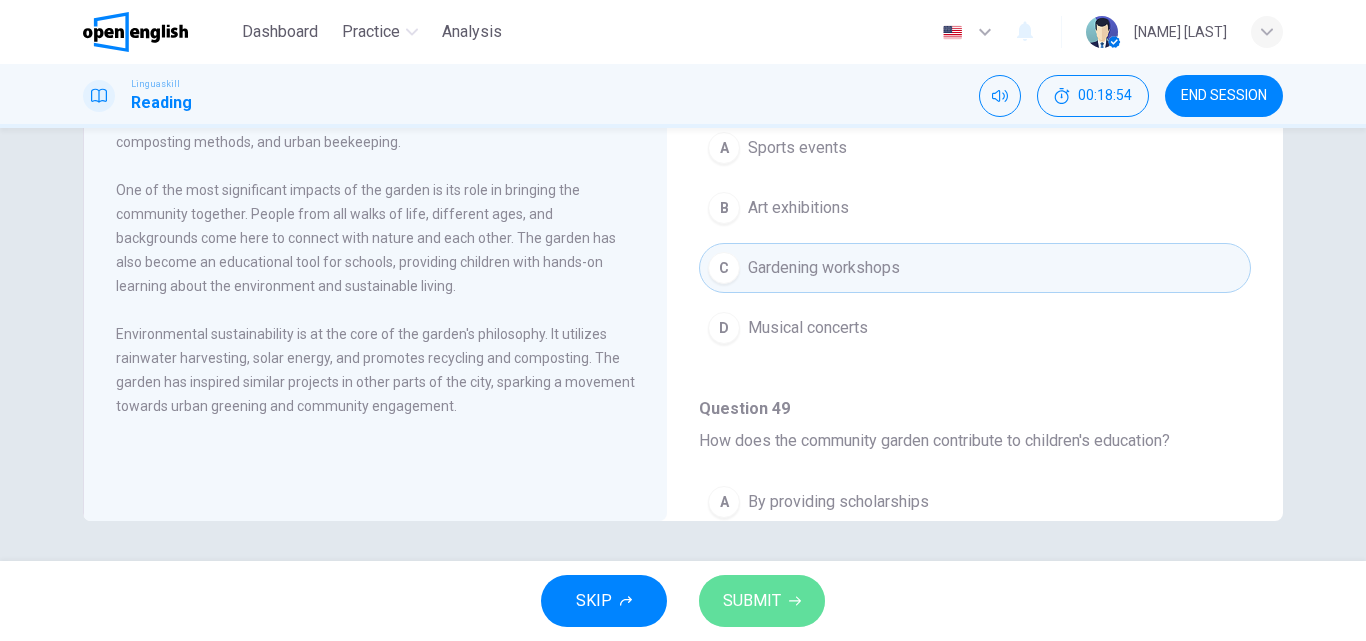 click on "SUBMIT" at bounding box center [762, 601] 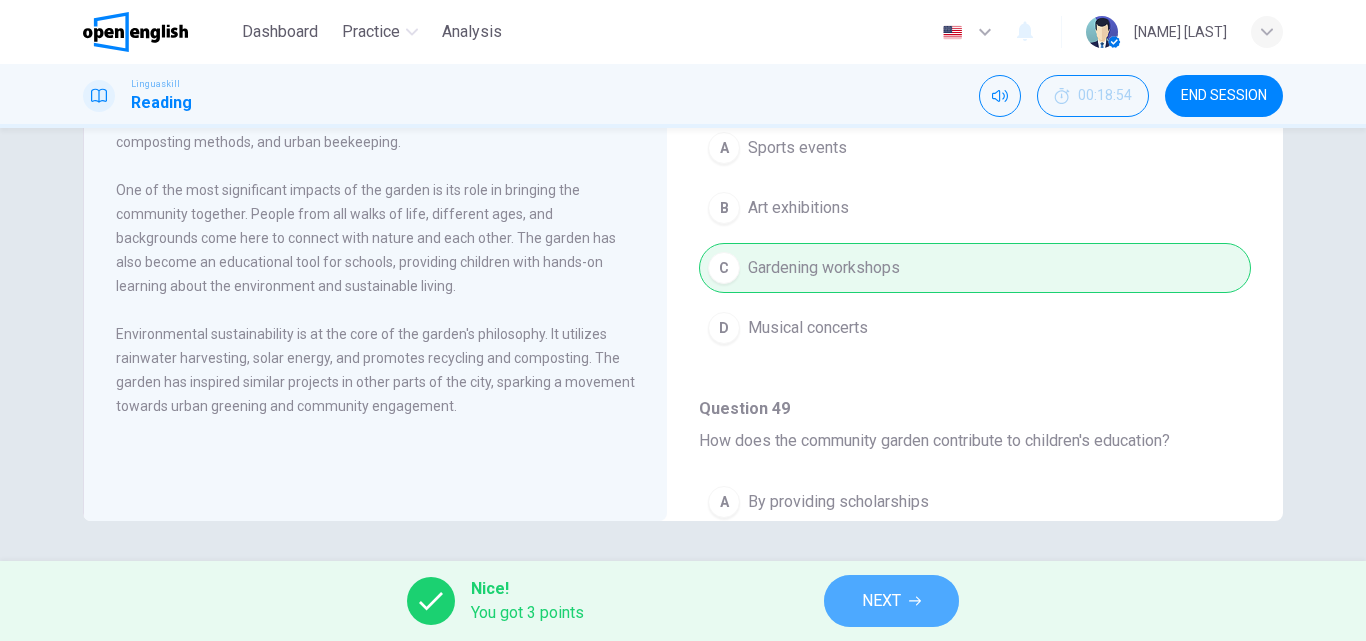 click on "NEXT" at bounding box center [881, 601] 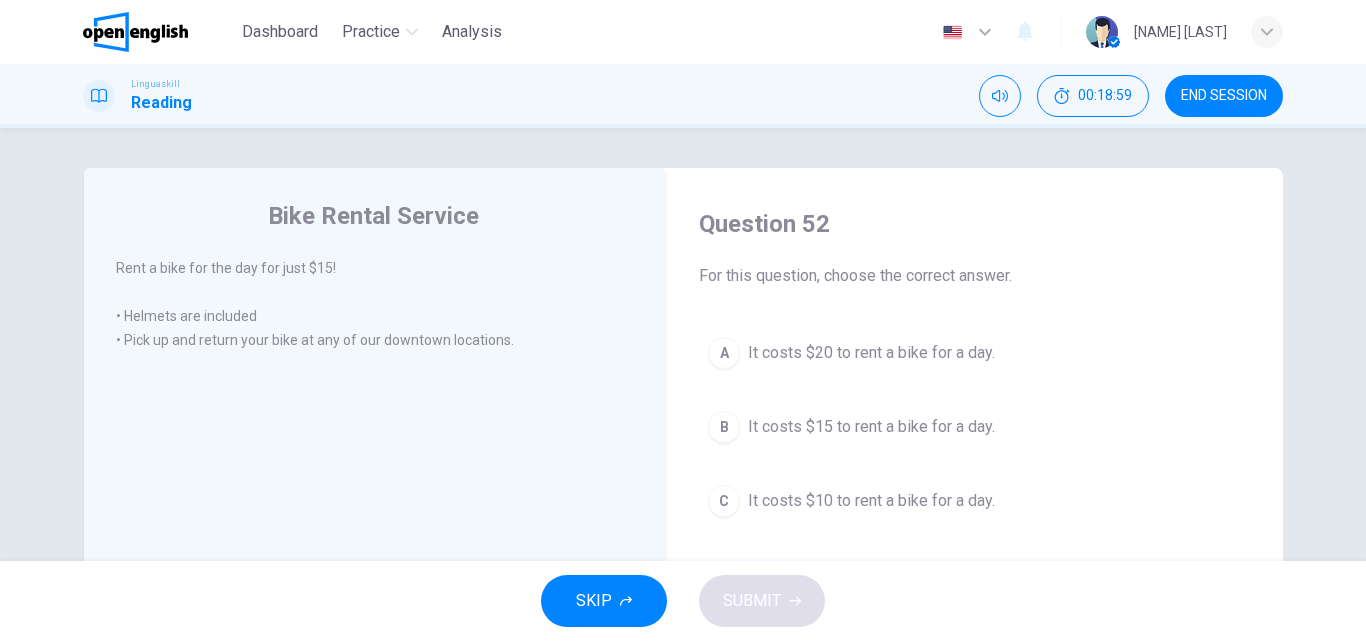 click on "It costs $15 to rent a bike for a day." at bounding box center (871, 427) 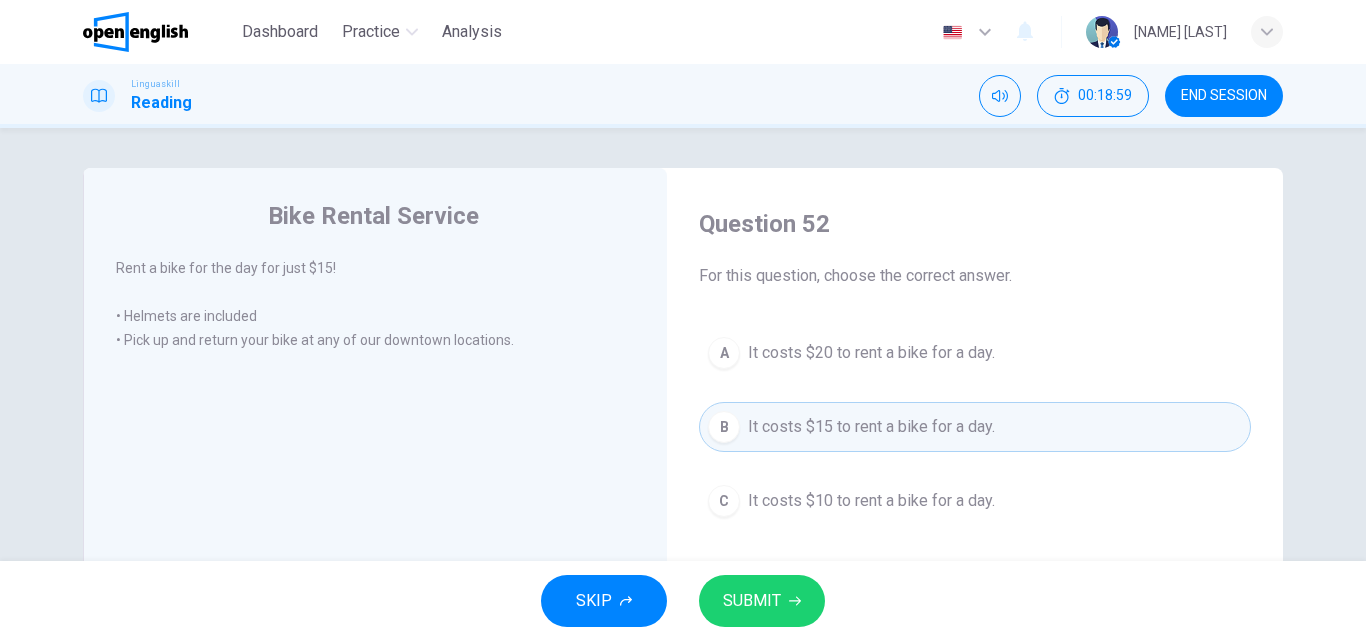 click on "SUBMIT" at bounding box center [762, 601] 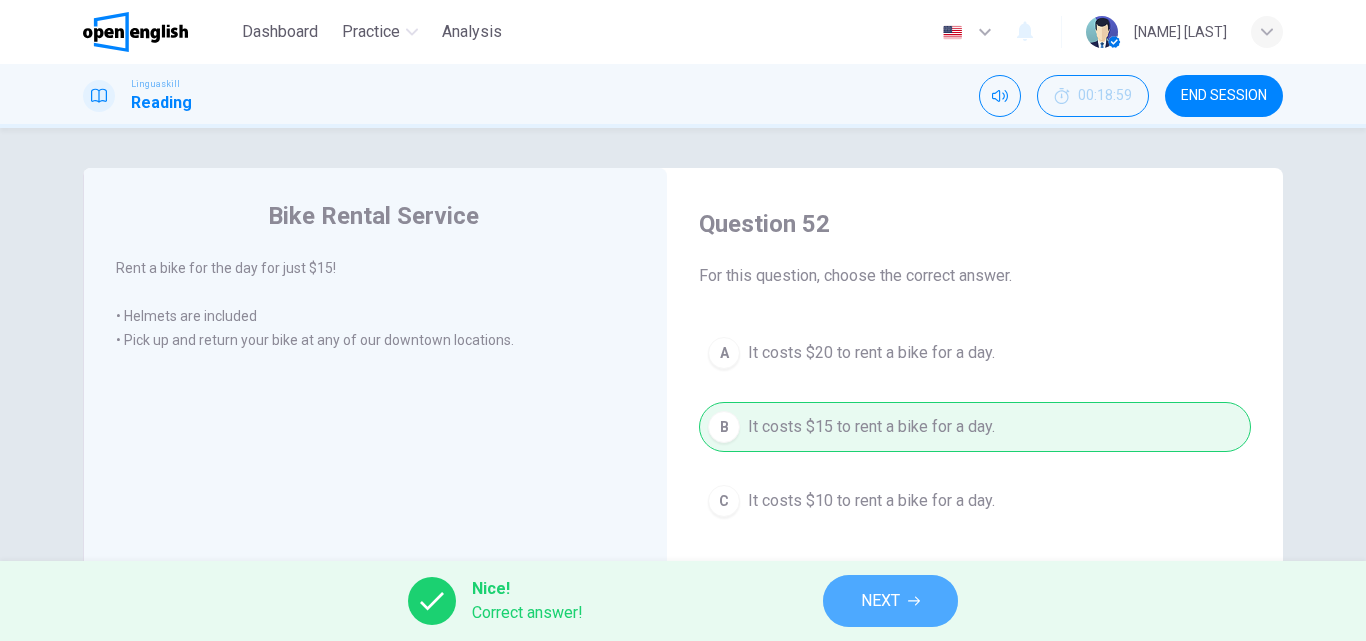 click on "NEXT" at bounding box center (890, 601) 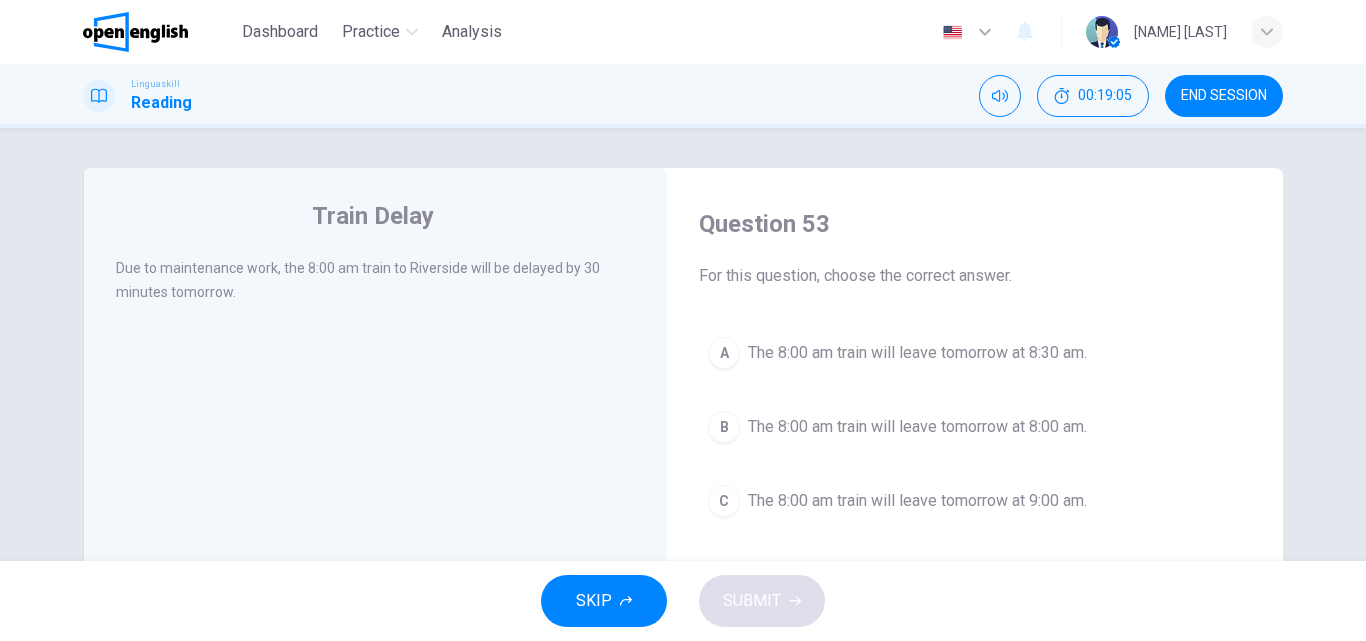 click on "A The 8:00 am train will leave tomorrow at 8:30 am." at bounding box center (975, 353) 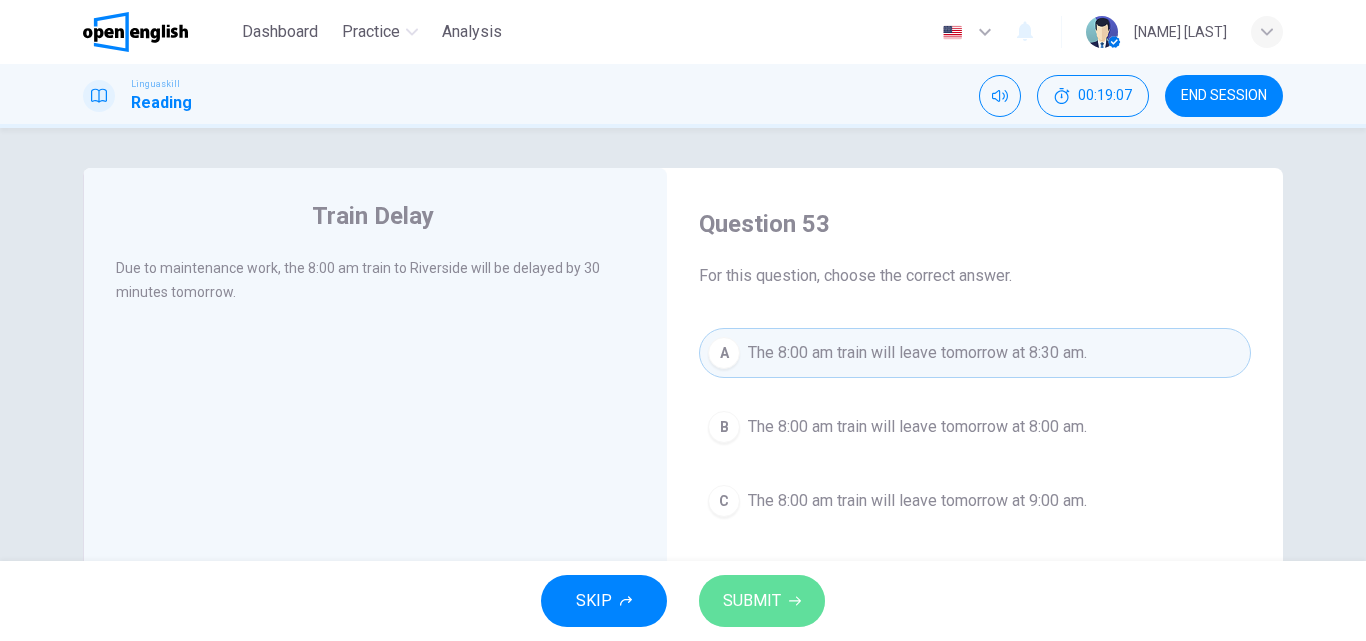 click on "SUBMIT" at bounding box center [752, 601] 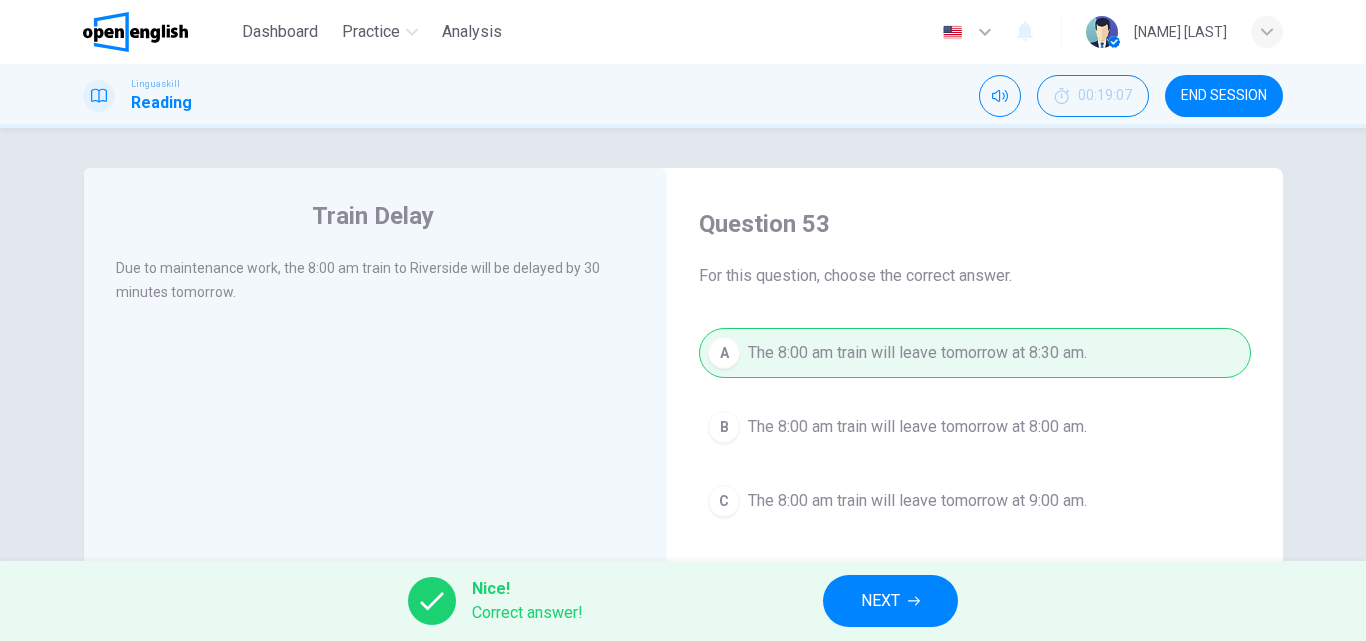 click on "NEXT" at bounding box center [890, 601] 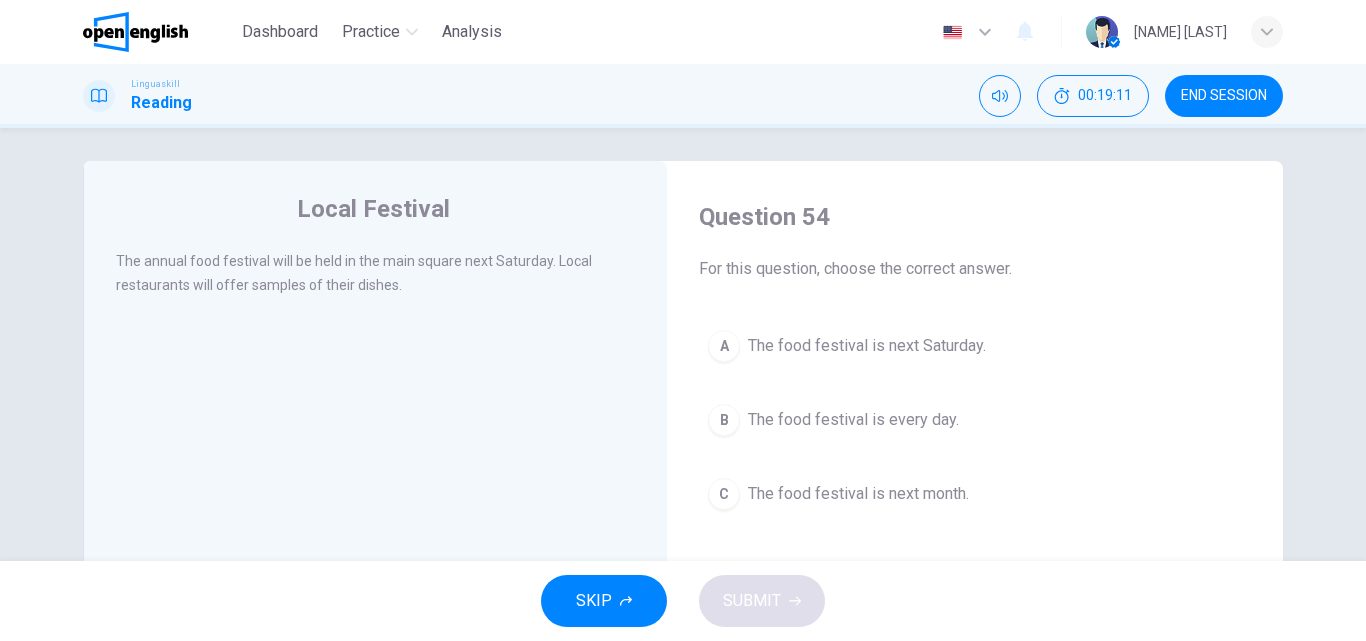 scroll, scrollTop: 24, scrollLeft: 0, axis: vertical 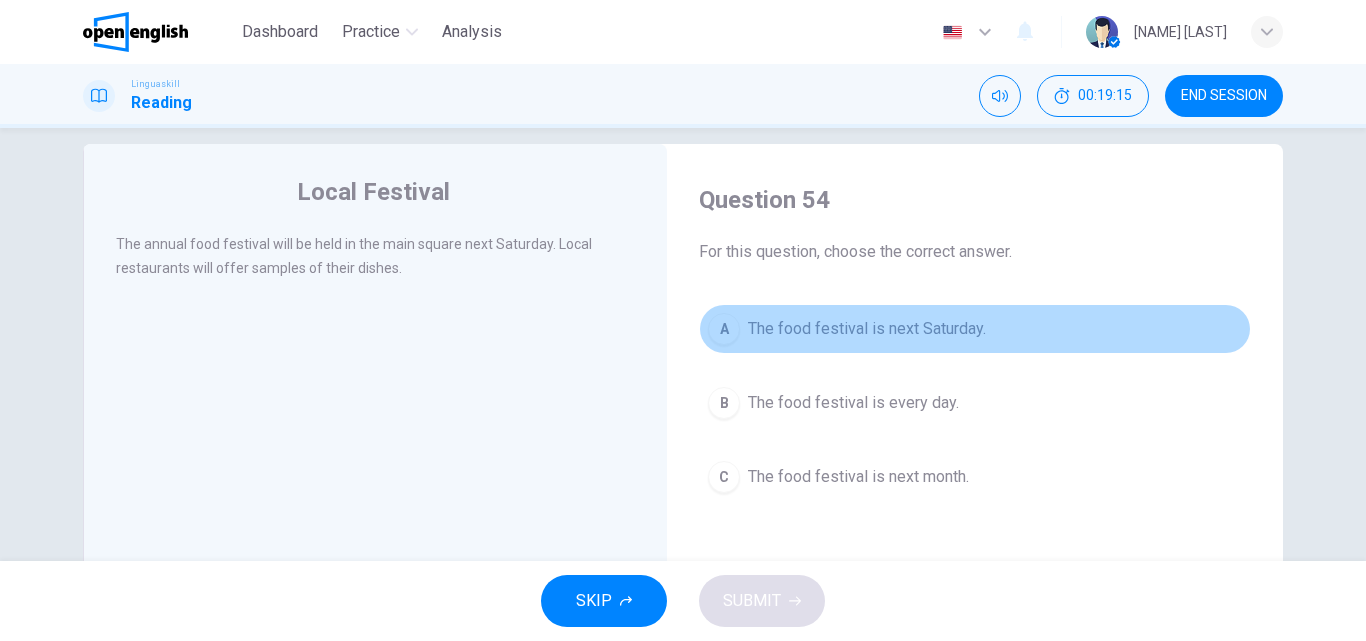 click on "The food festival is next Saturday." at bounding box center (867, 329) 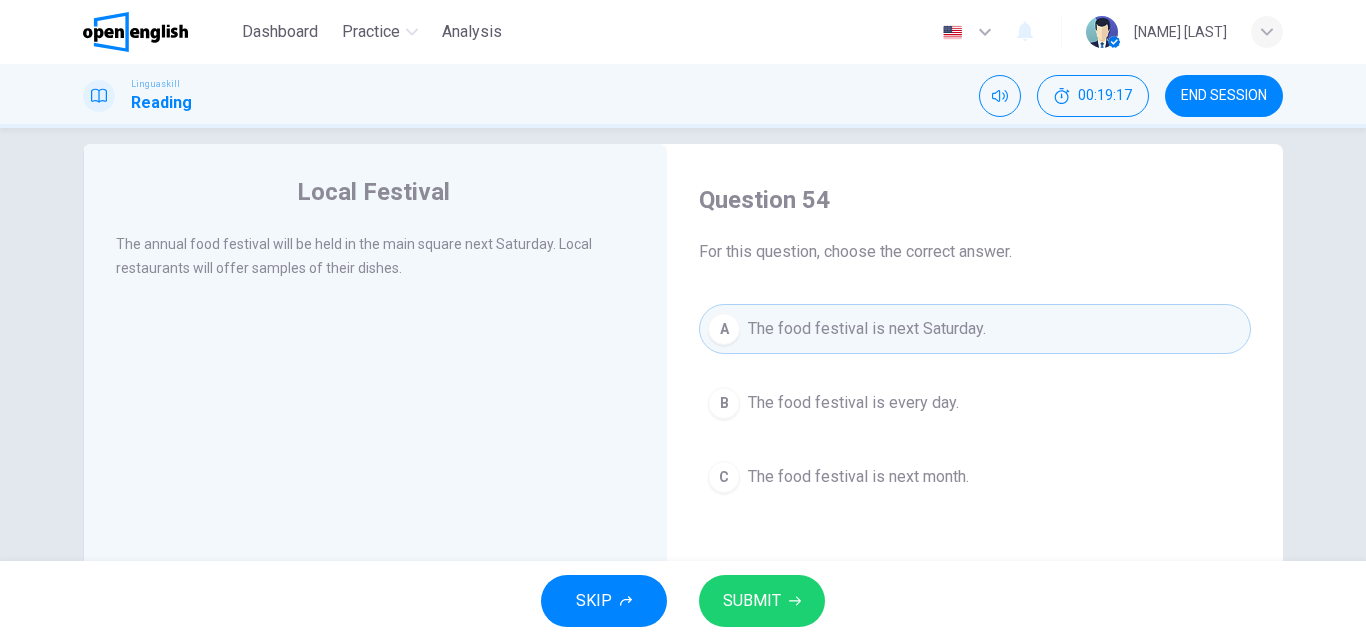 click on "SUBMIT" at bounding box center (752, 601) 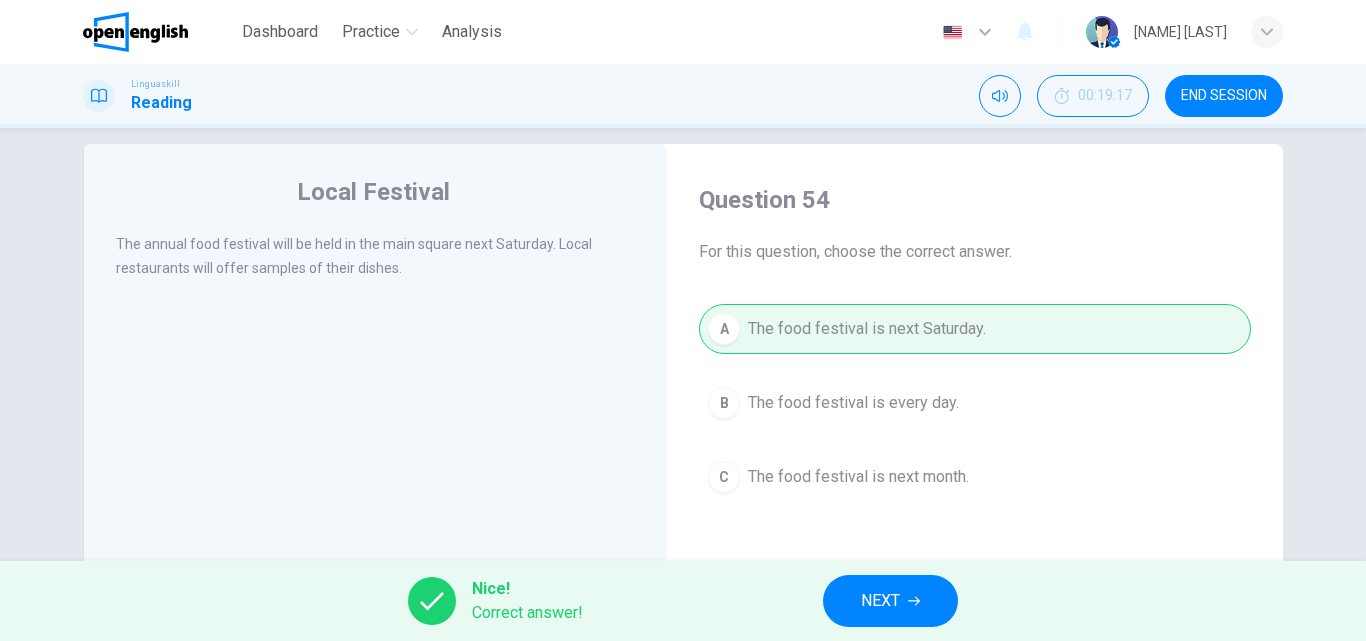 click on "NEXT" at bounding box center [890, 601] 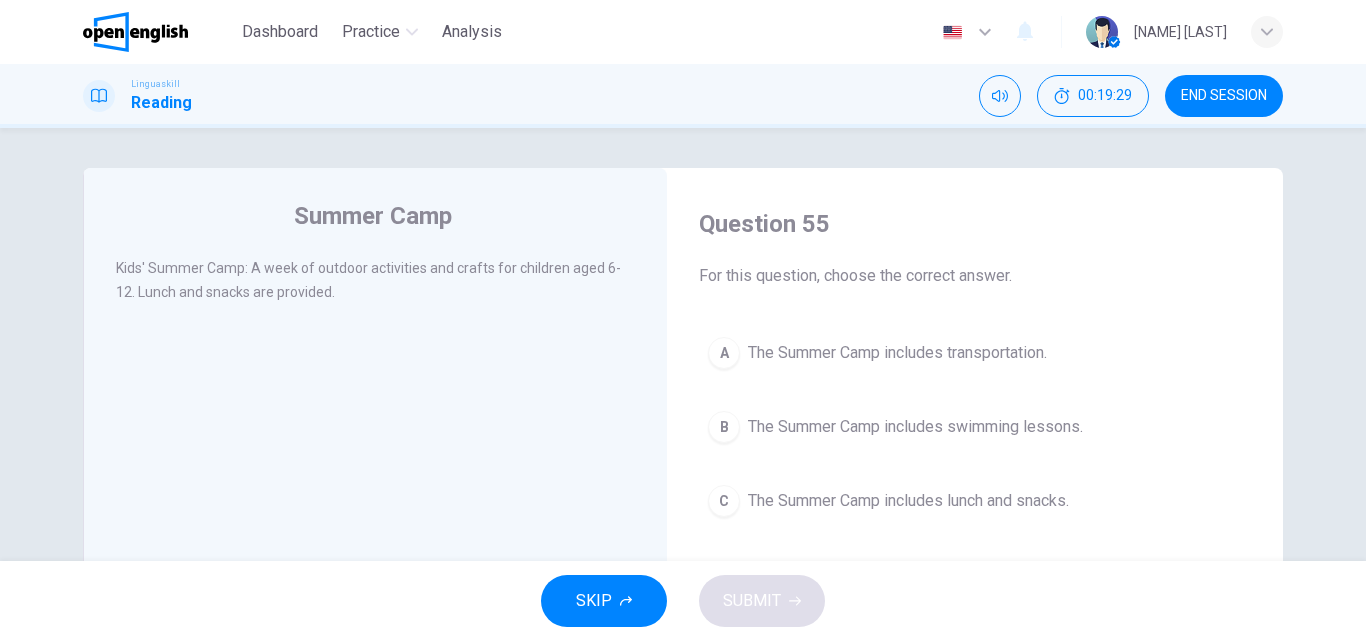 click on "The Summer Camp includes lunch and snacks." at bounding box center [908, 501] 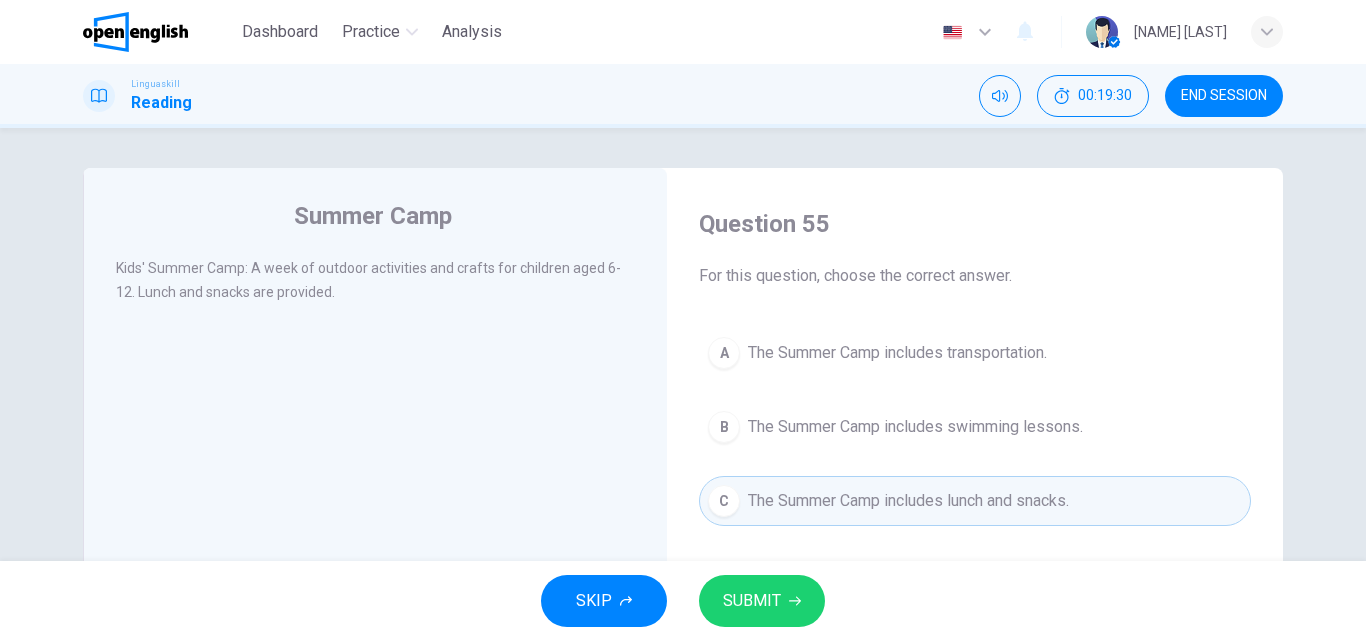 click on "SUBMIT" at bounding box center (762, 601) 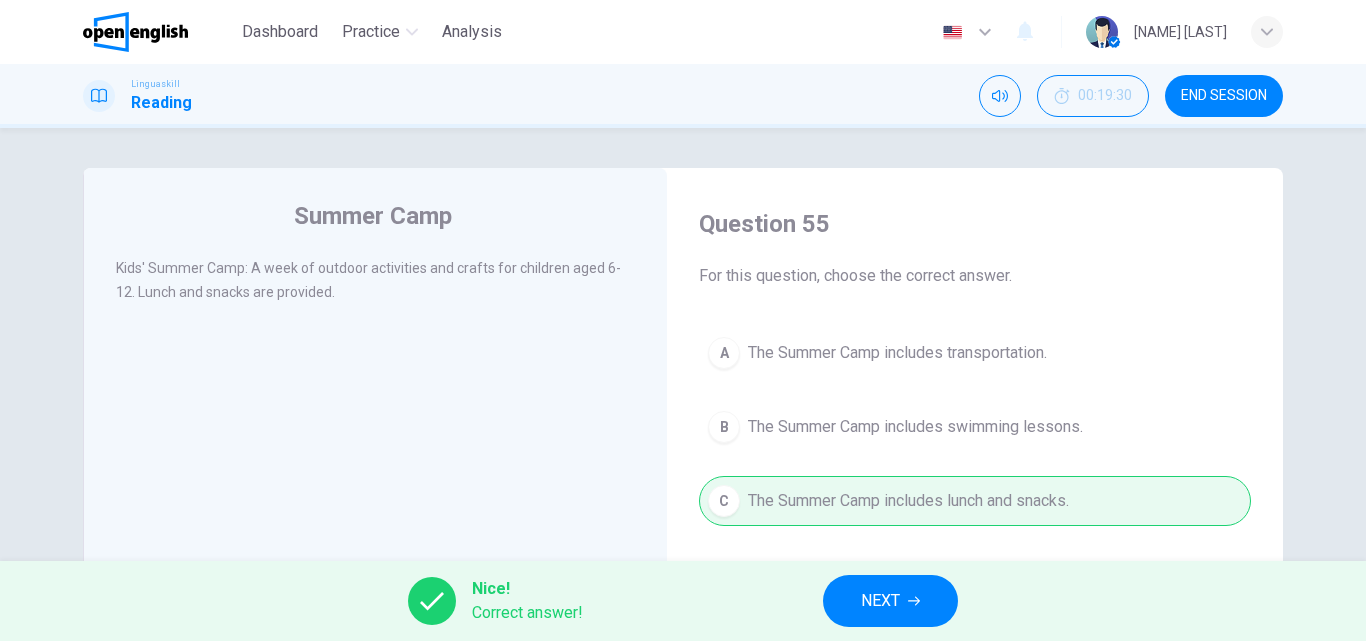click on "NEXT" at bounding box center [890, 601] 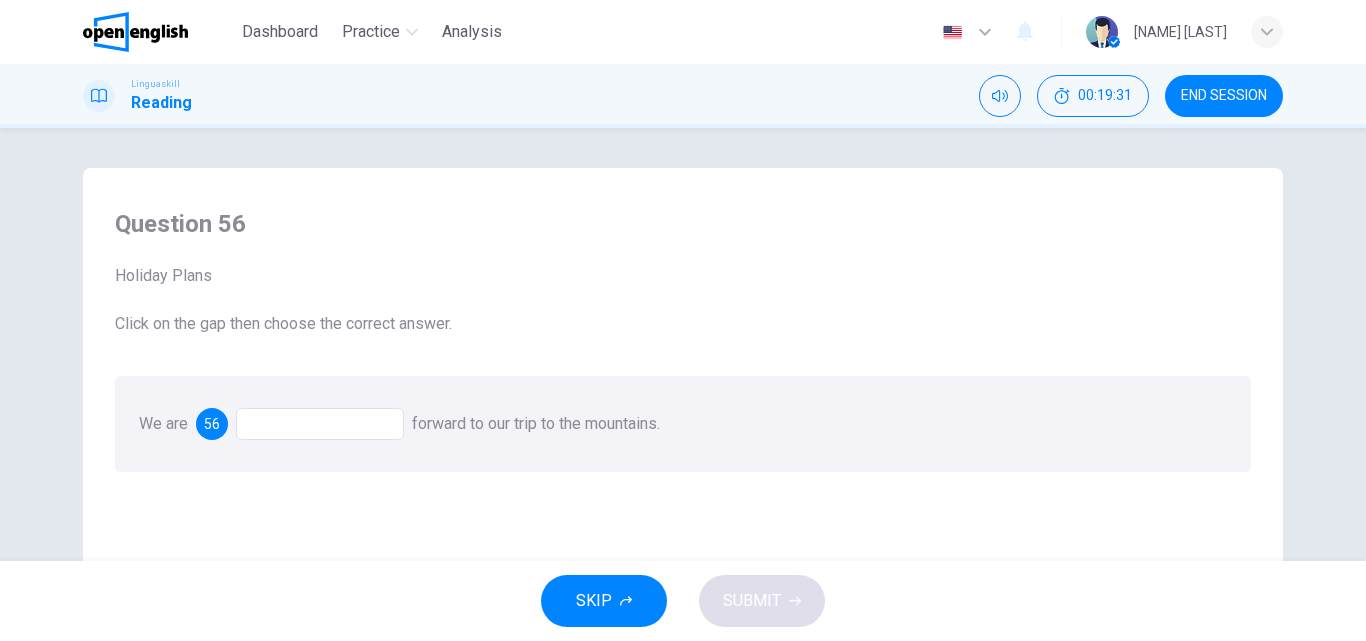 click at bounding box center (320, 424) 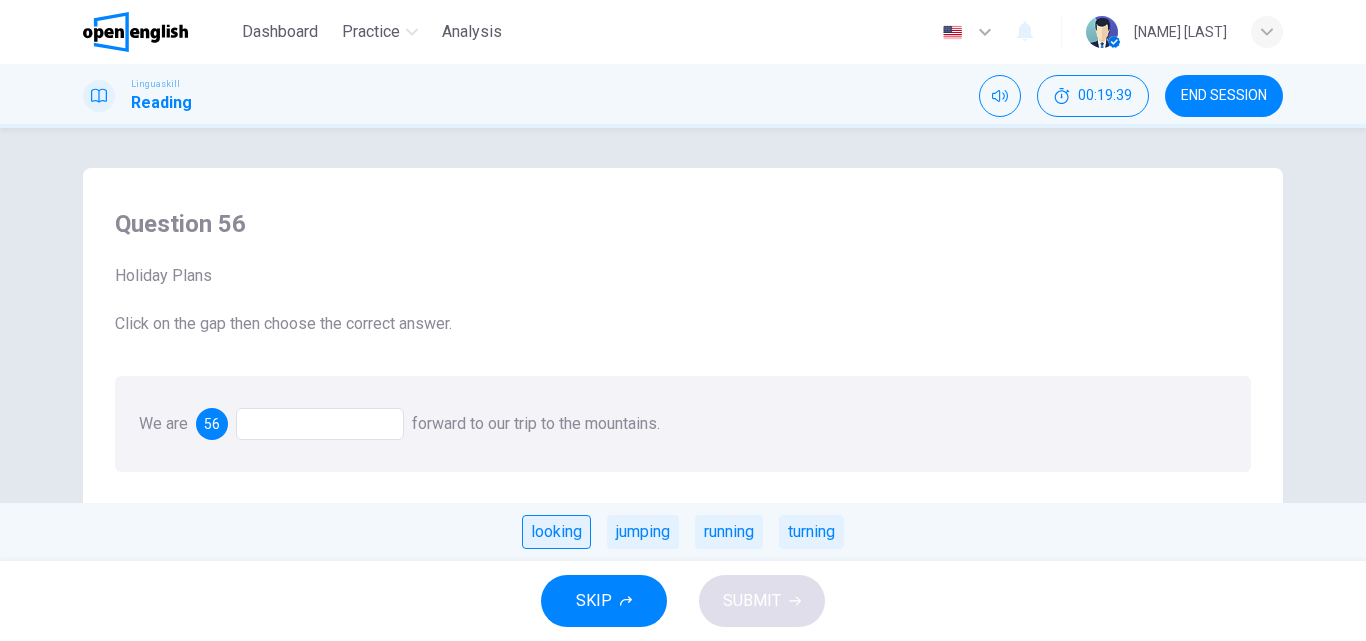 click on "looking" at bounding box center (556, 532) 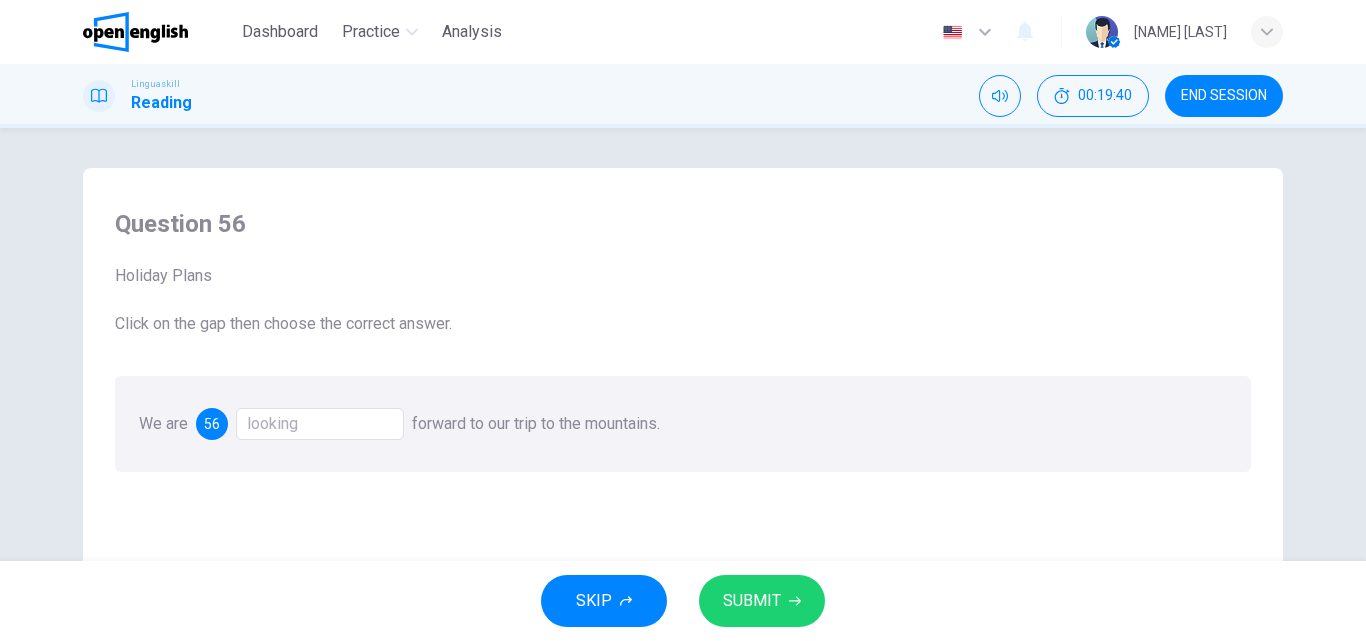 drag, startPoint x: 735, startPoint y: 621, endPoint x: 735, endPoint y: 634, distance: 13 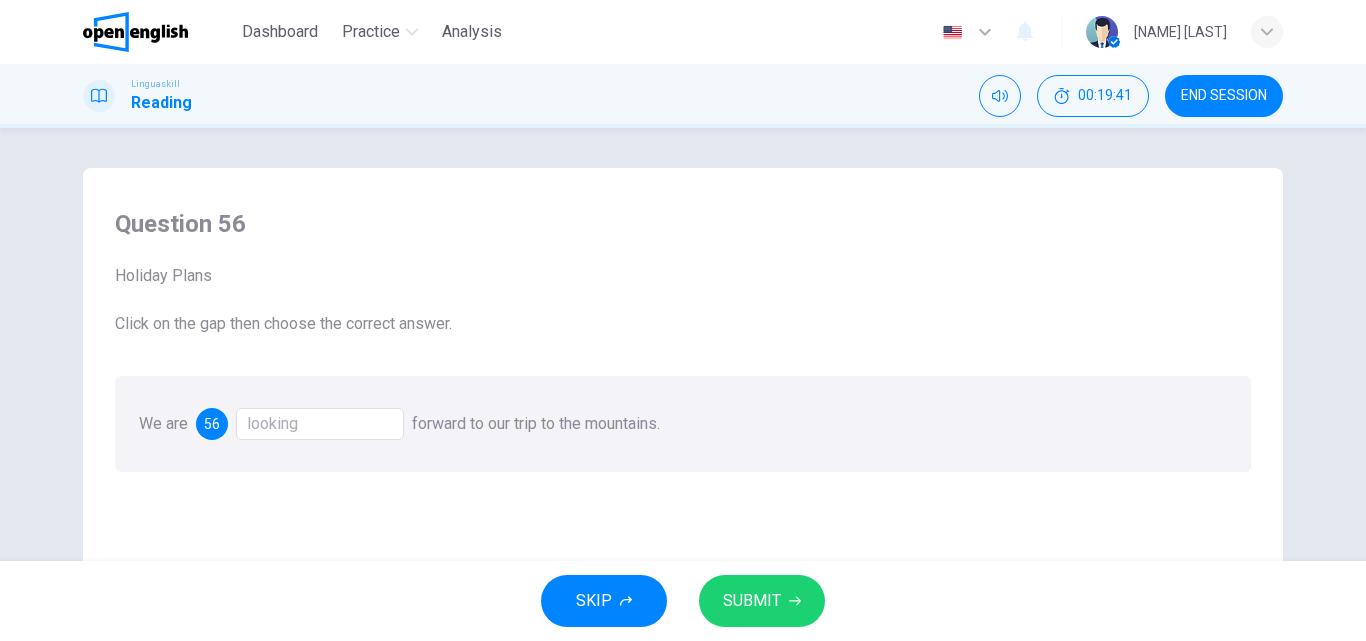 click on "SUBMIT" at bounding box center (762, 601) 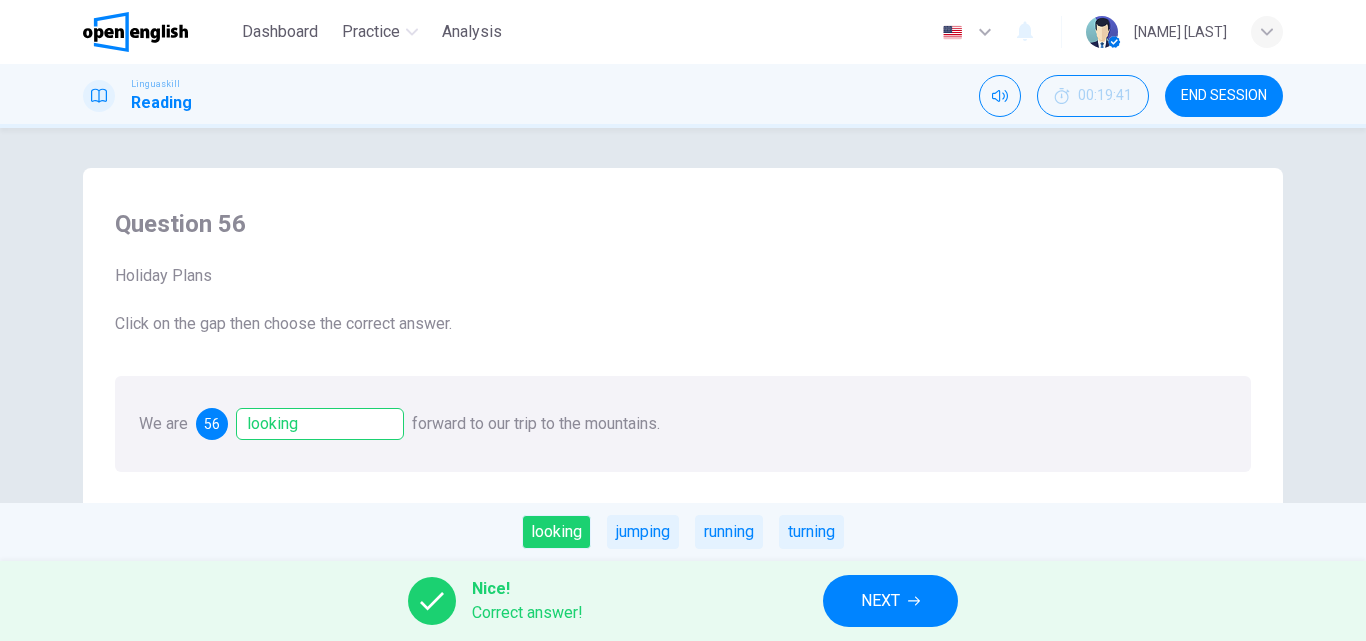 click on "NEXT" at bounding box center [890, 601] 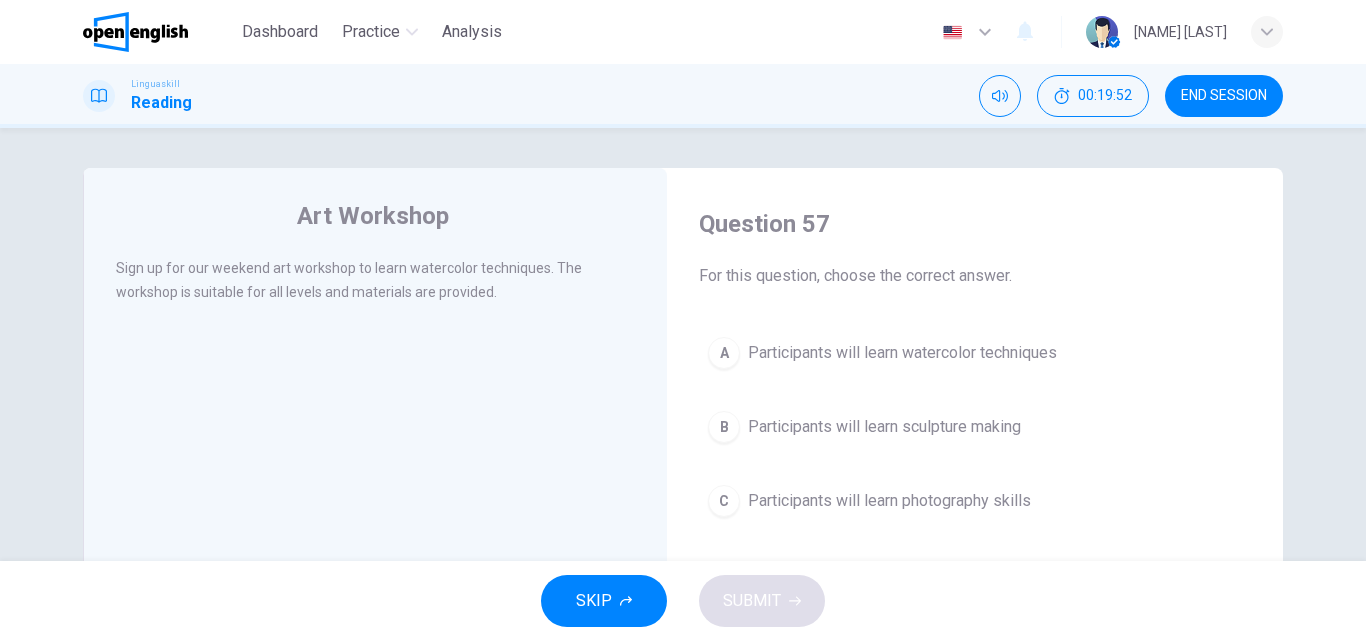 click on "Participants will learn watercolor techniques" at bounding box center [902, 353] 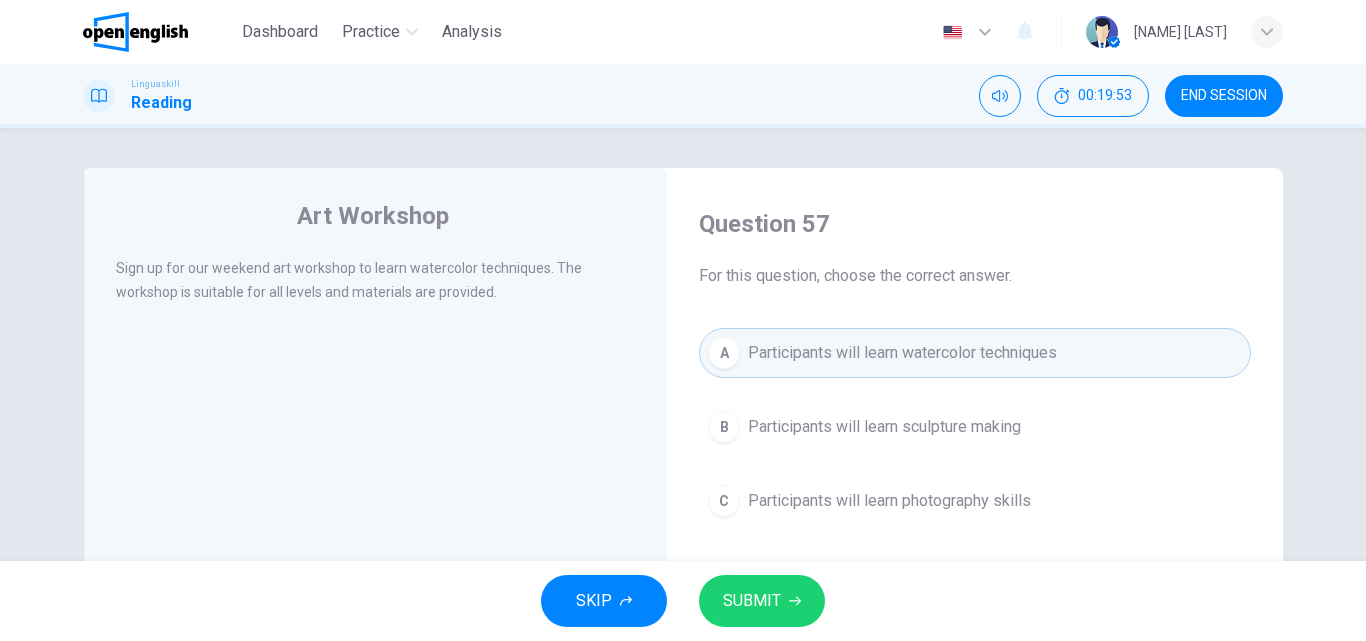 click on "SUBMIT" at bounding box center [762, 601] 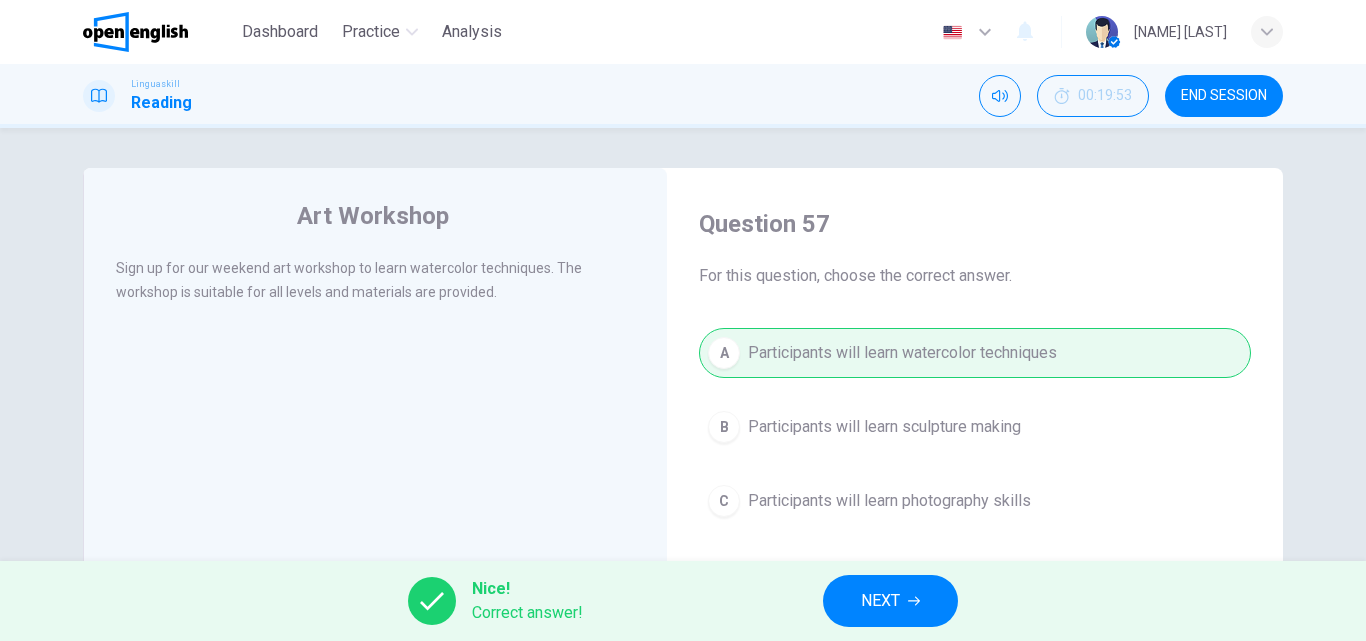 click on "NEXT" at bounding box center (890, 601) 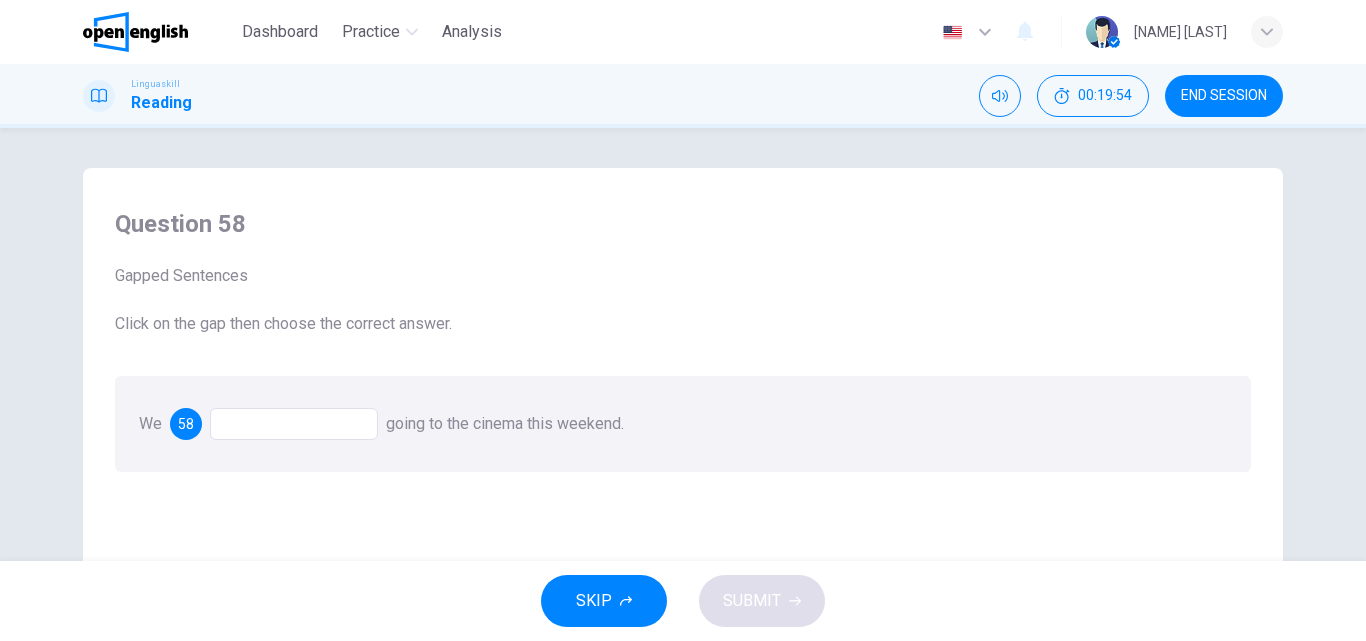 click at bounding box center [294, 424] 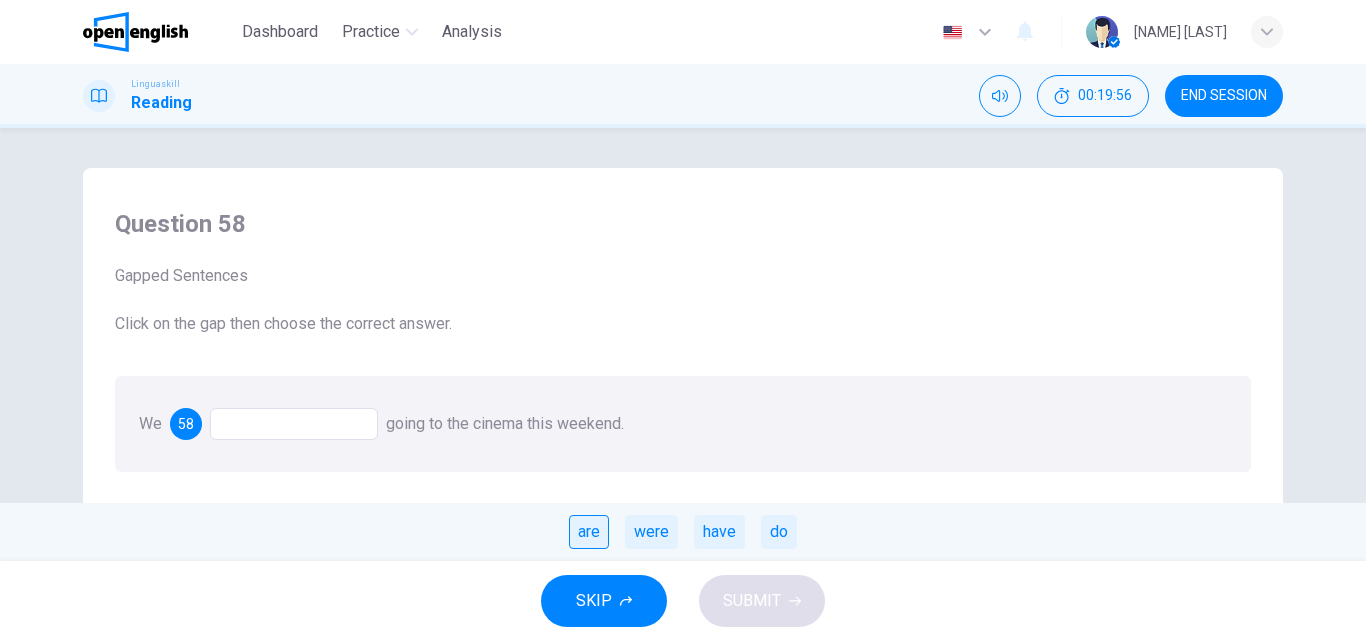 click on "are" at bounding box center [589, 532] 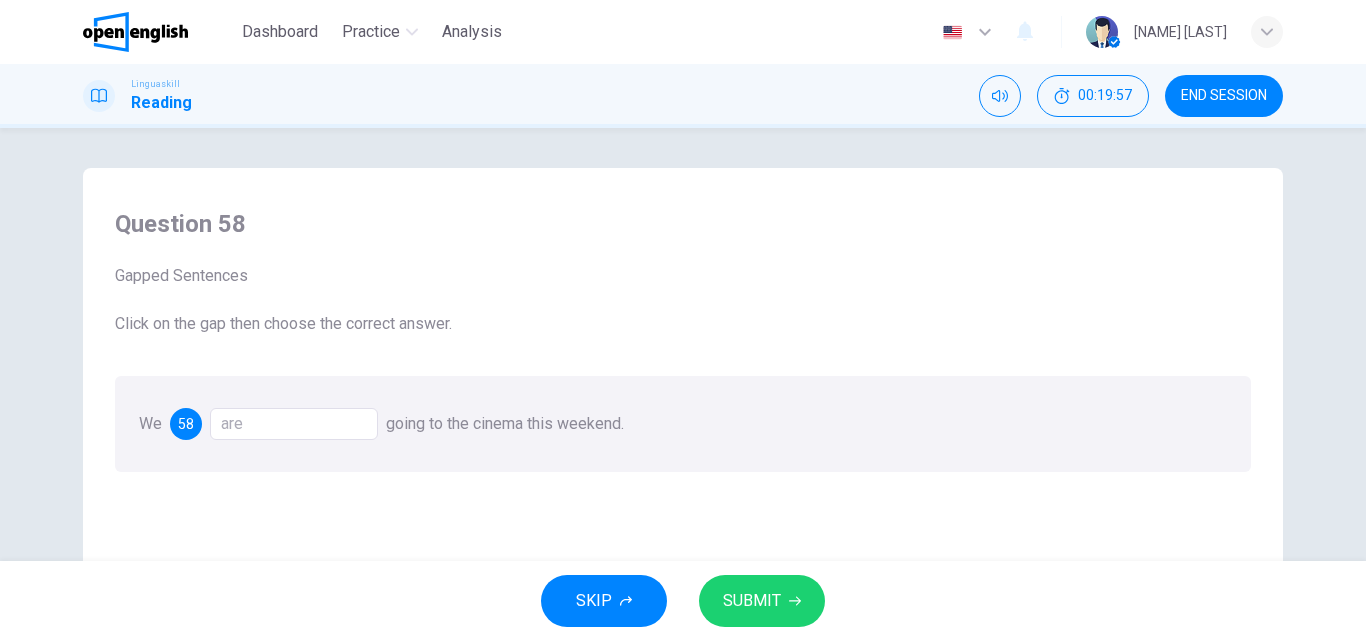 click on "SKIP SUBMIT" at bounding box center (683, 601) 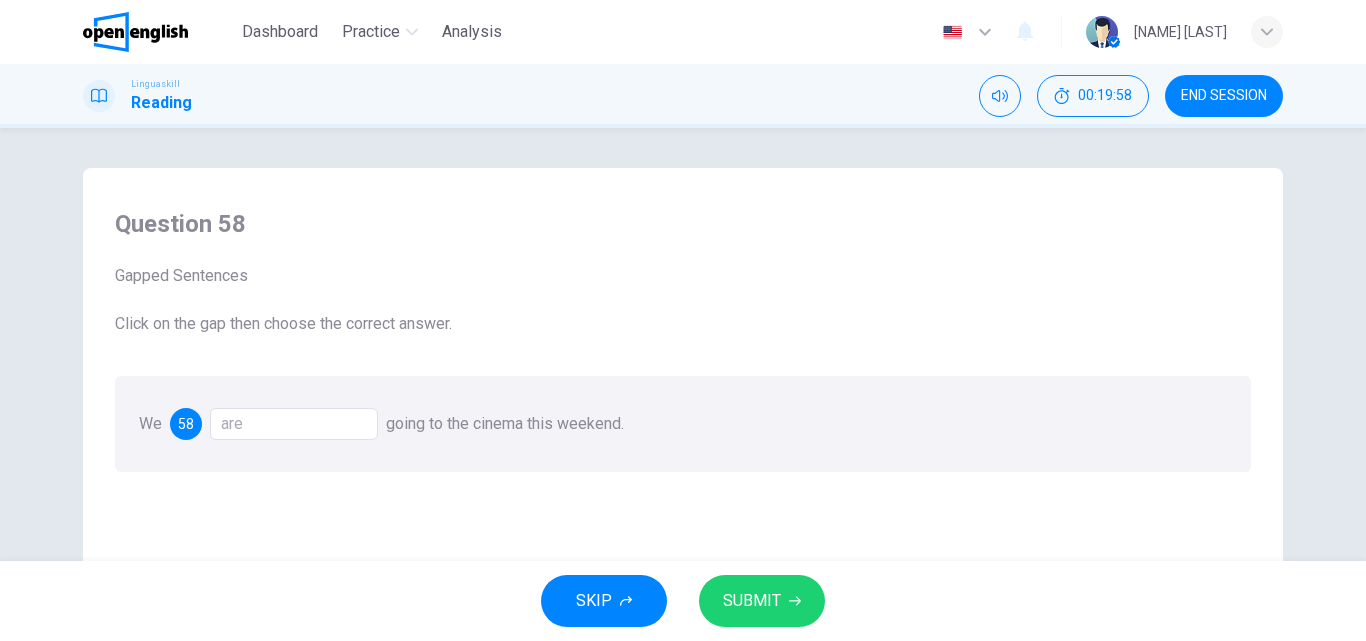 click on "SUBMIT" at bounding box center (762, 601) 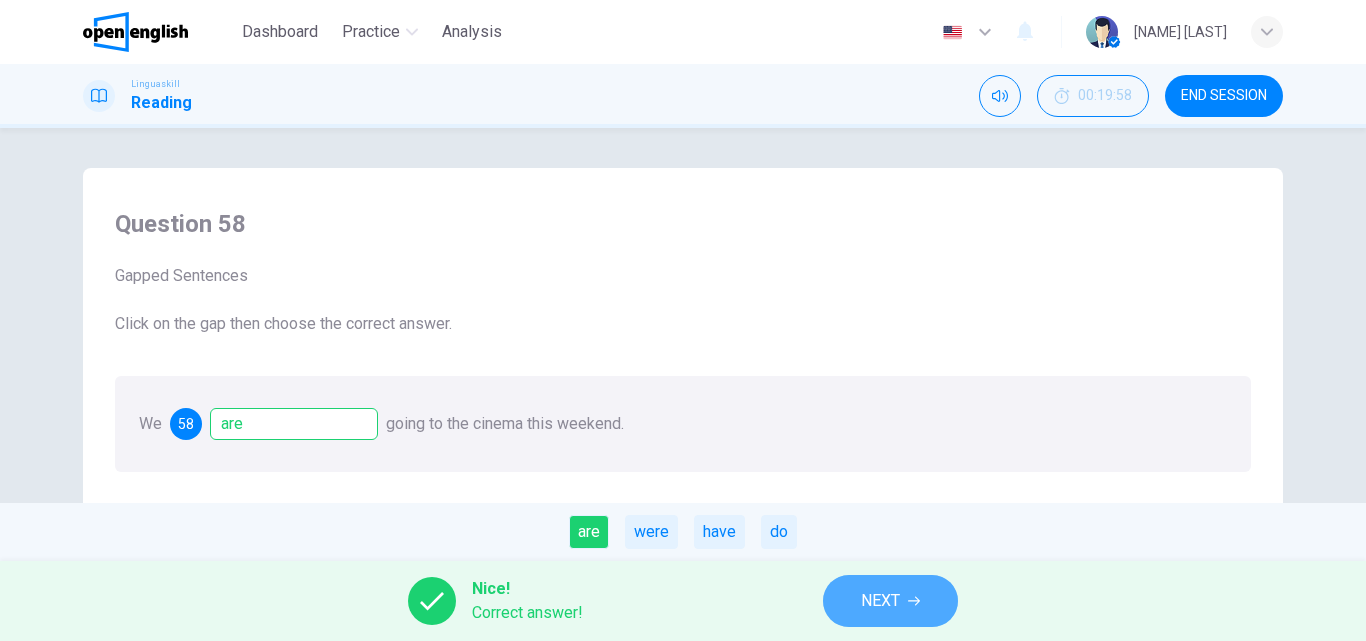 click on "NEXT" at bounding box center [890, 601] 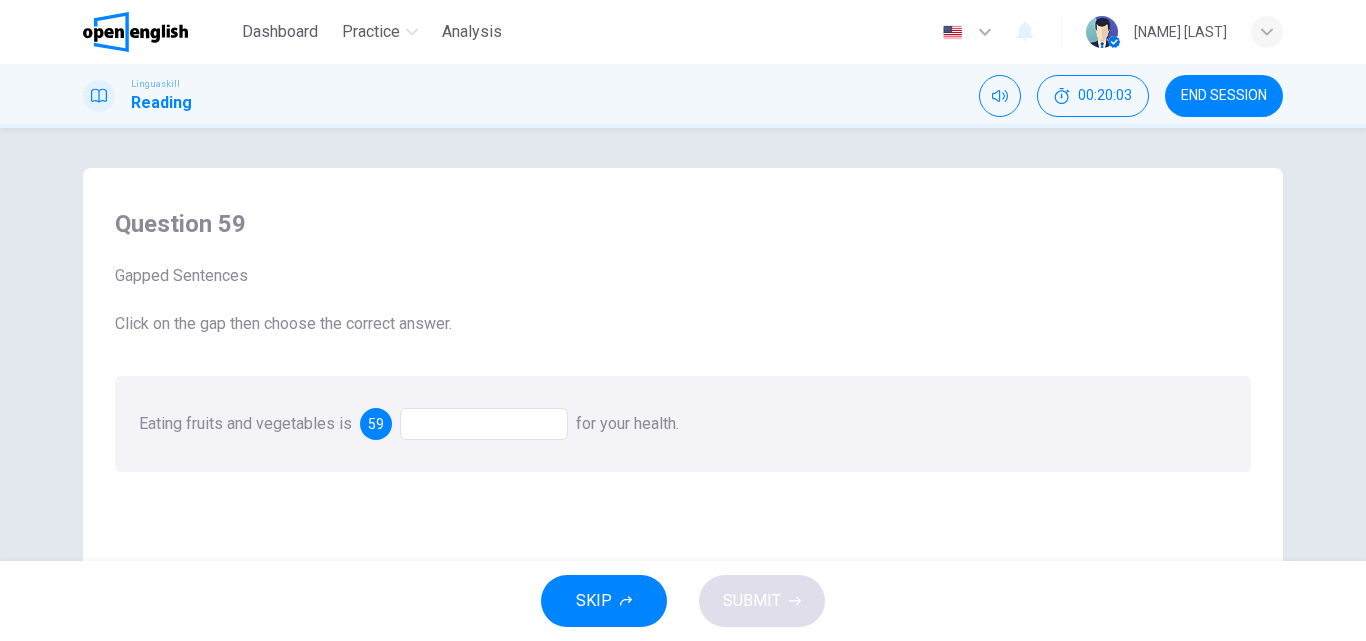 click at bounding box center [484, 424] 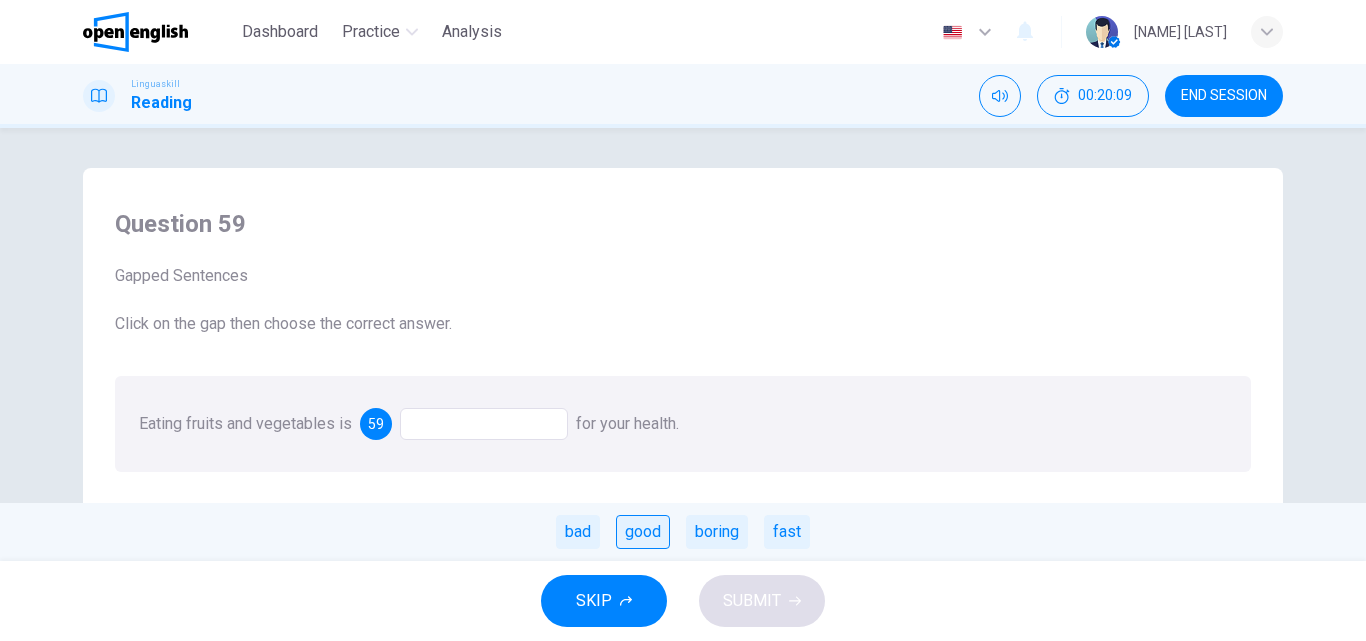 click on "good" at bounding box center (643, 532) 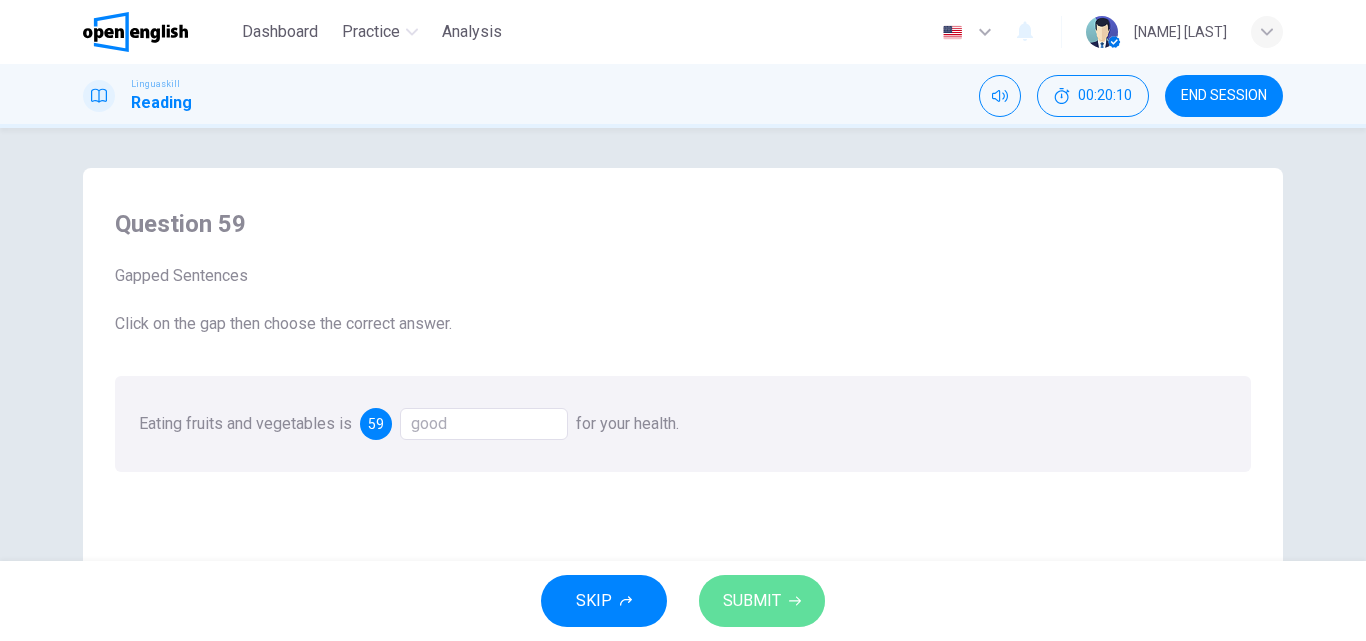 click on "SUBMIT" at bounding box center [762, 601] 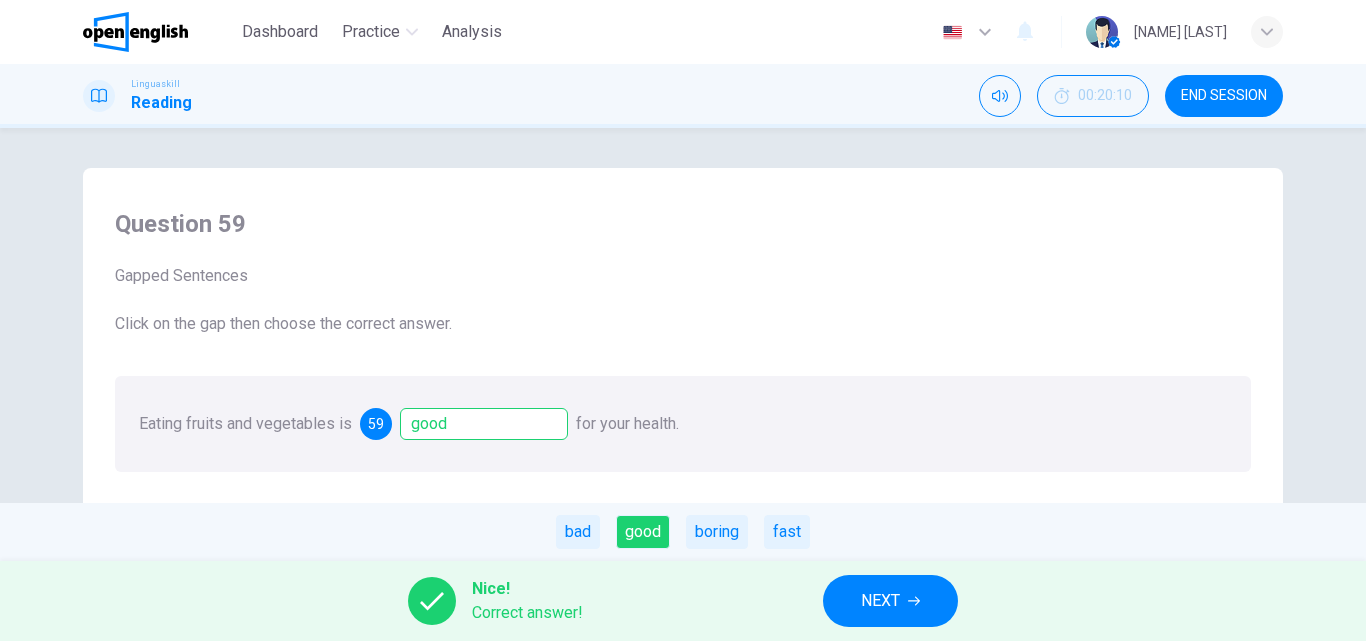 click on "Nice! Correct answer! NEXT" at bounding box center [683, 601] 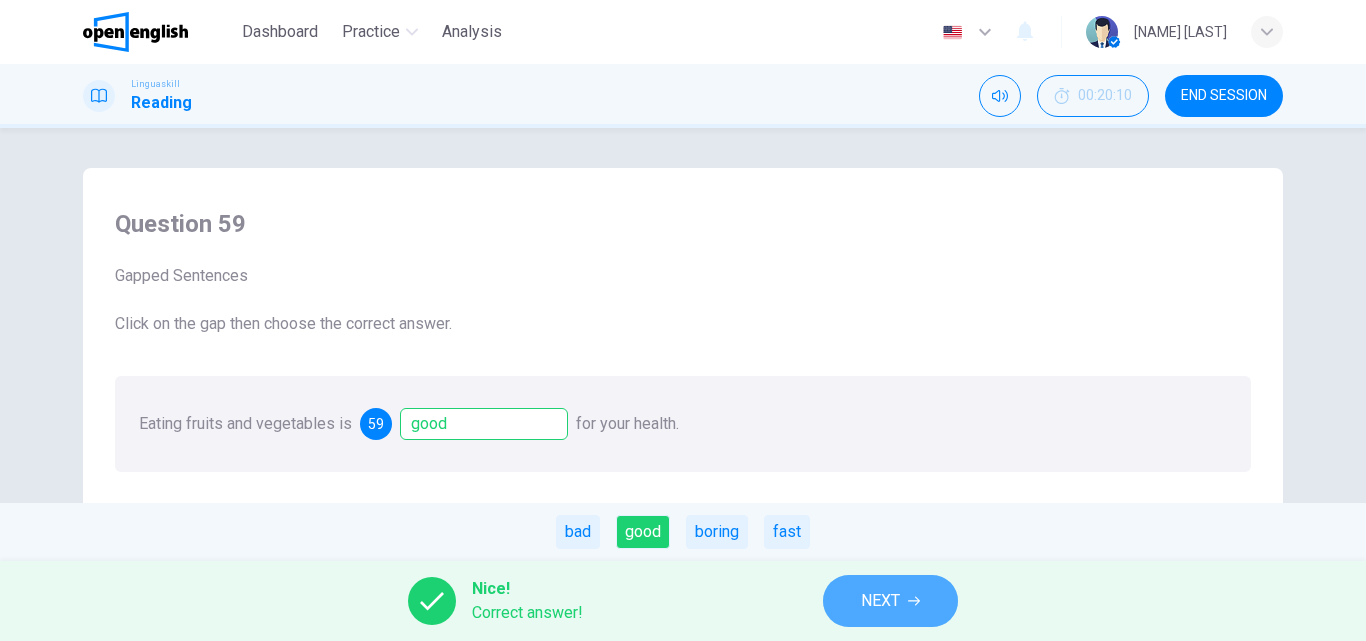 click on "NEXT" at bounding box center (890, 601) 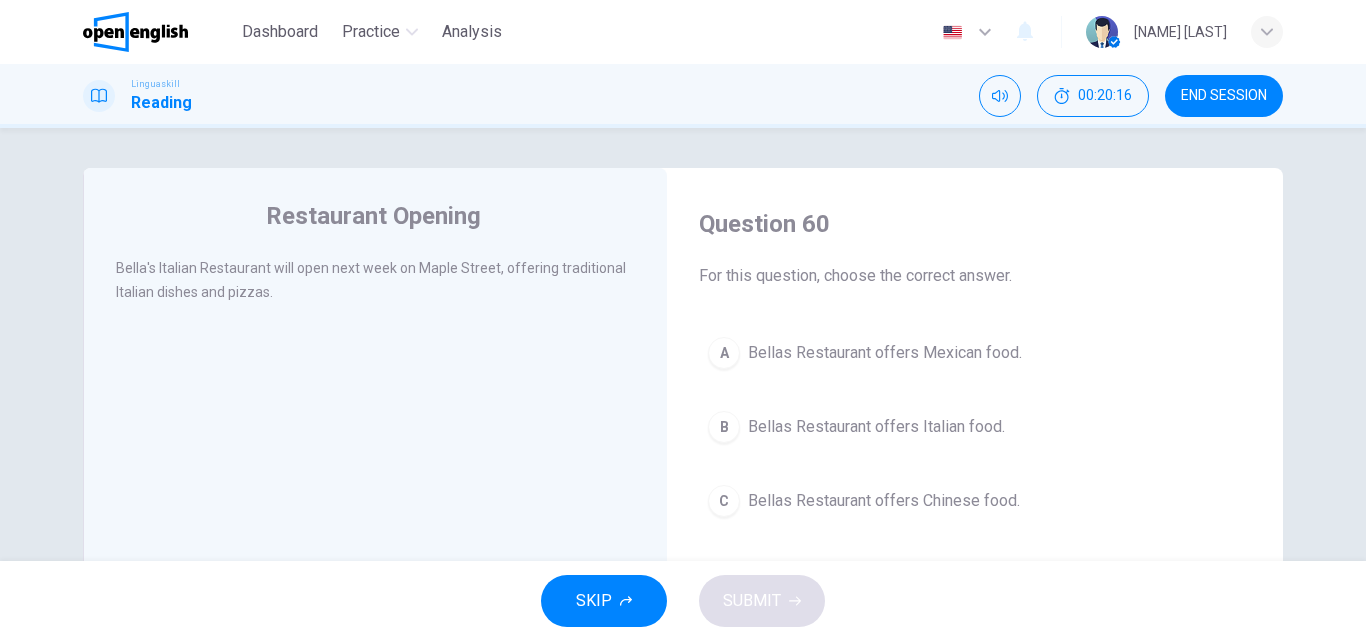 click on "B Bellas Restaurant offers Italian food." at bounding box center (975, 427) 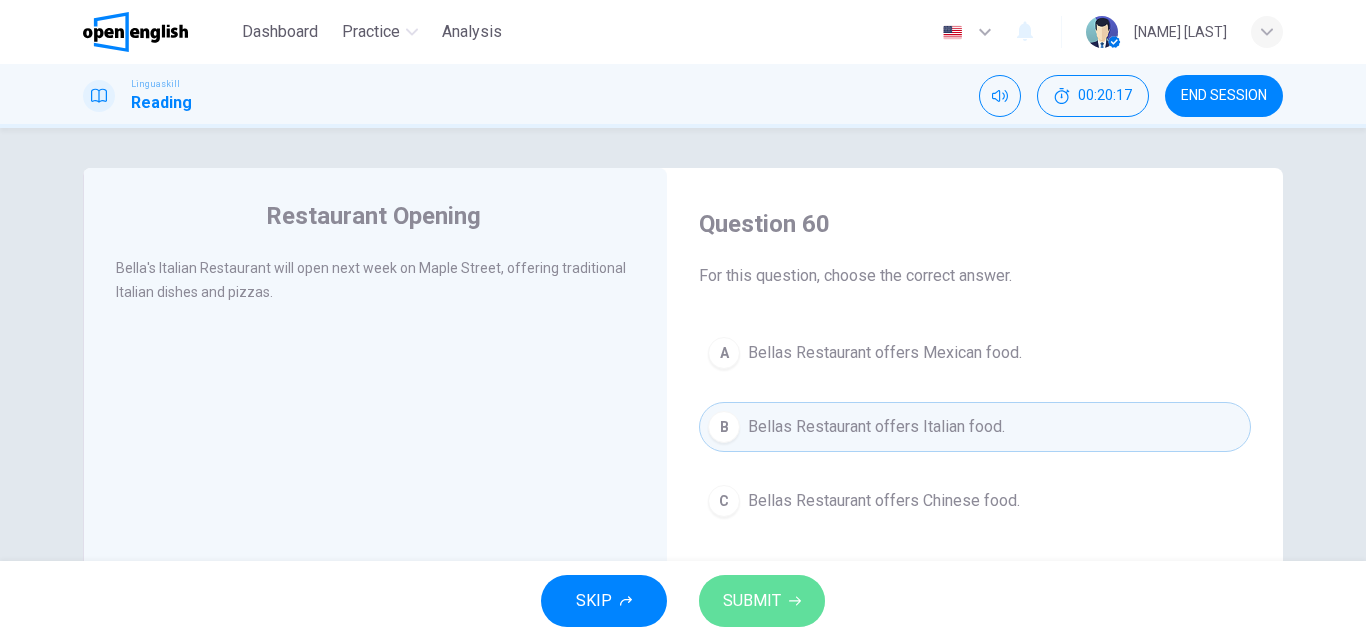 click on "SUBMIT" at bounding box center (762, 601) 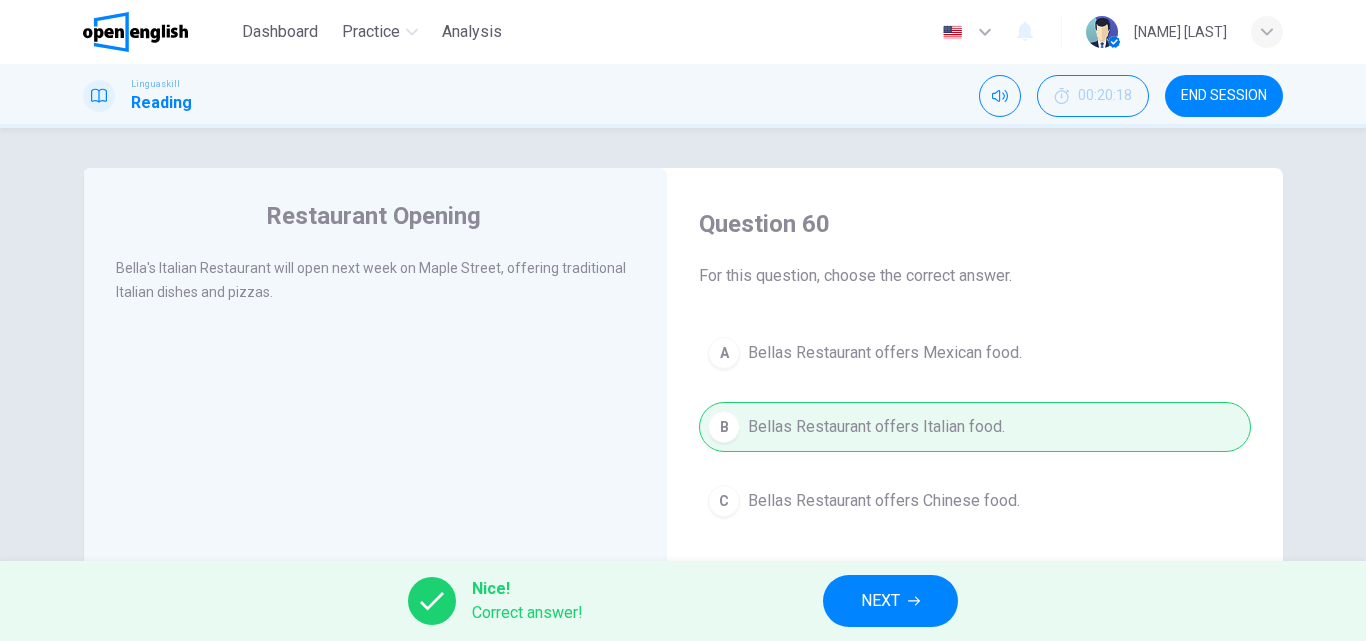drag, startPoint x: 1226, startPoint y: 95, endPoint x: 784, endPoint y: 131, distance: 443.46365 